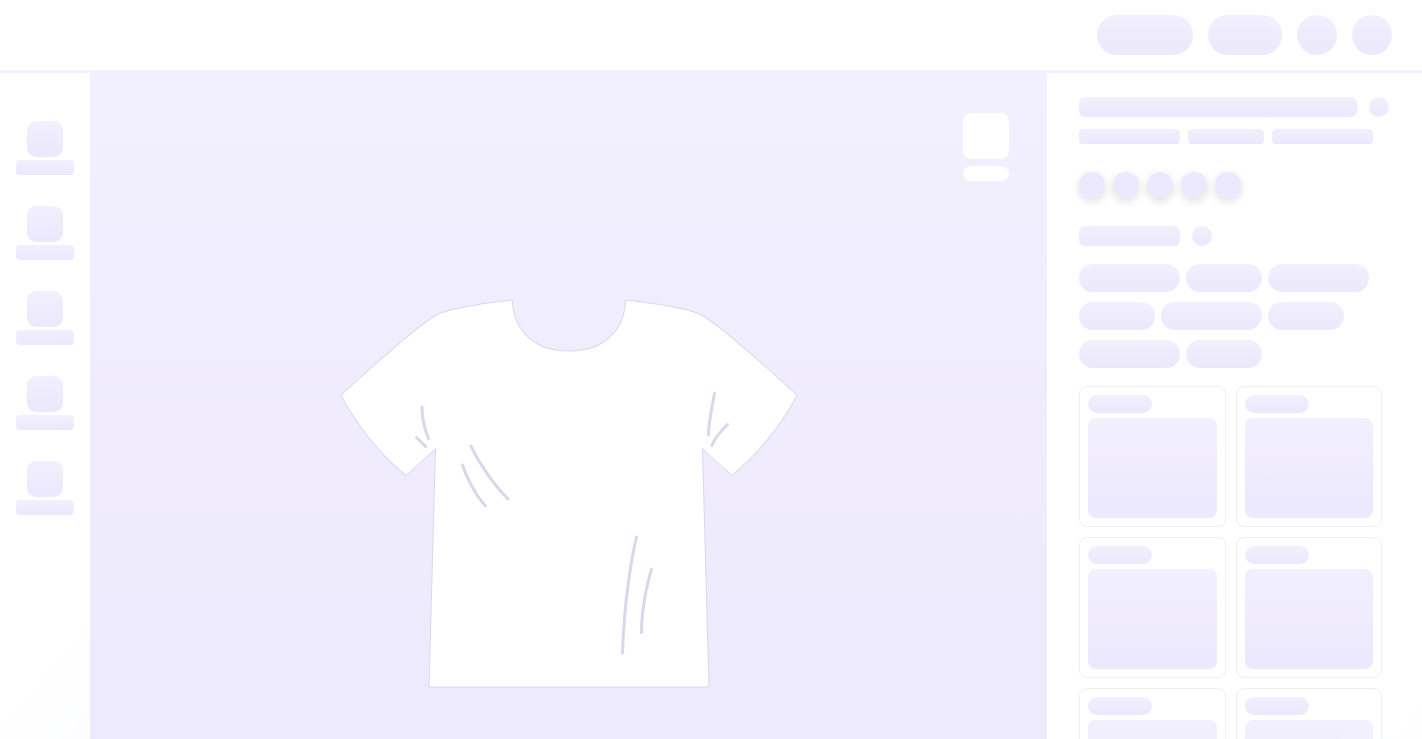 scroll, scrollTop: 0, scrollLeft: 0, axis: both 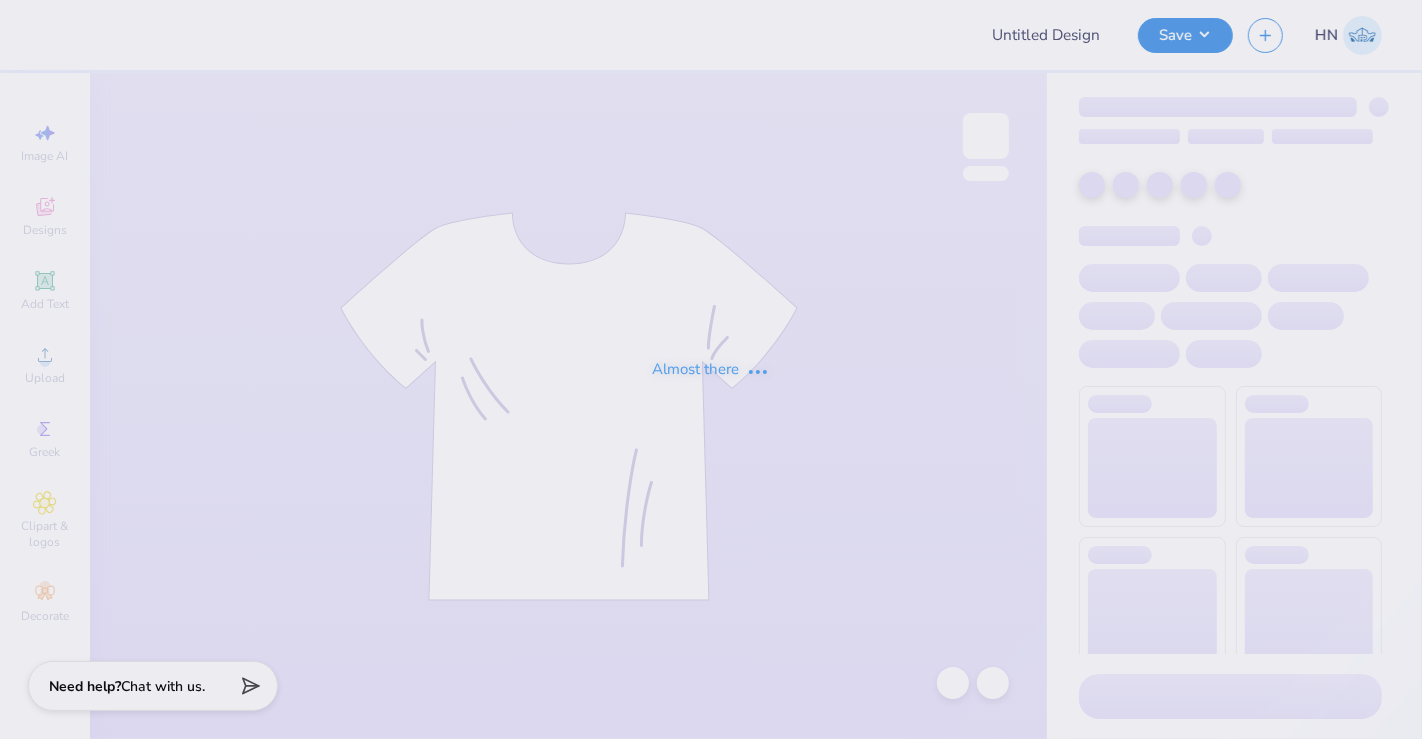 type on "youth t shirt design" 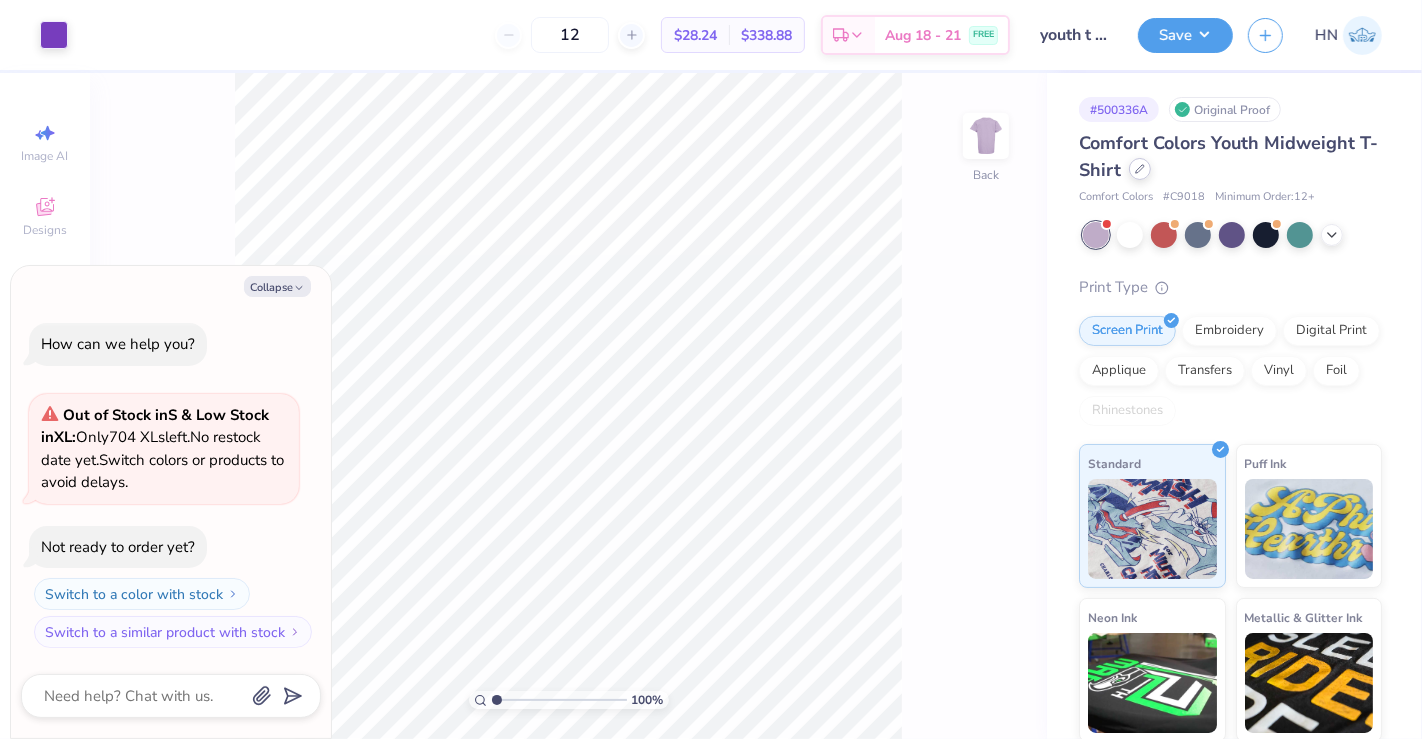 click 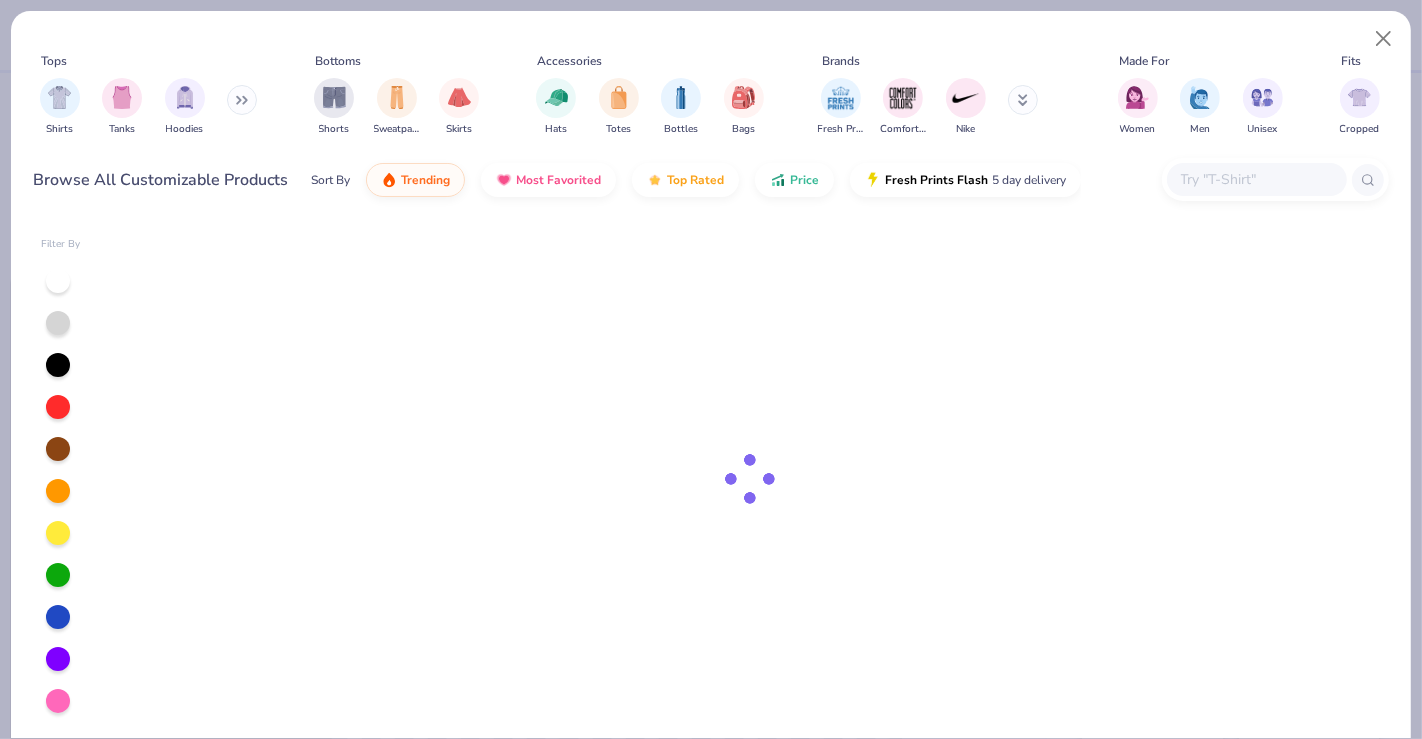click at bounding box center [1256, 179] 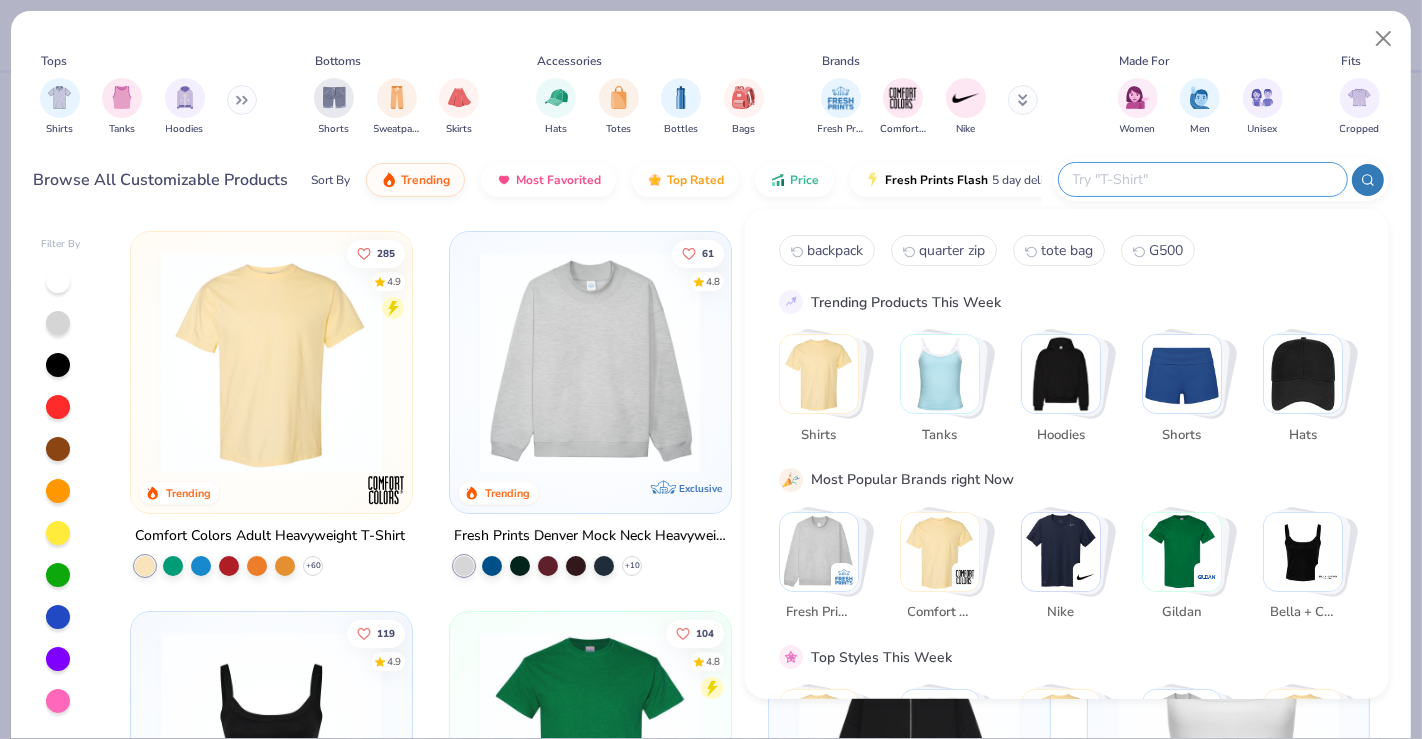 type on "x" 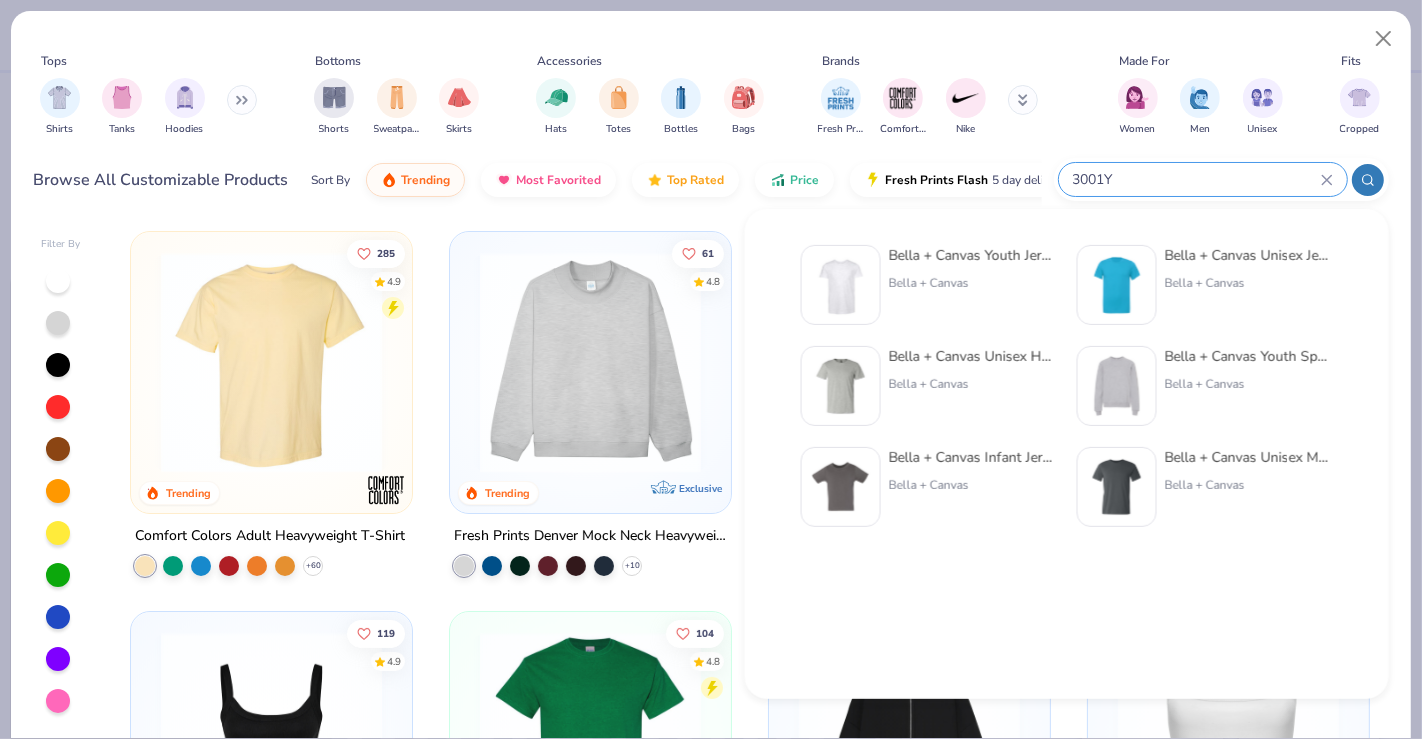 type on "3001Y" 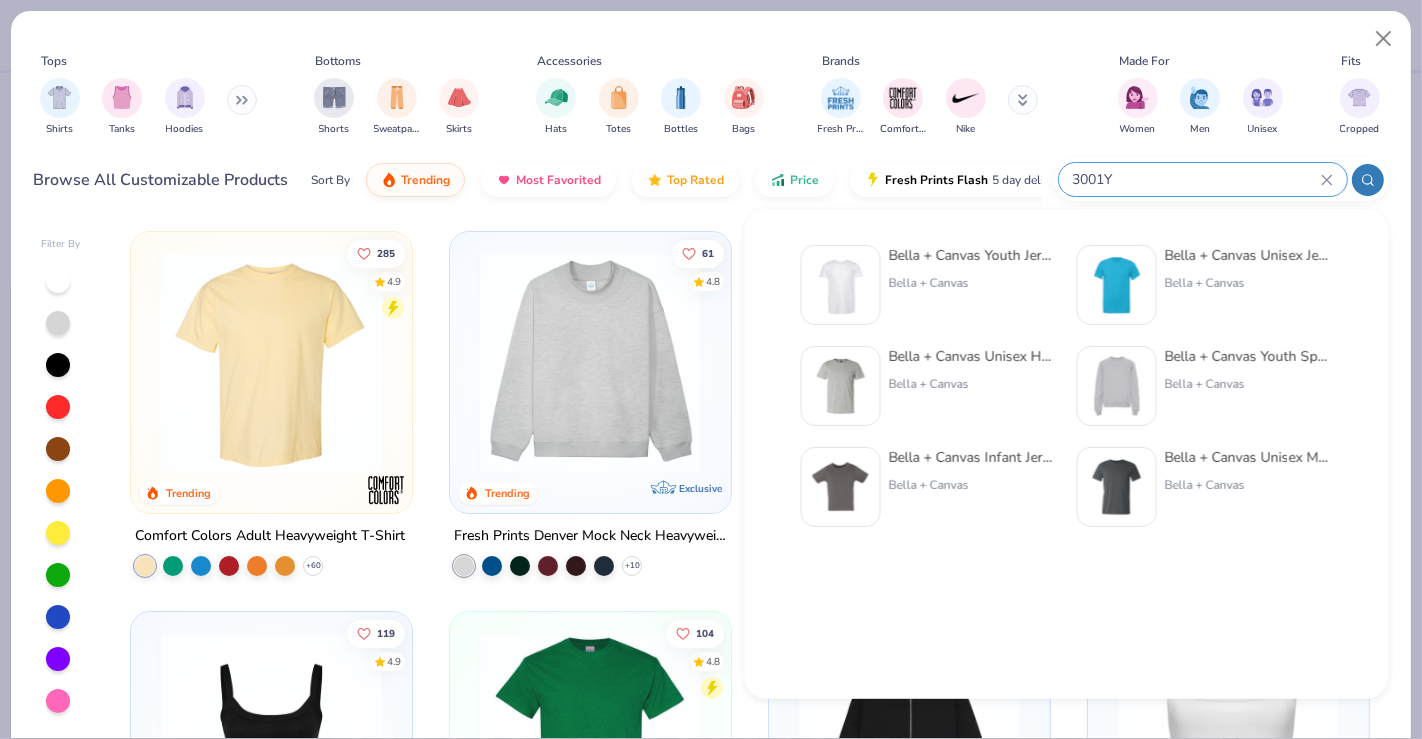 click on "Bella + Canvas" at bounding box center [973, 283] 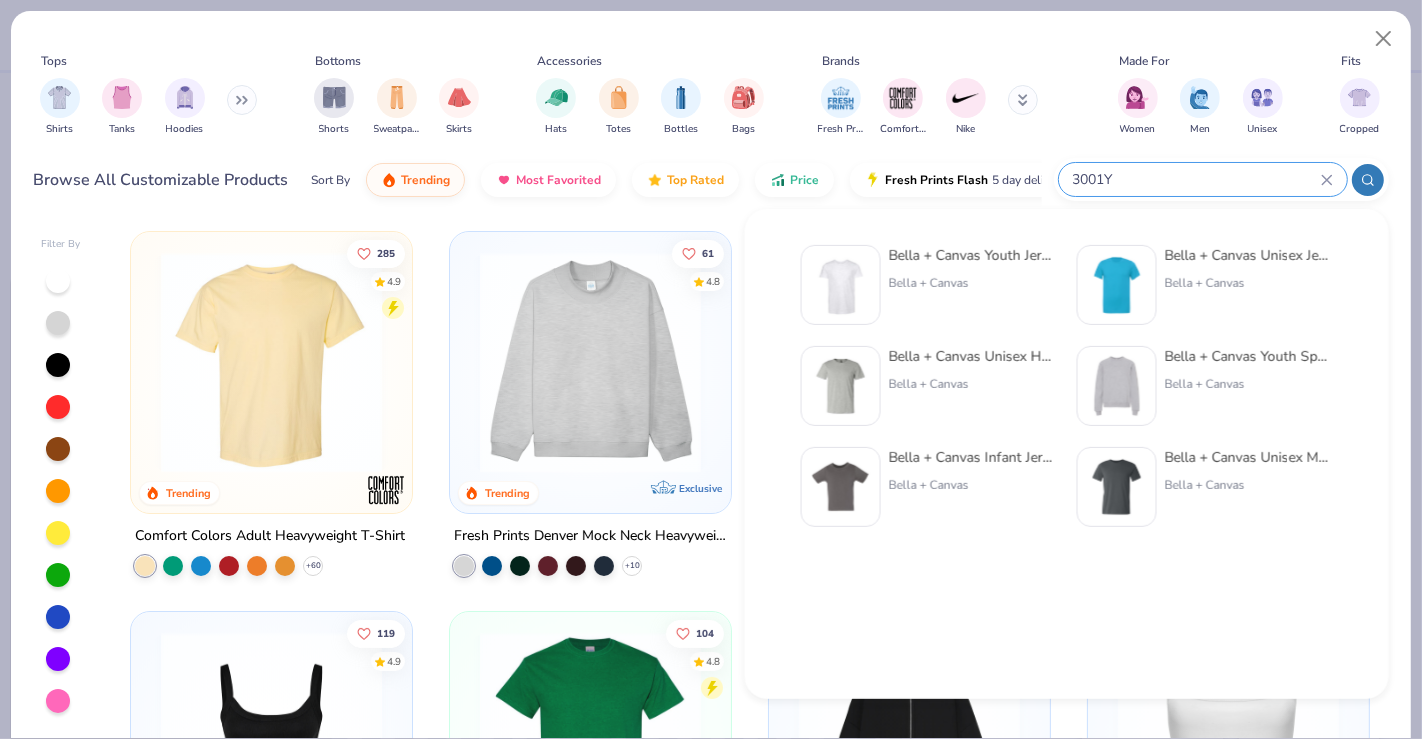 type 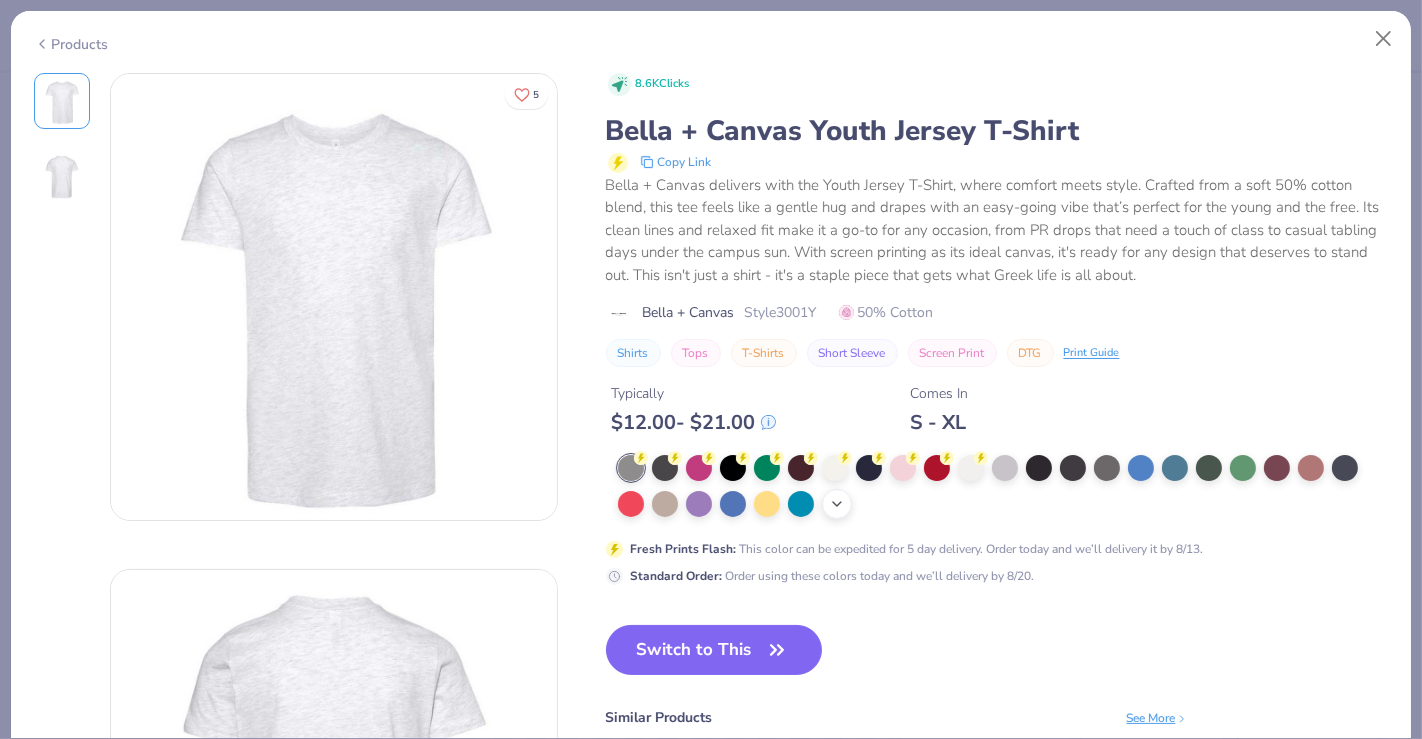 click 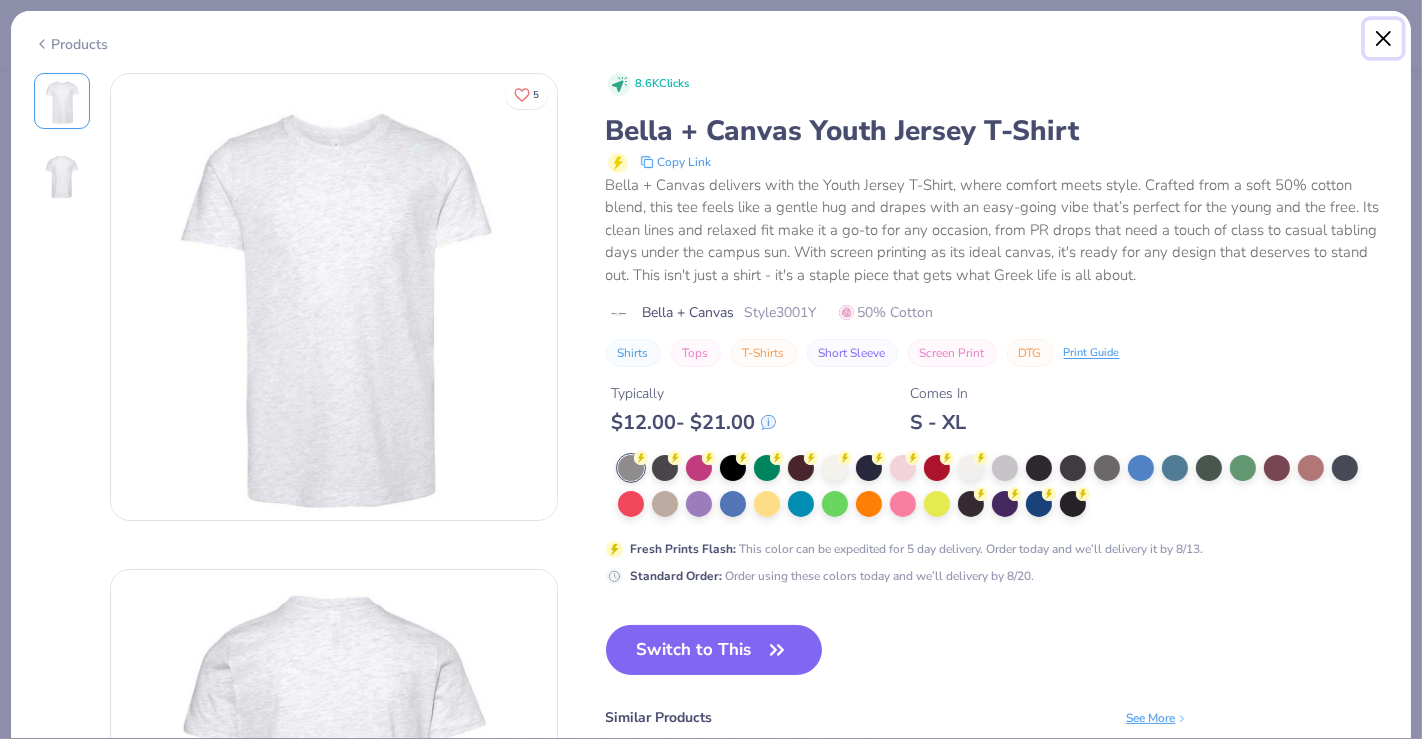 click at bounding box center (1384, 39) 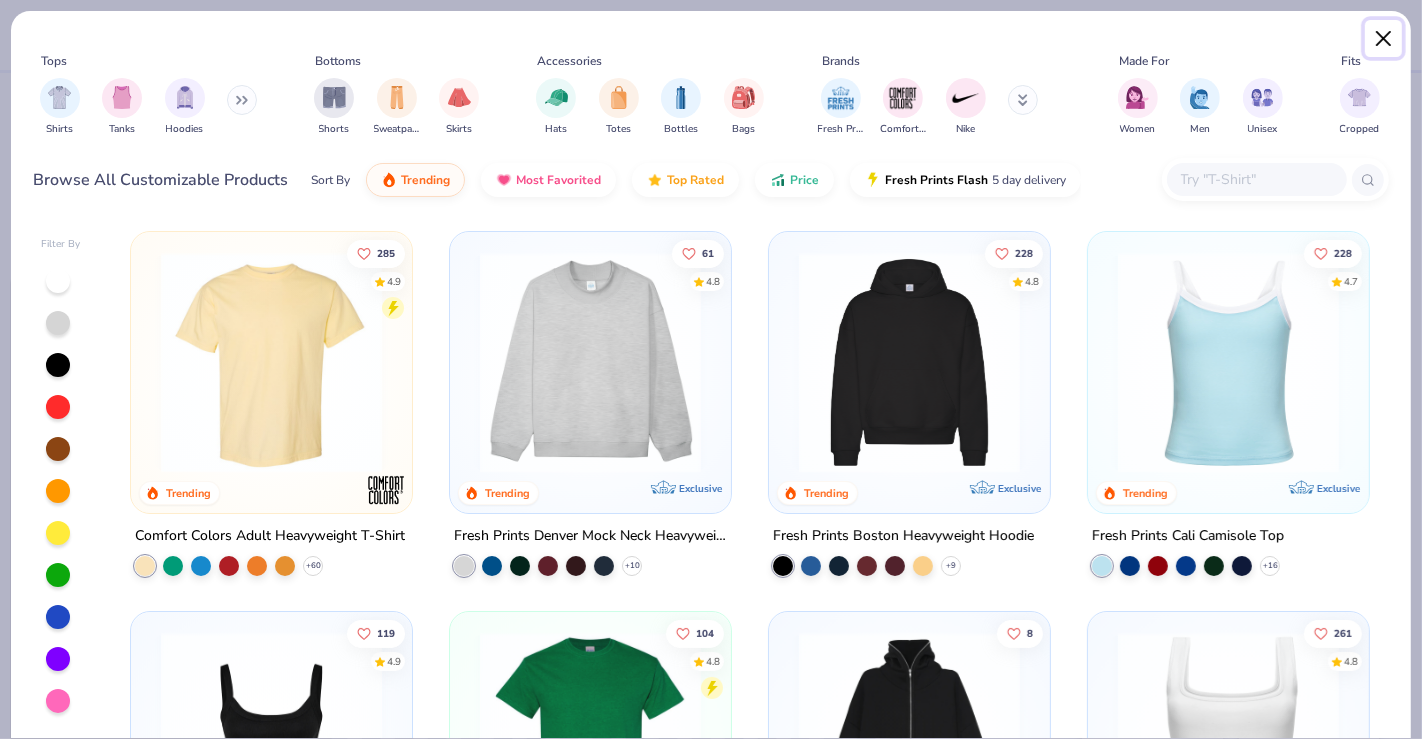 click at bounding box center [1384, 39] 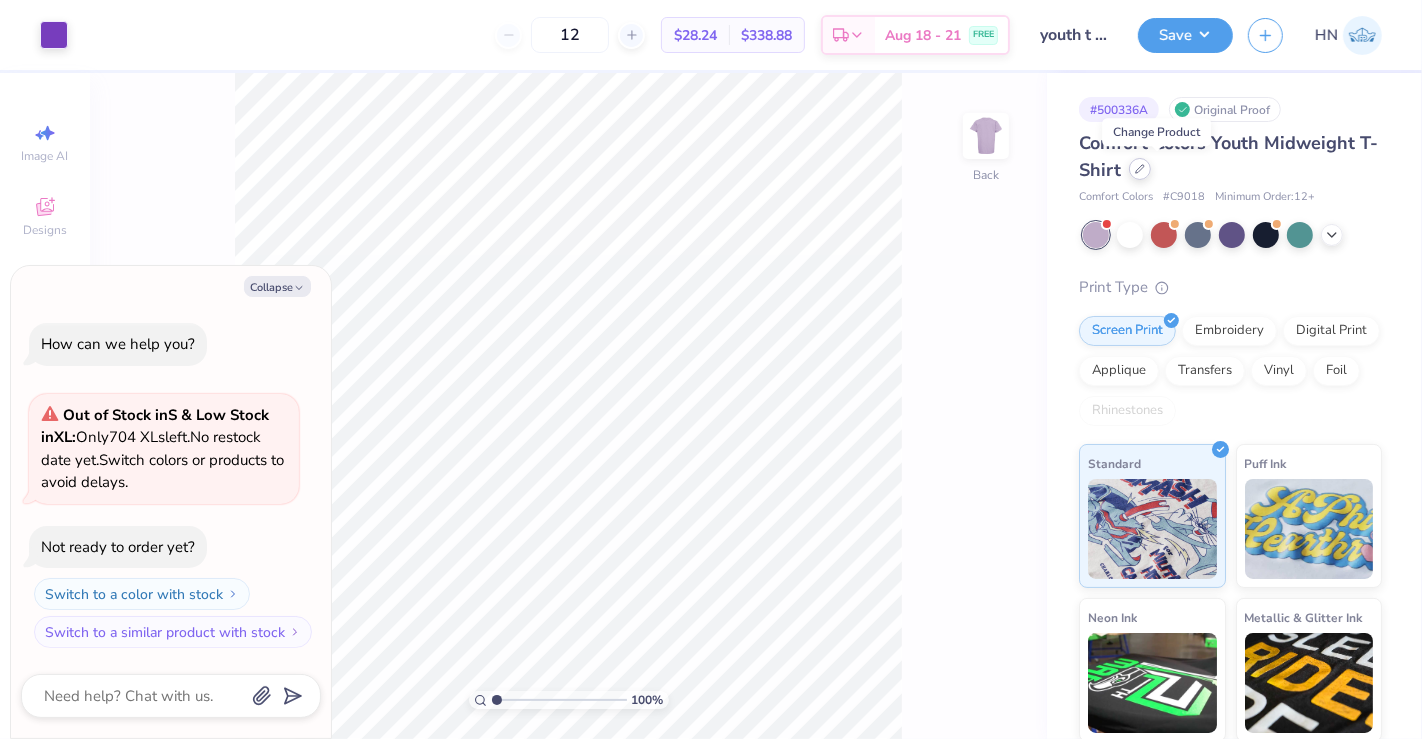 click at bounding box center (1140, 169) 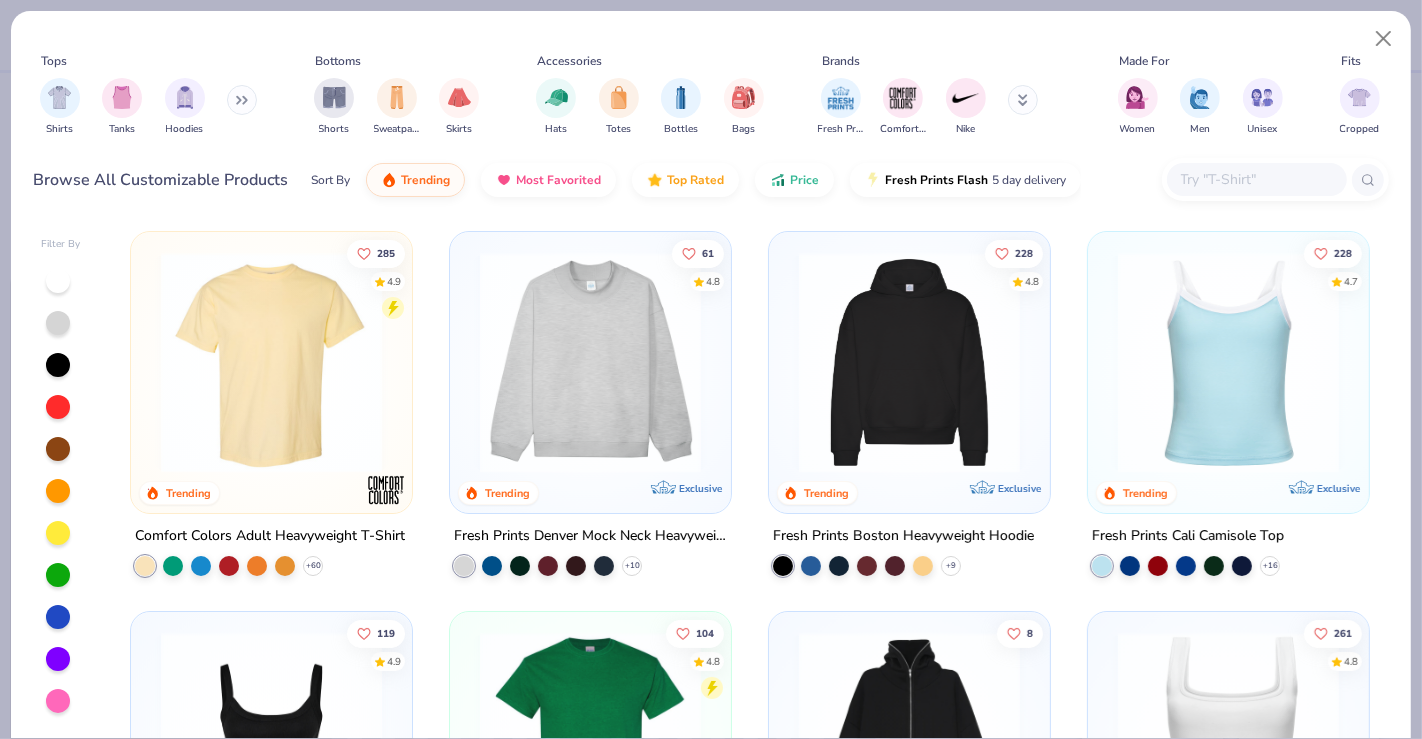 click at bounding box center [1256, 179] 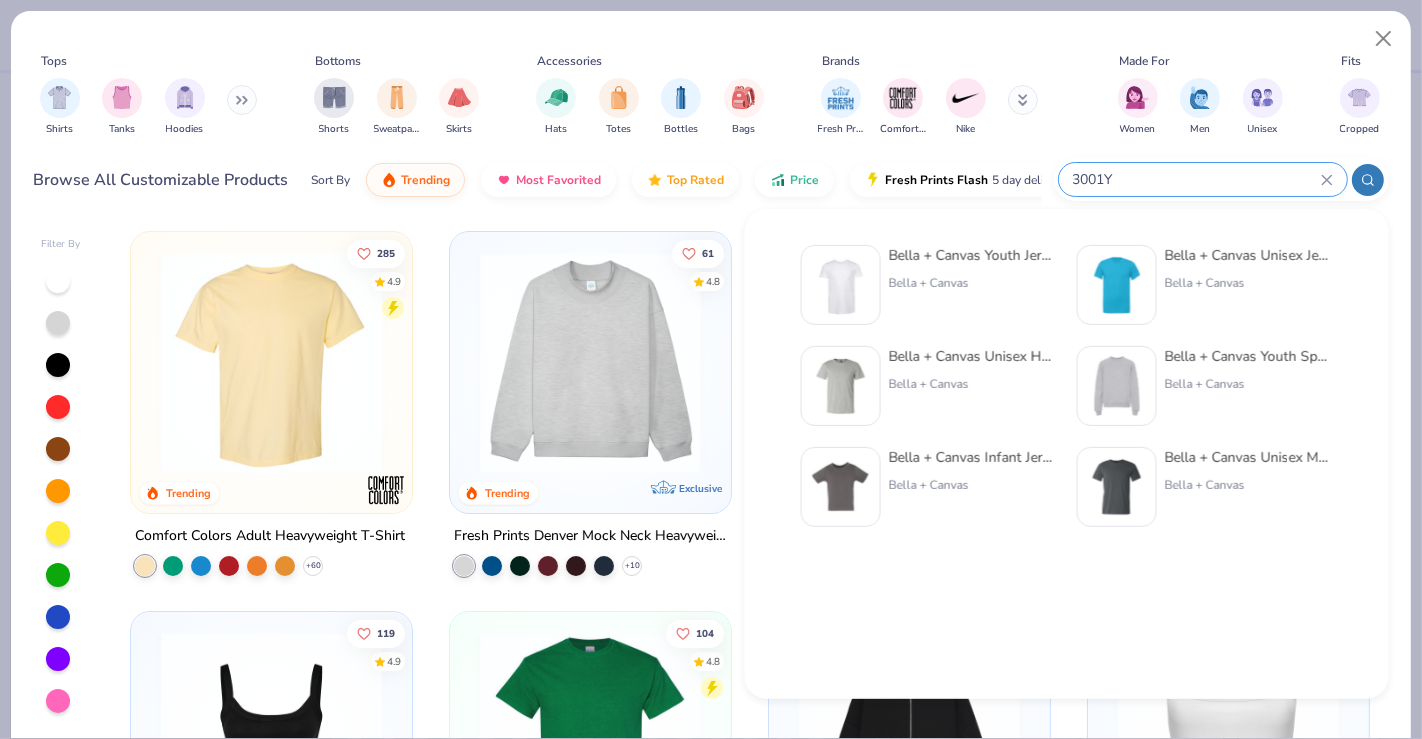 type on "3001Y" 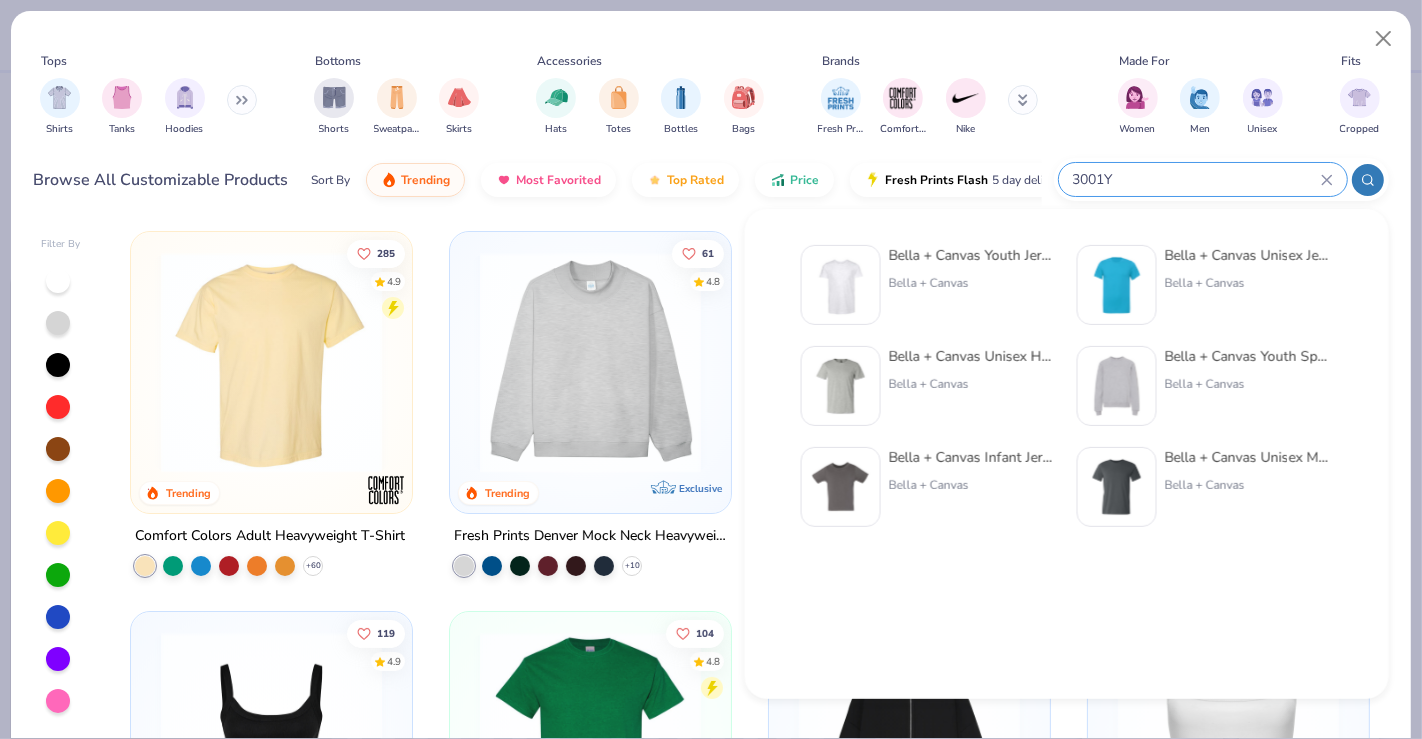 click on "Bella + Canvas Youth Jersey T-Shirt Bella + Canvas" at bounding box center [973, 285] 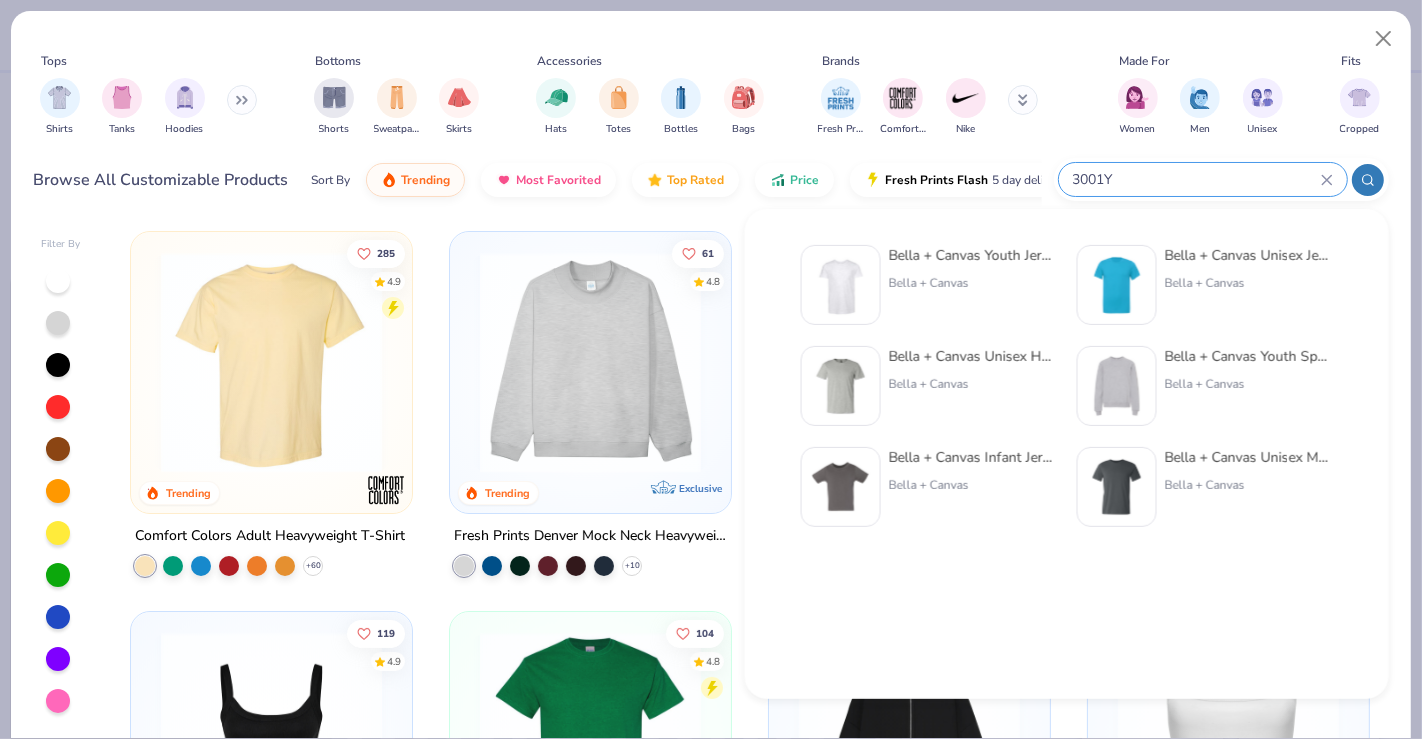 type 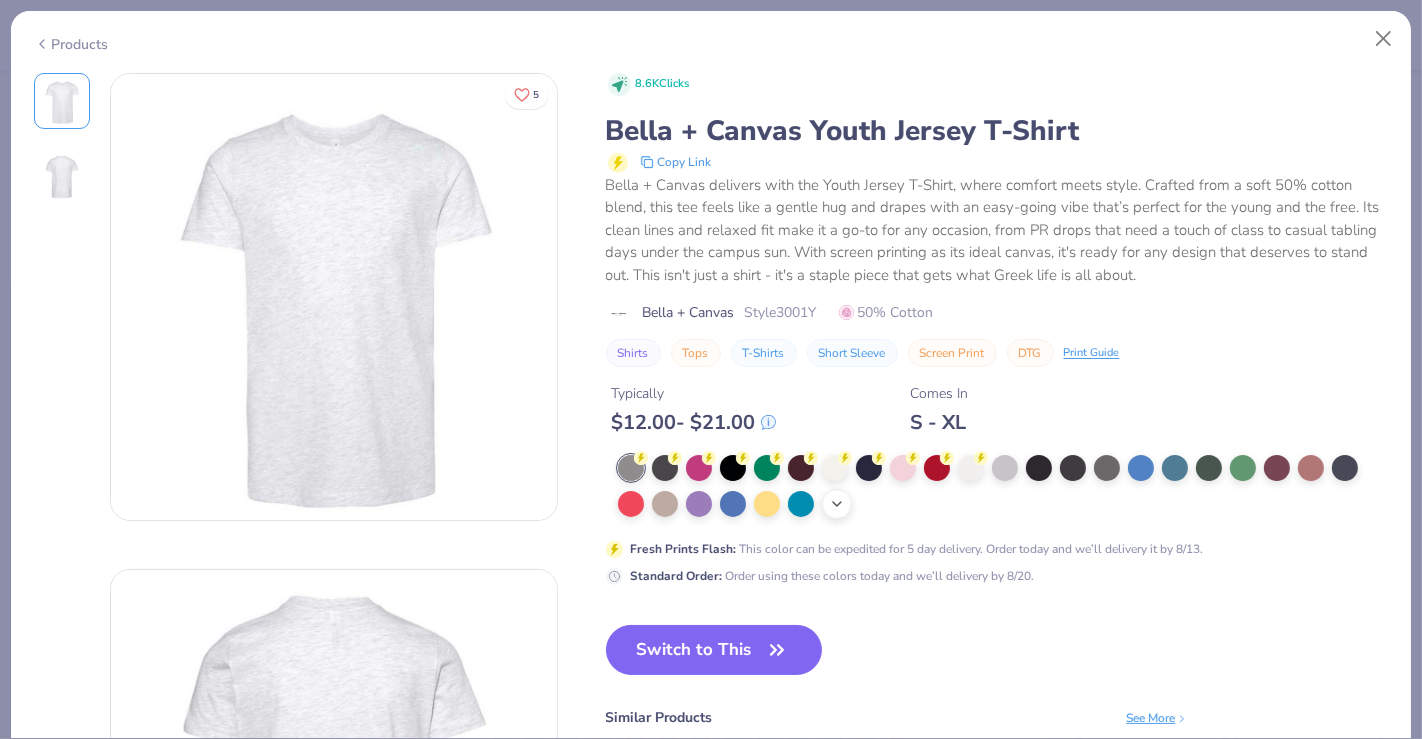 click 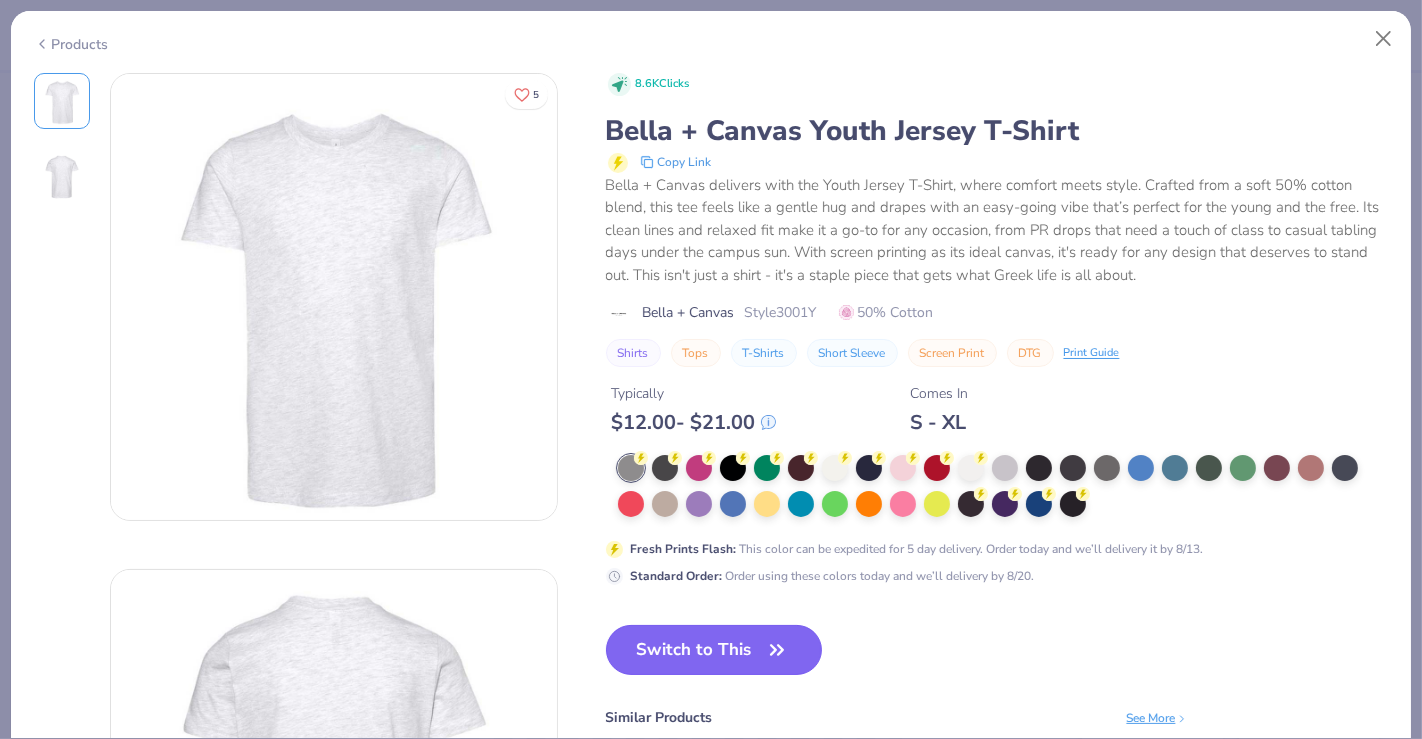 click 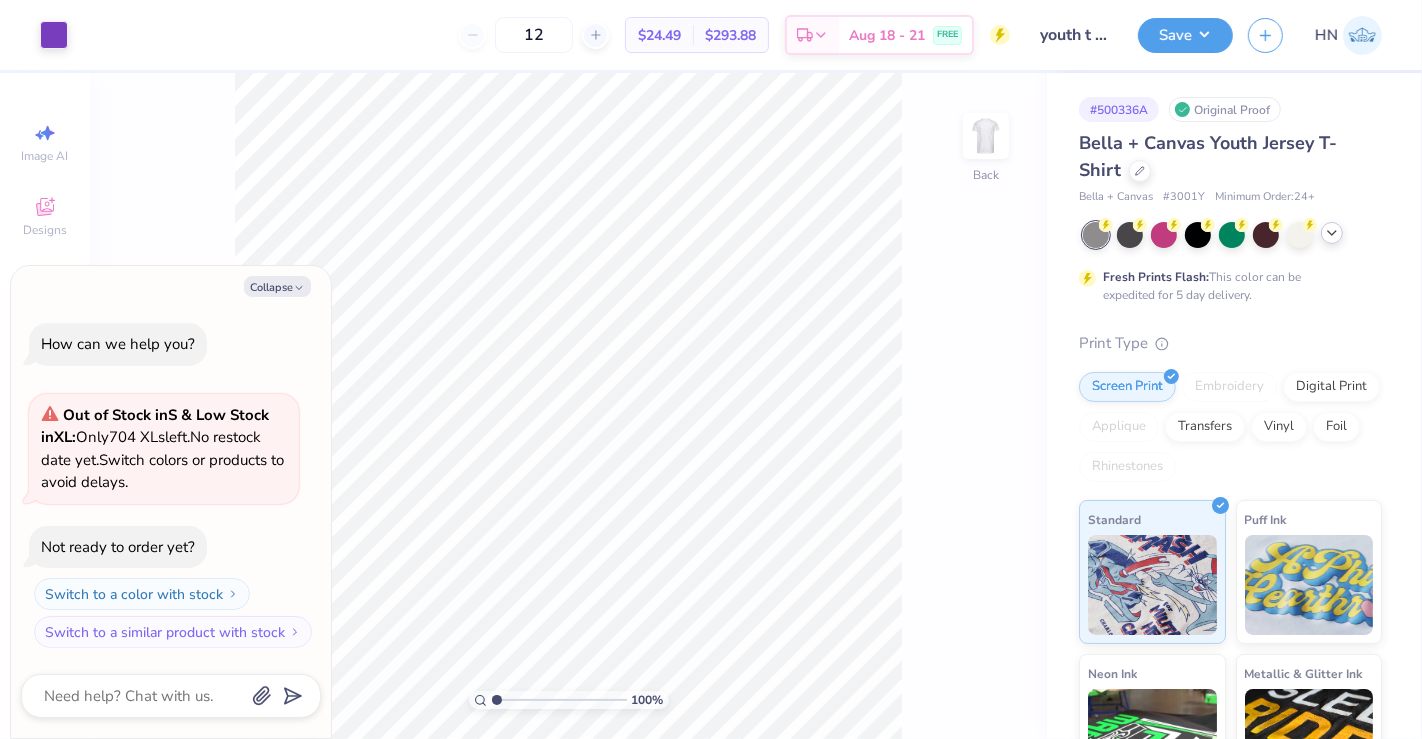 click 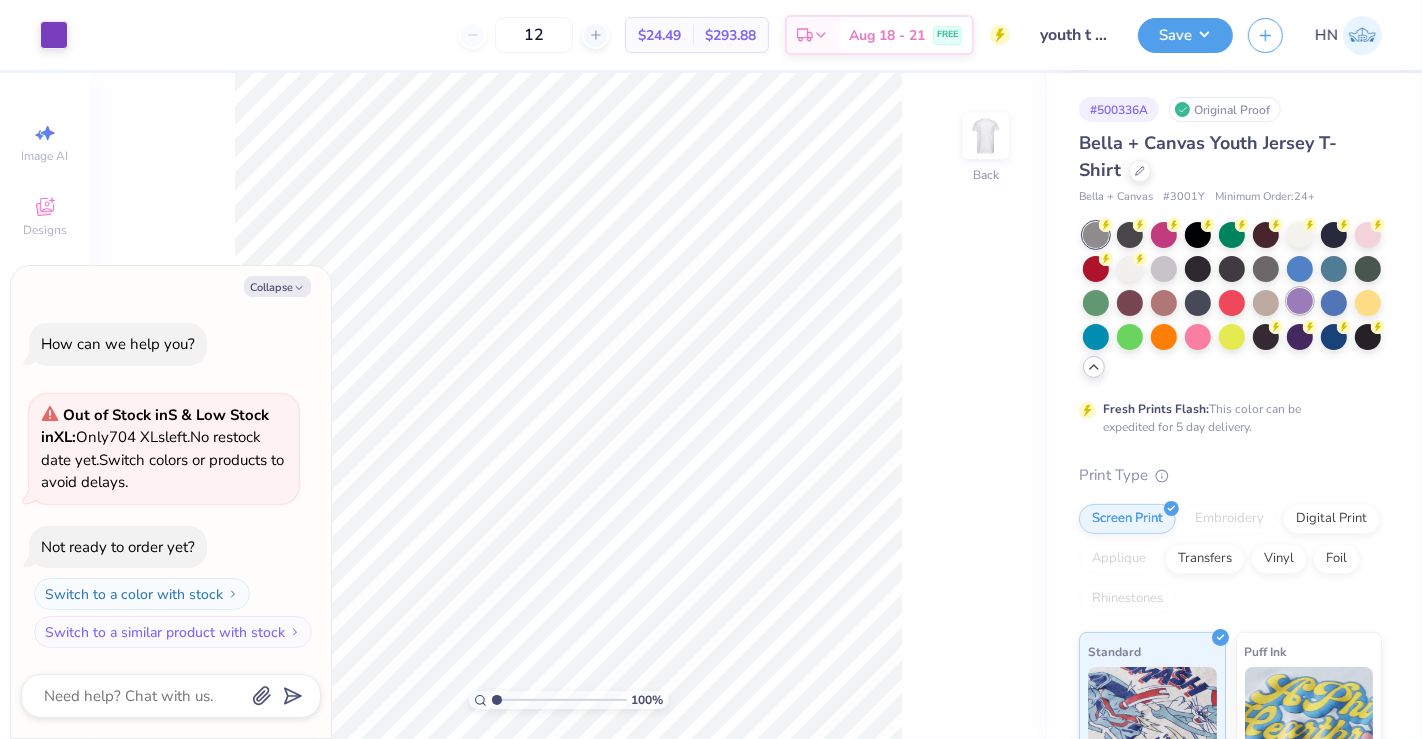 click at bounding box center (1300, 301) 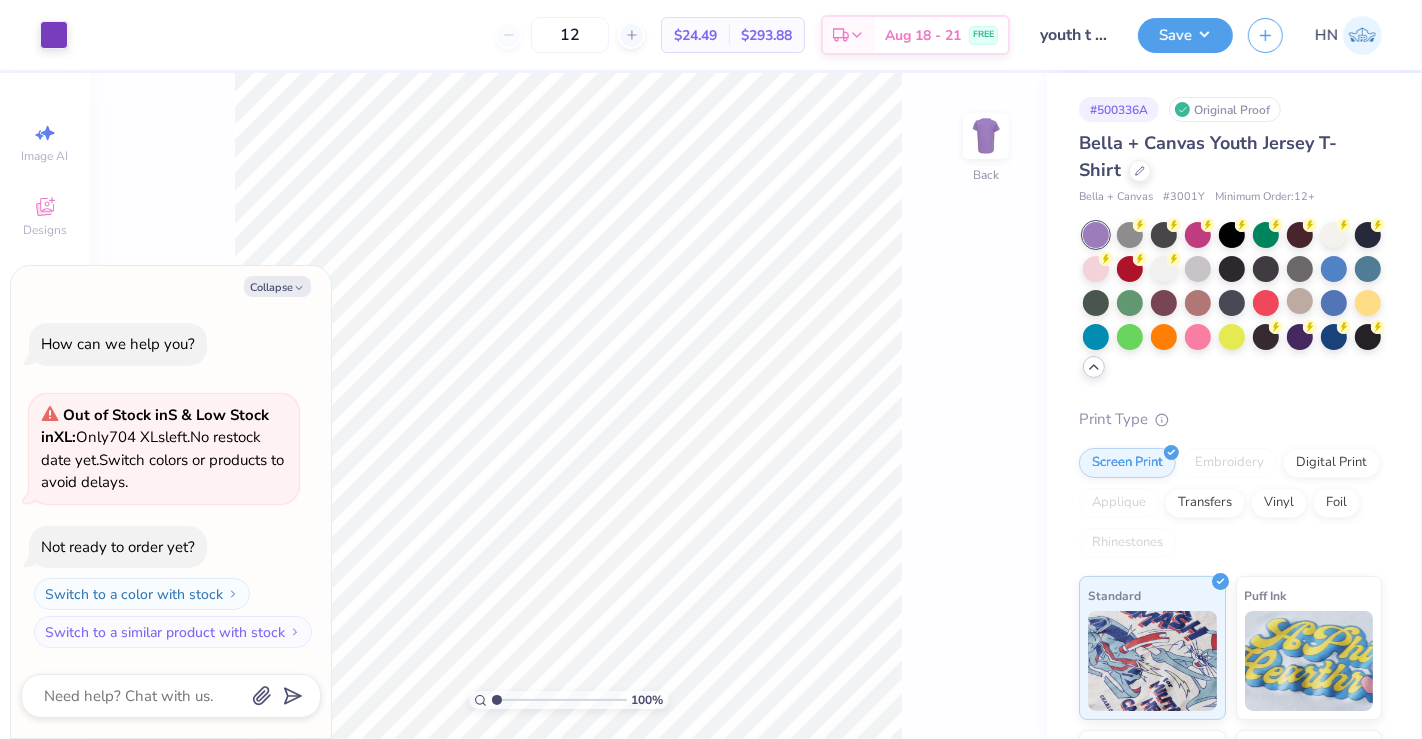 click 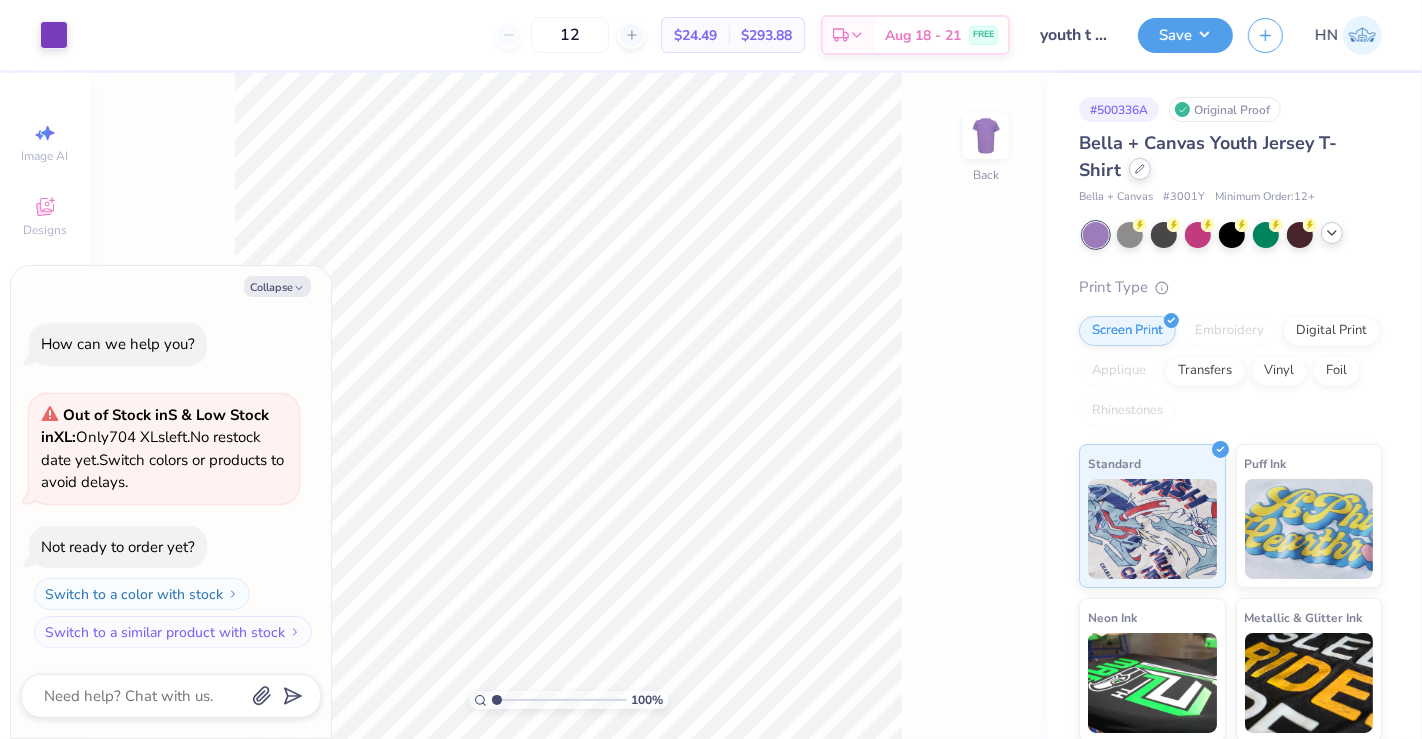 click at bounding box center [1140, 169] 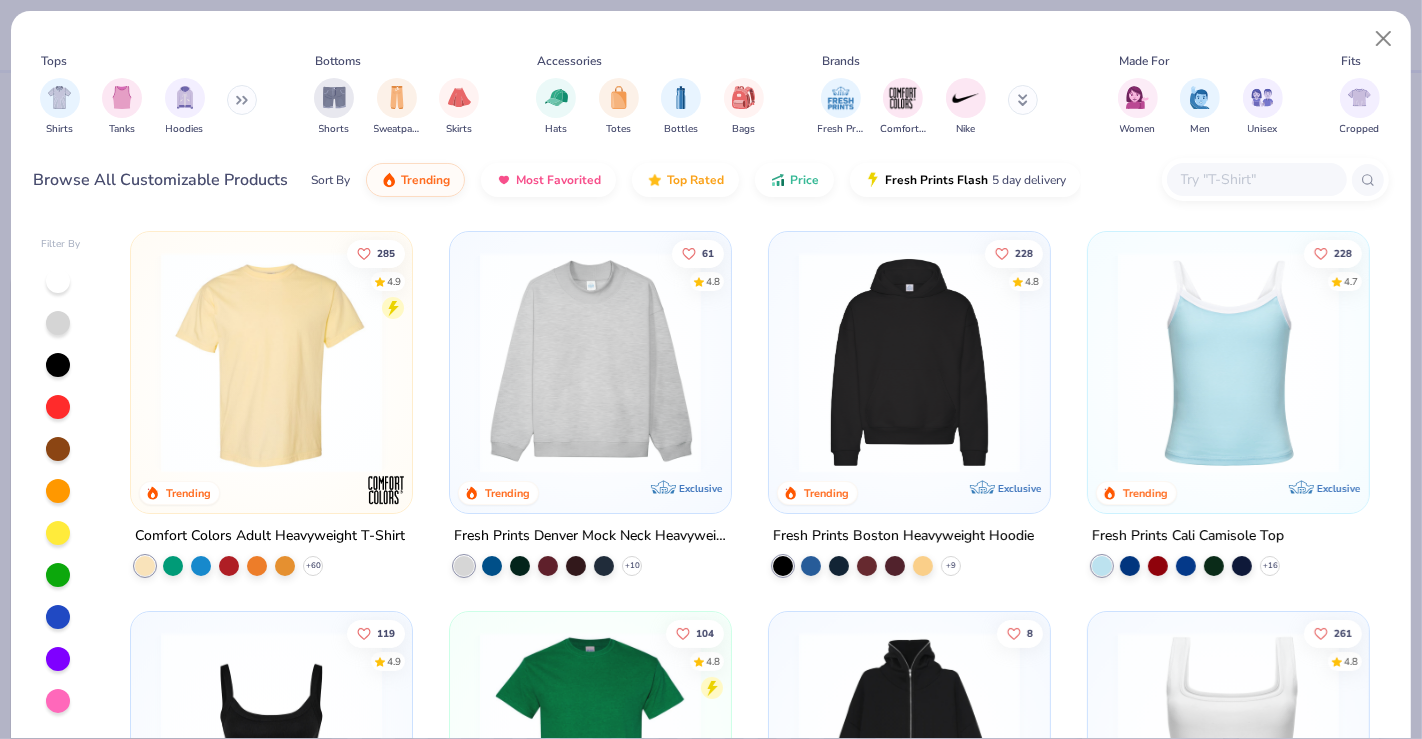 click at bounding box center (1256, 179) 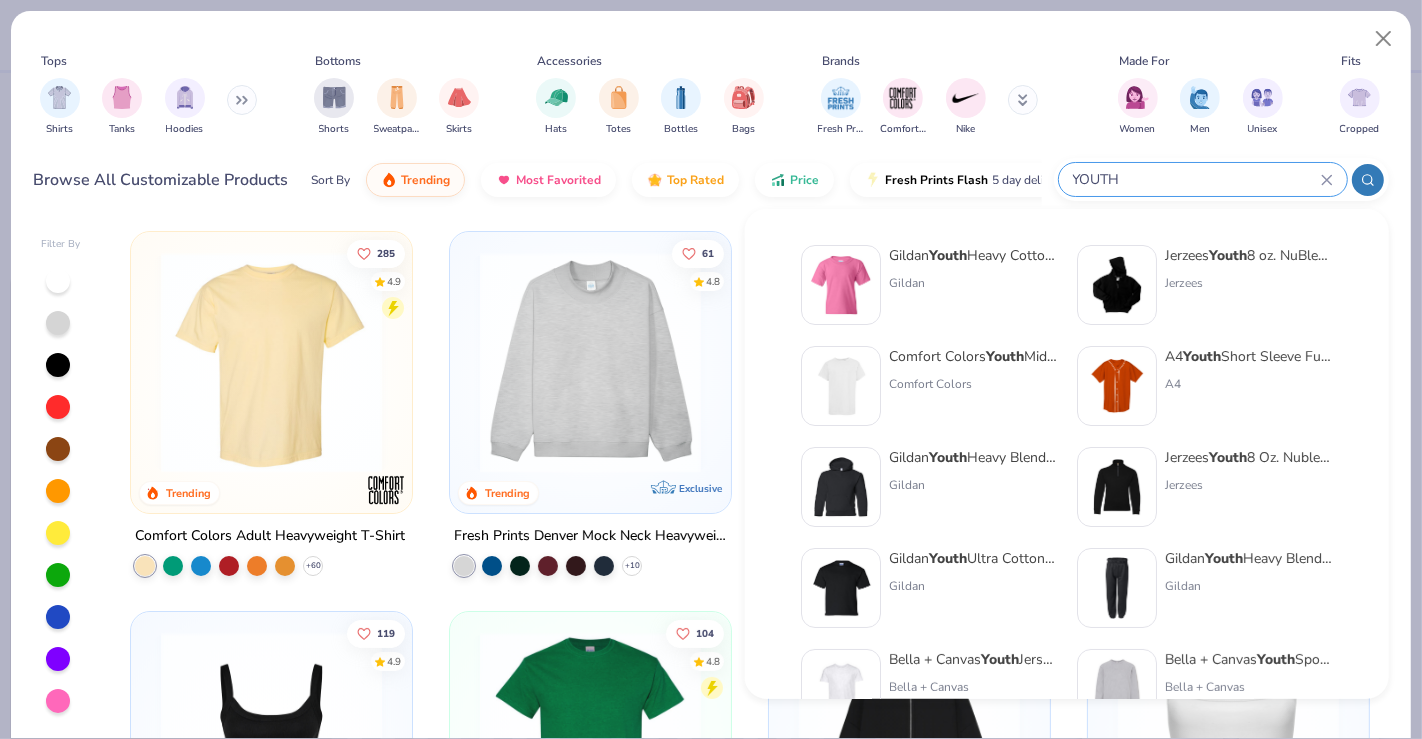 click at bounding box center (1368, 180) 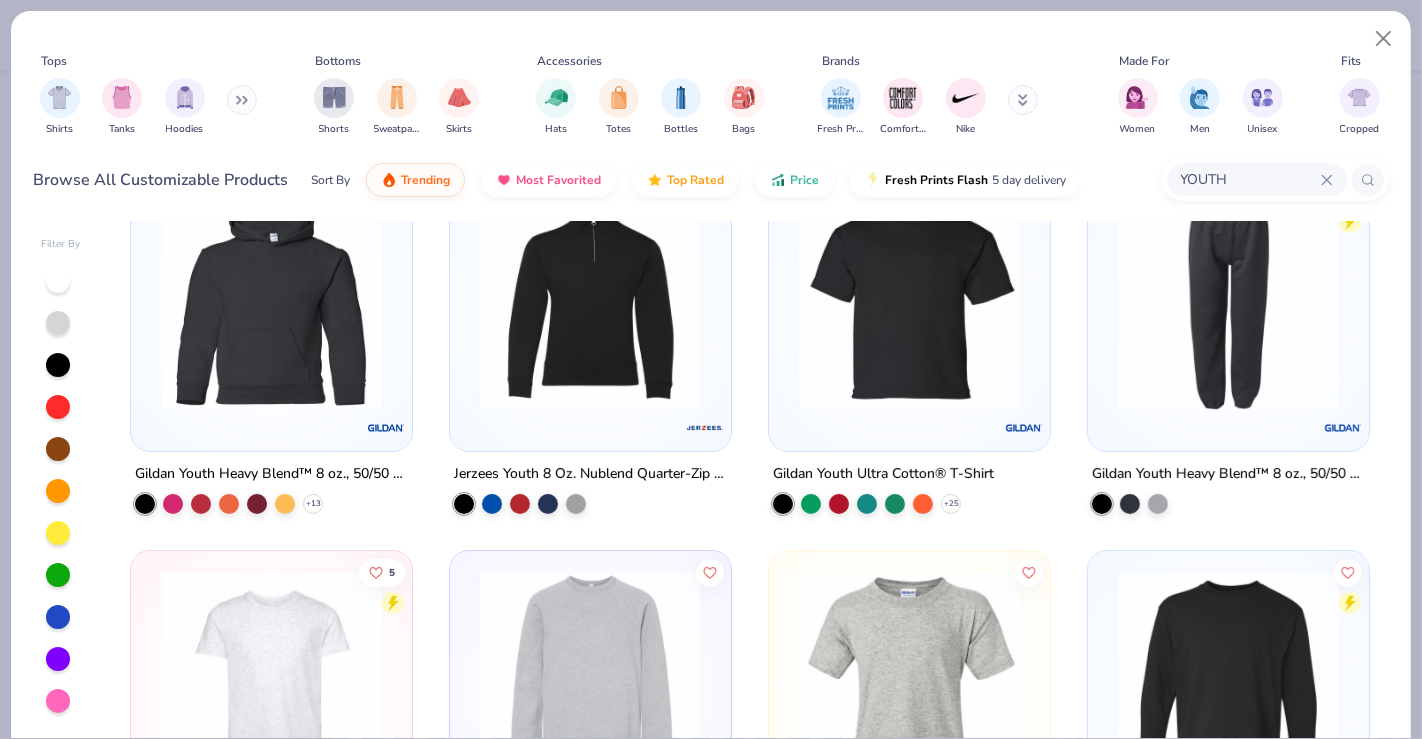 scroll, scrollTop: 333, scrollLeft: 0, axis: vertical 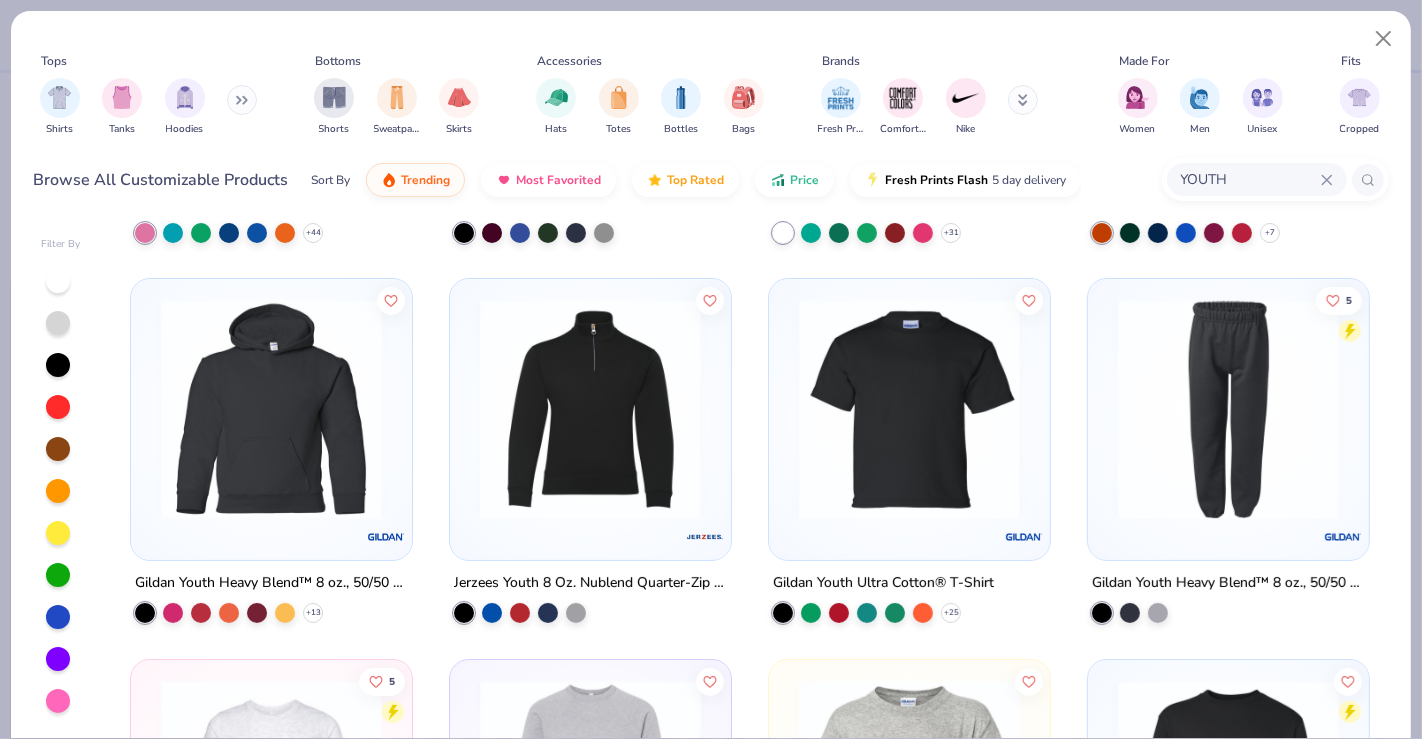 type on "YOUTH" 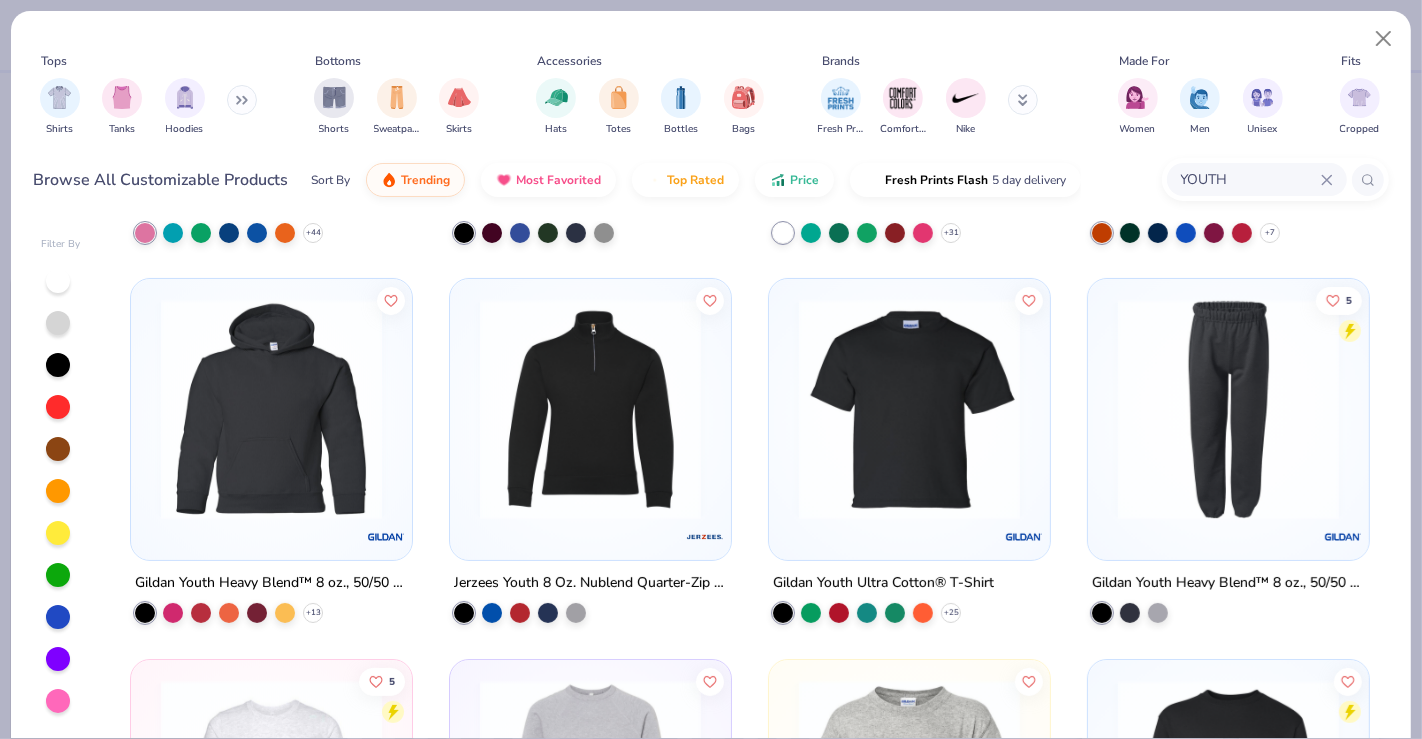 click at bounding box center (909, 409) 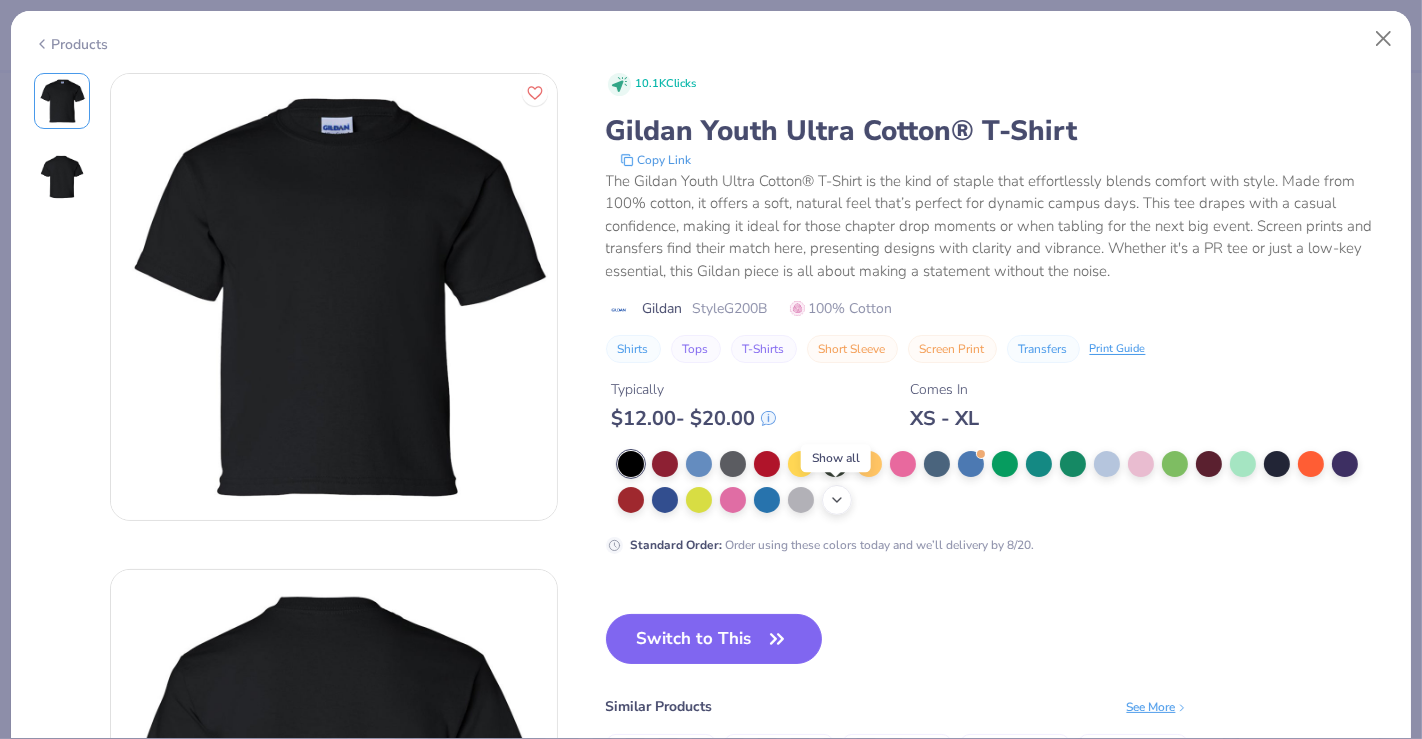 click 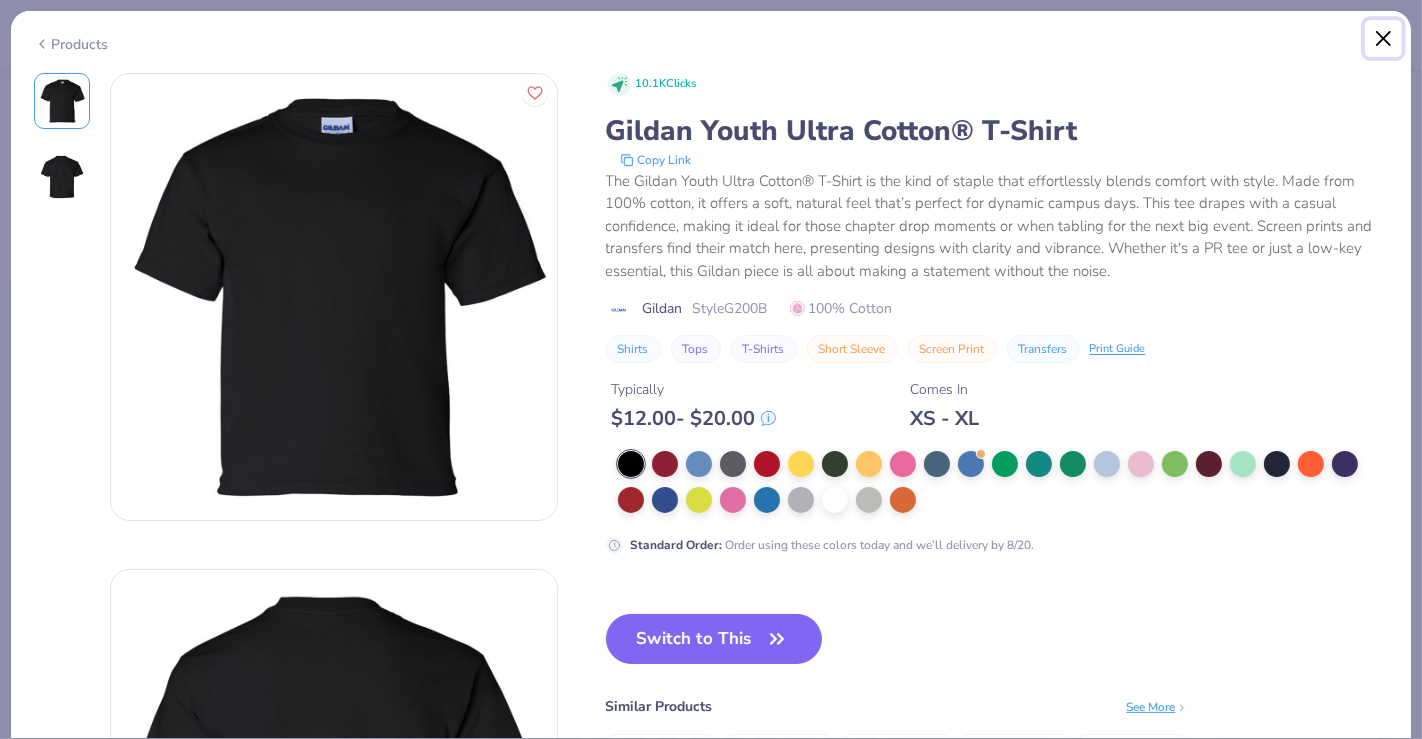 click at bounding box center [1384, 39] 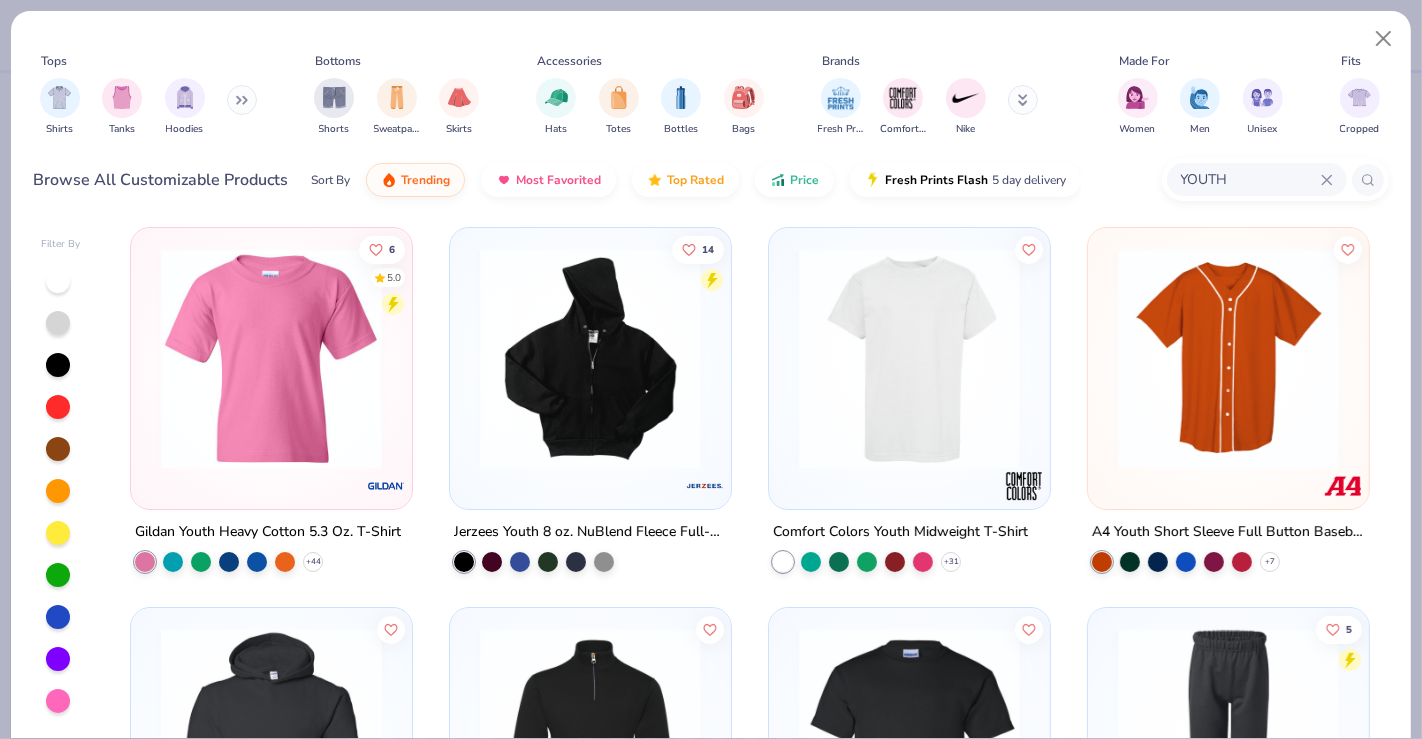 scroll, scrollTop: 0, scrollLeft: 0, axis: both 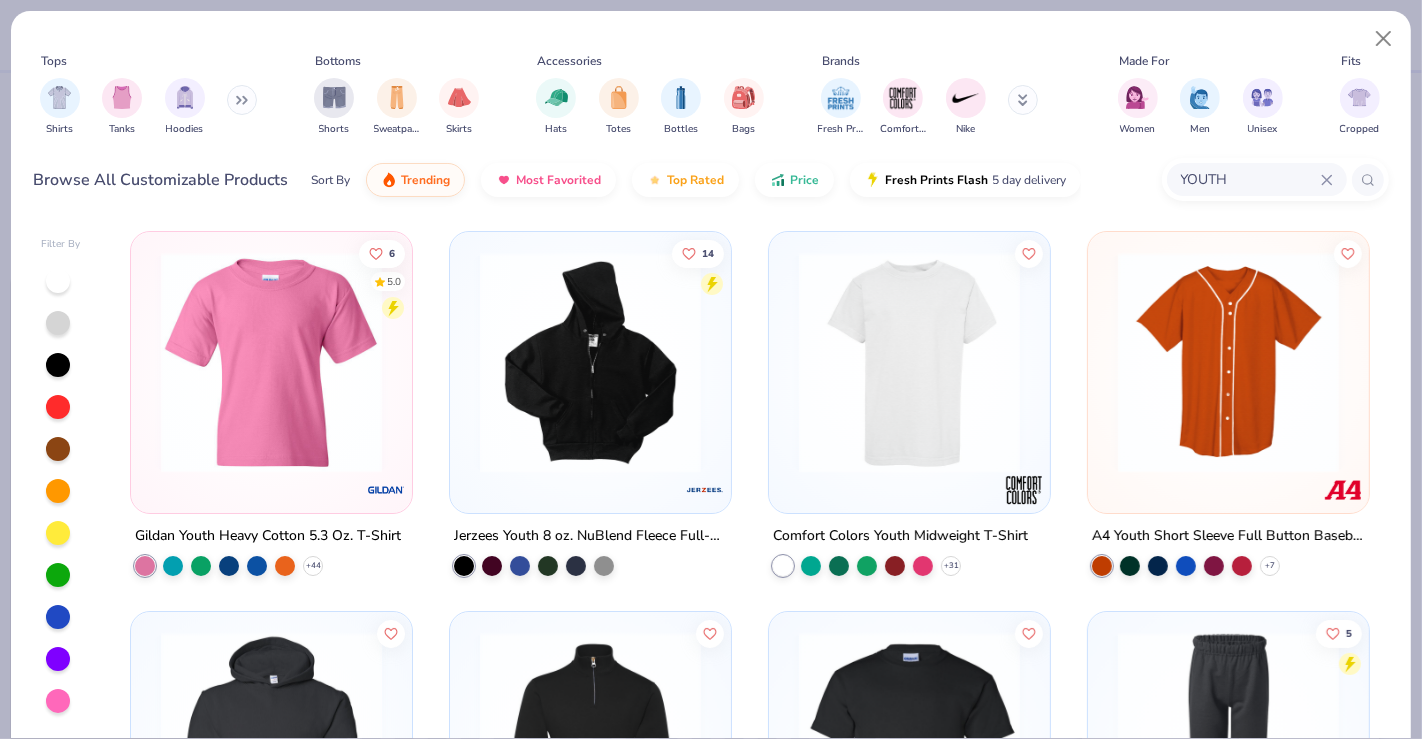 click at bounding box center (271, 362) 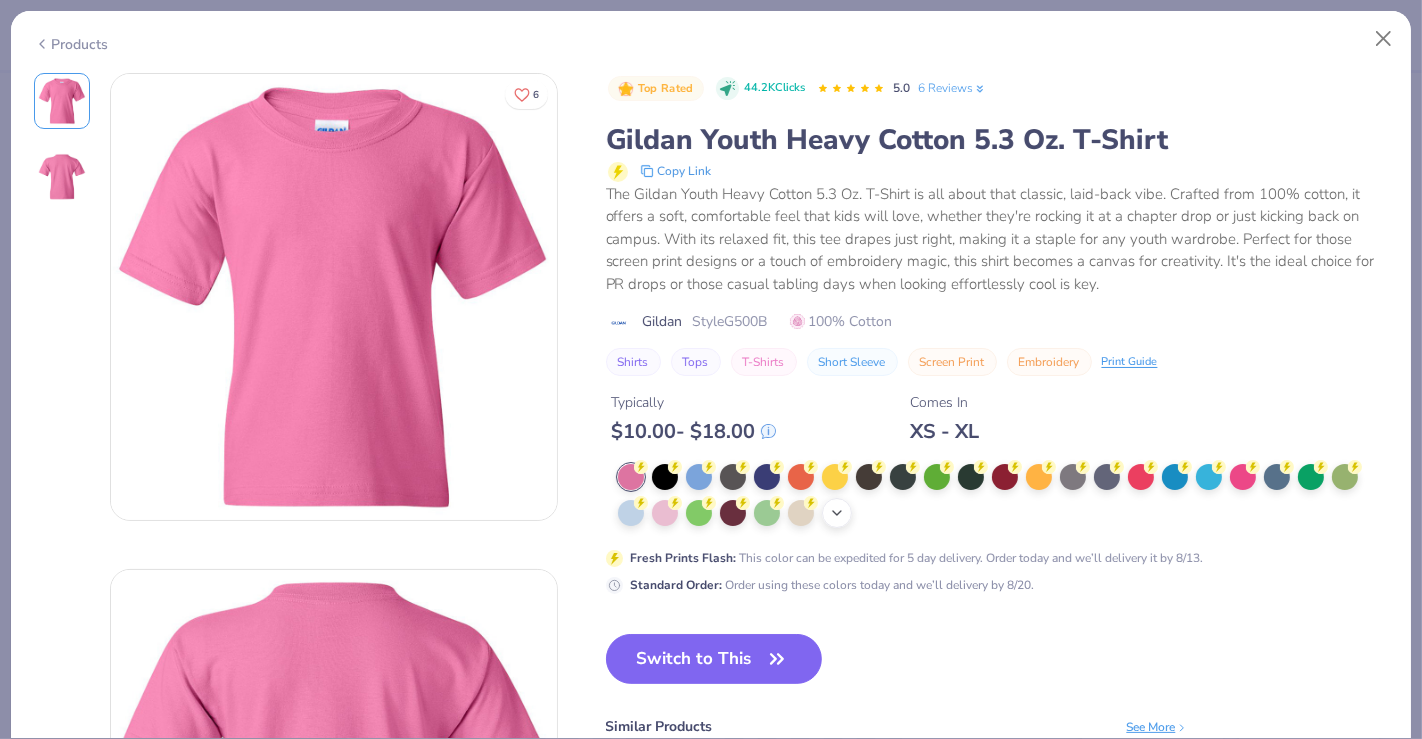 click 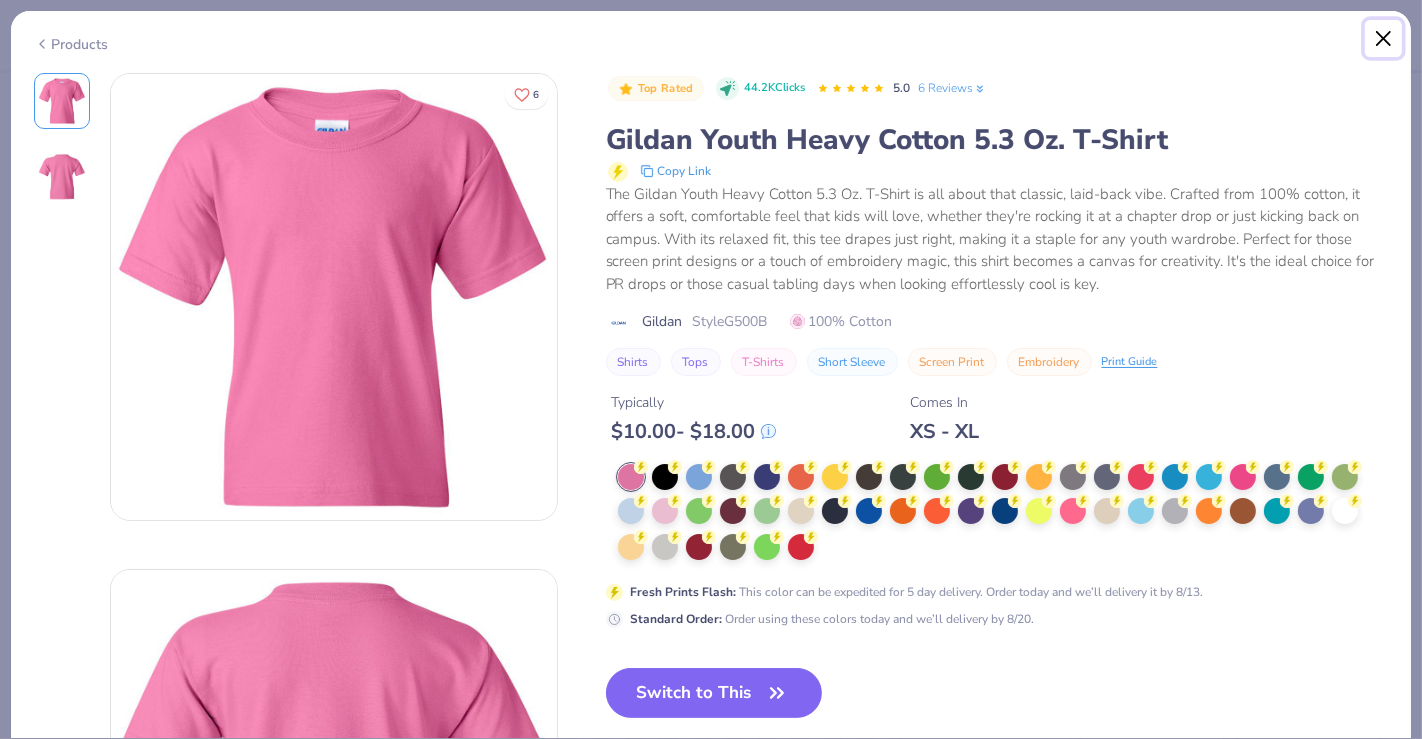 click at bounding box center [1384, 39] 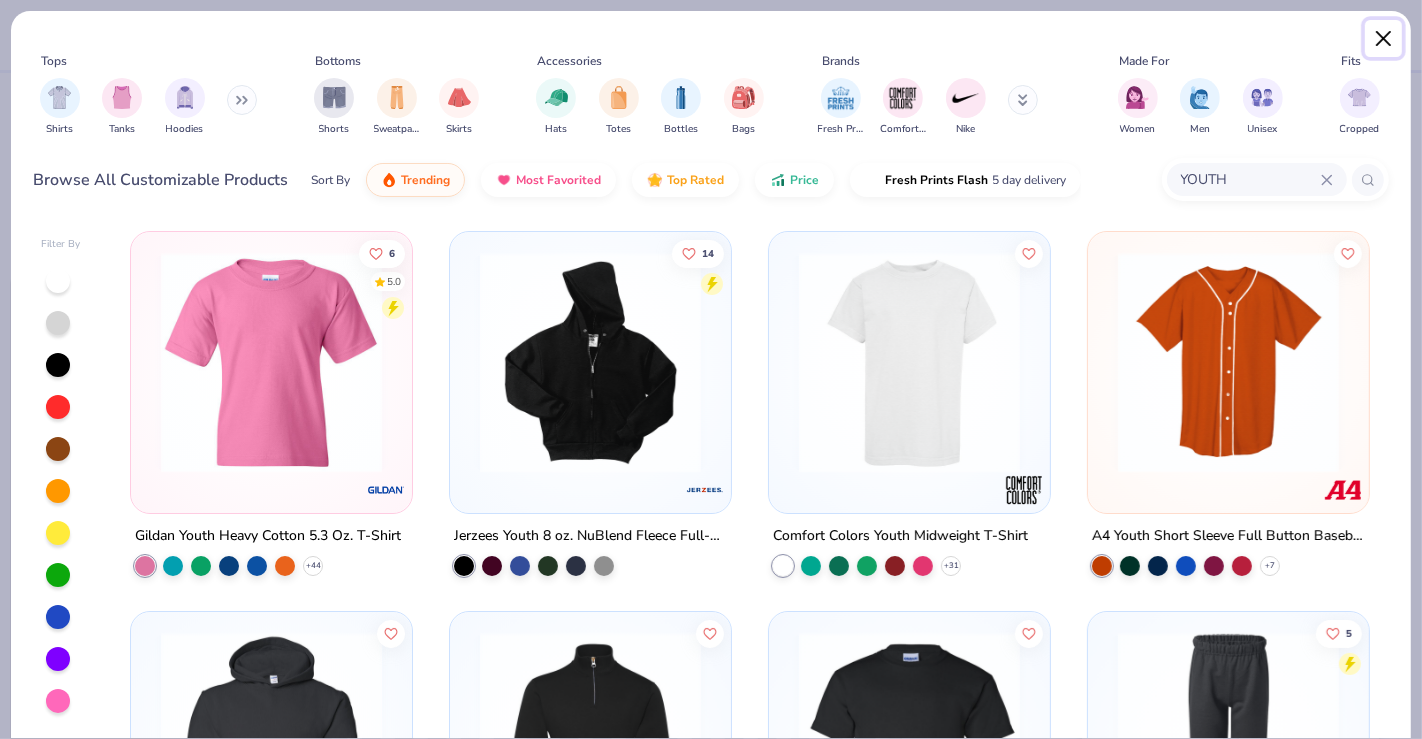 click at bounding box center [1384, 39] 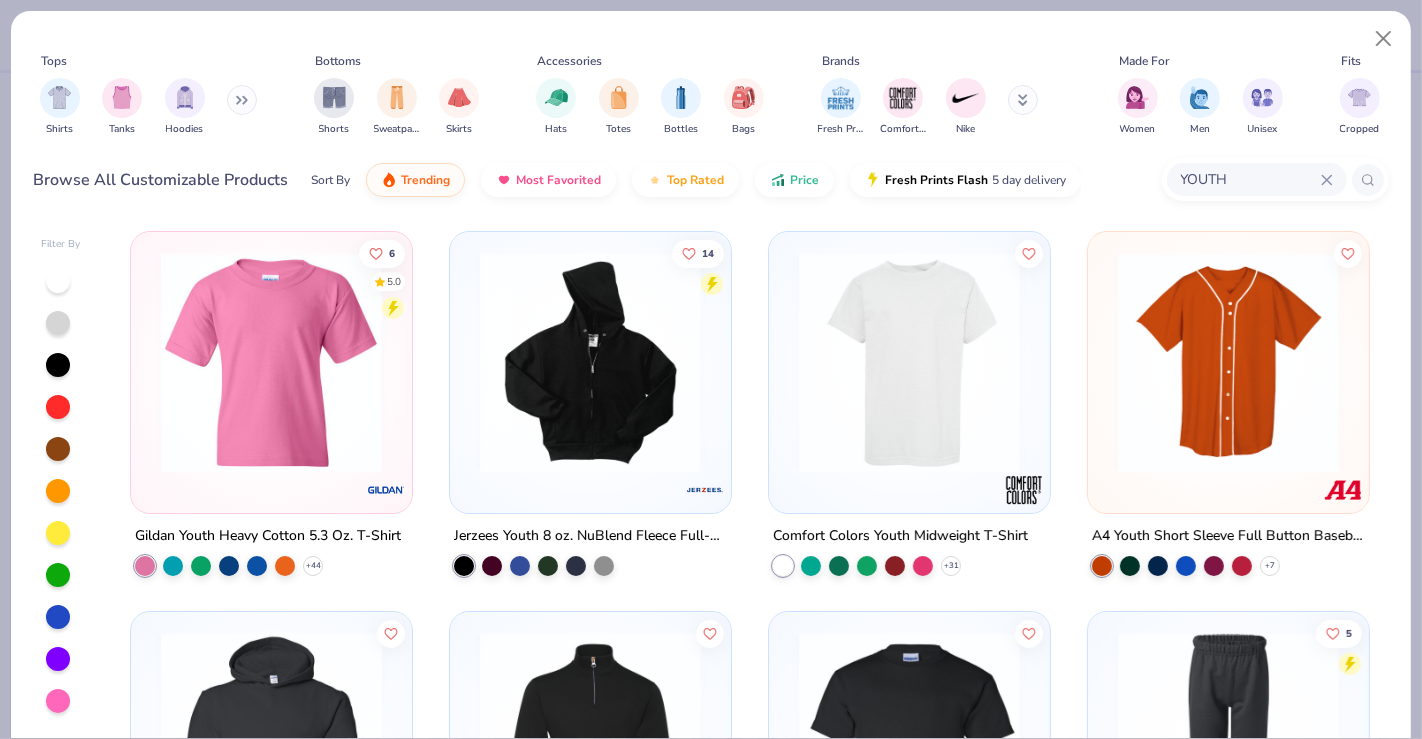 type on "x" 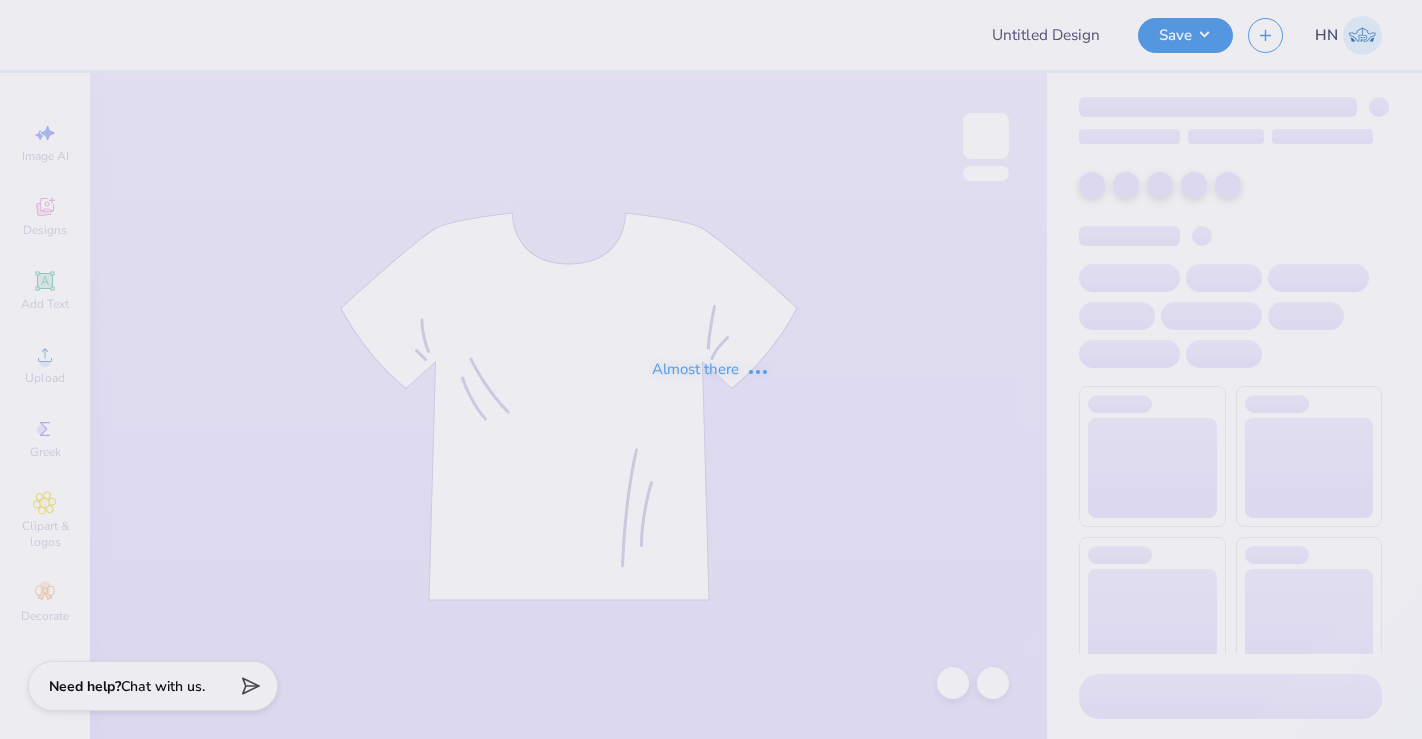 type on "youth t shirt design" 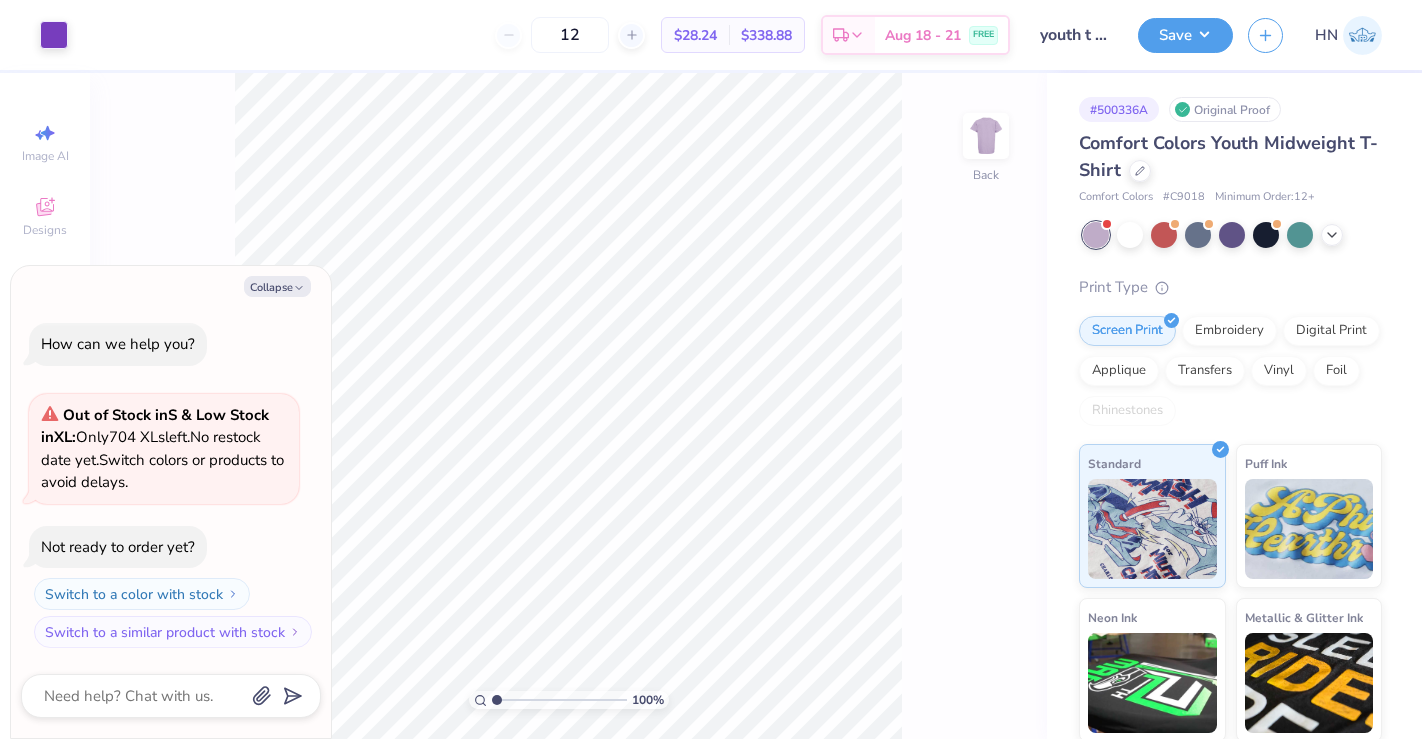 scroll, scrollTop: 0, scrollLeft: 0, axis: both 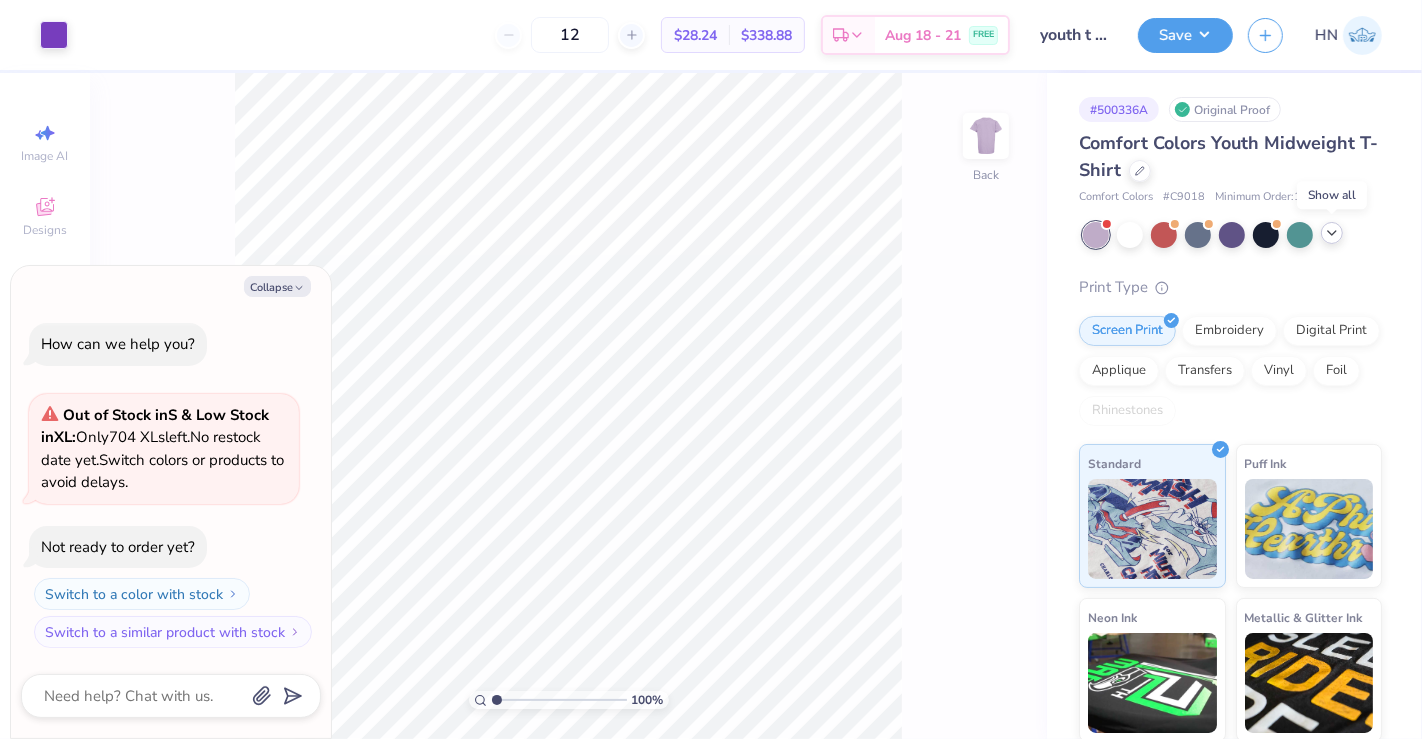 click 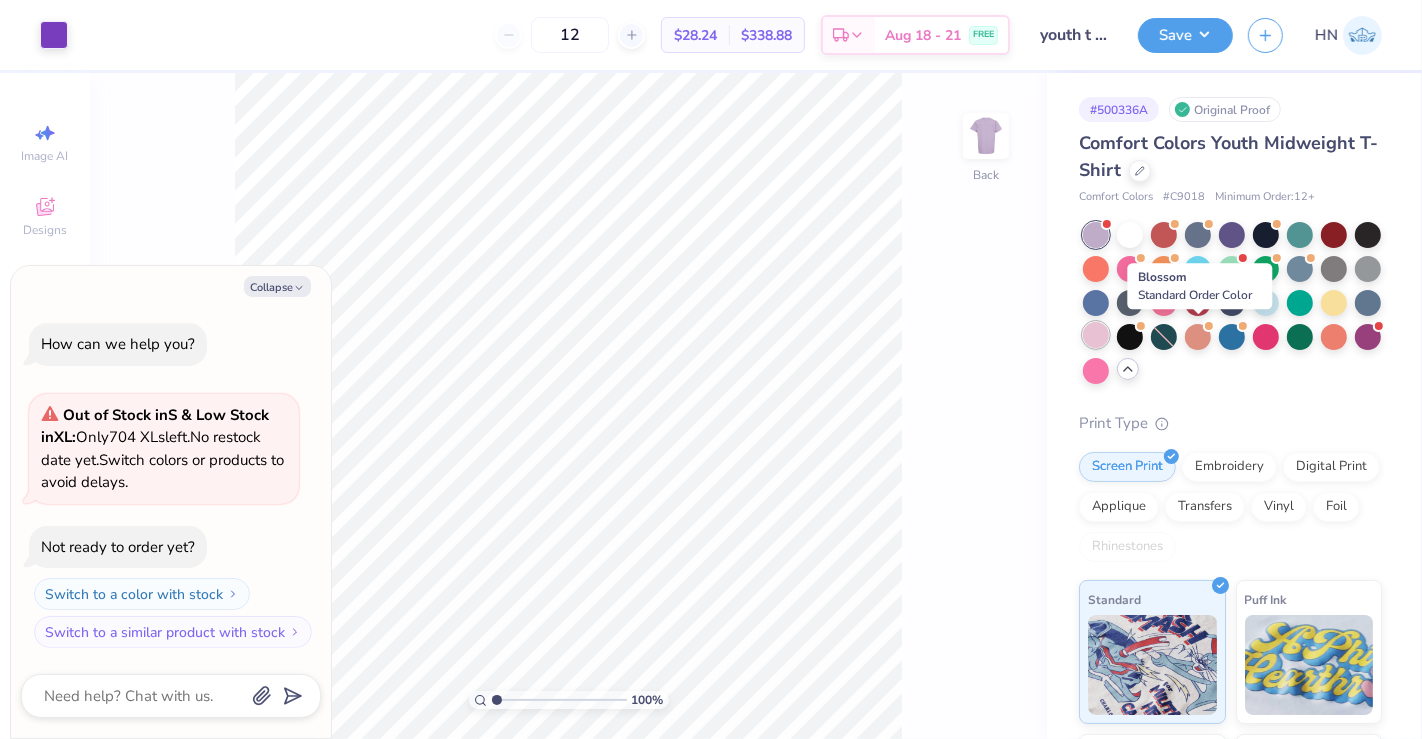click at bounding box center [1096, 335] 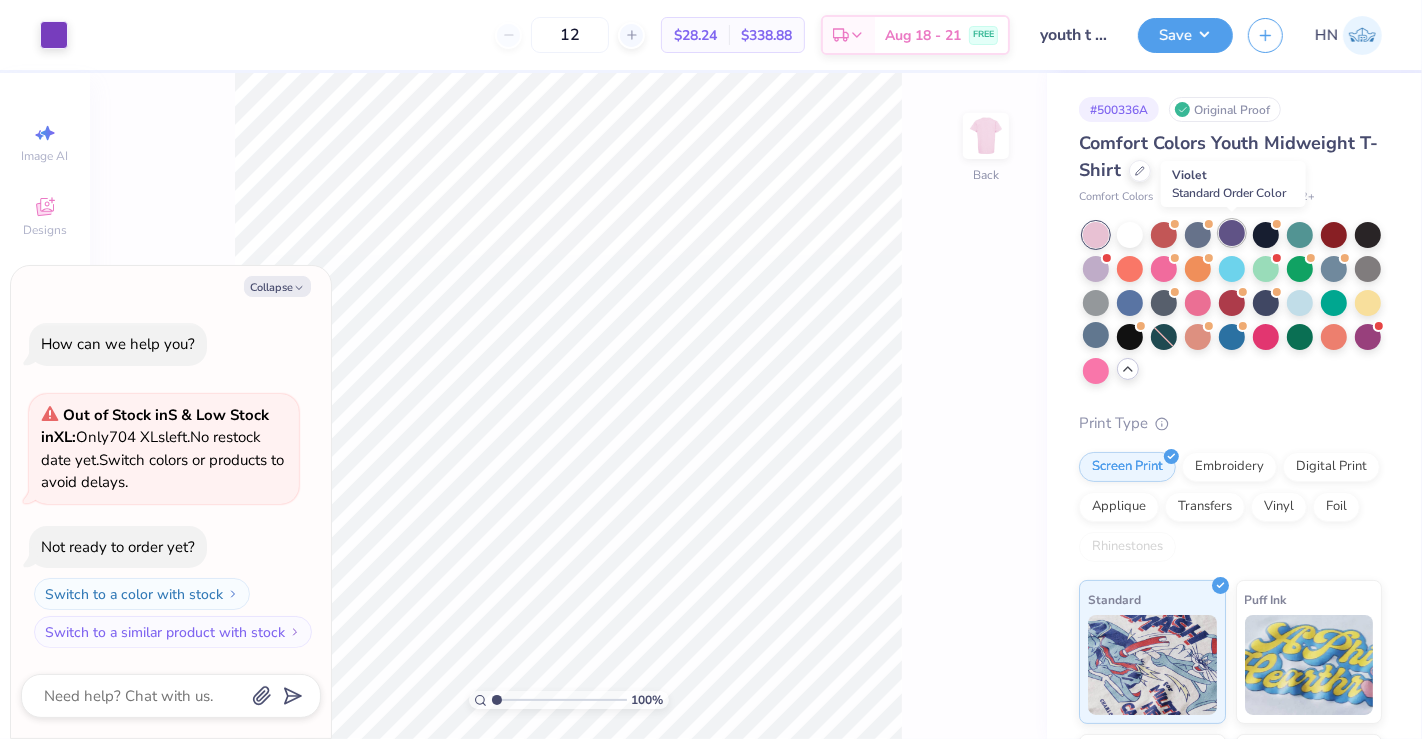 click at bounding box center [1232, 233] 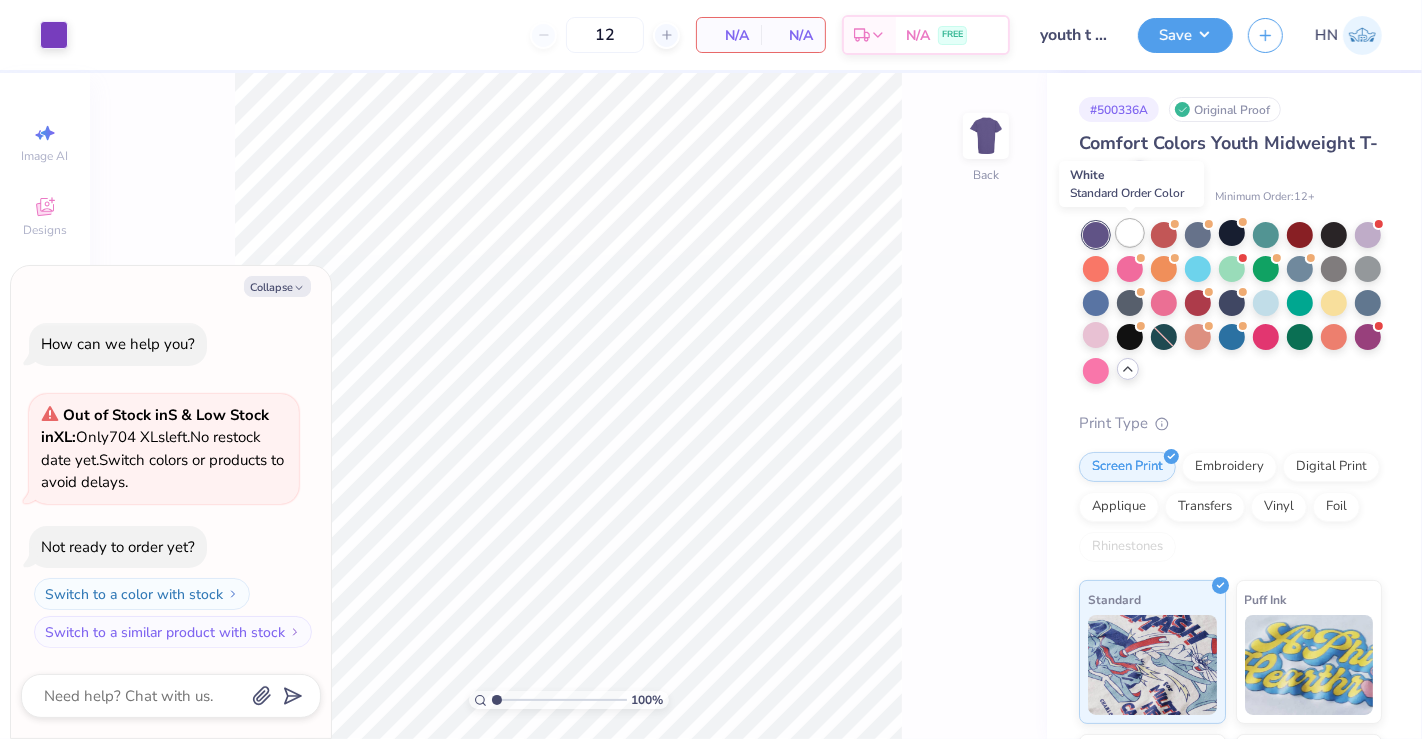 click at bounding box center (1130, 233) 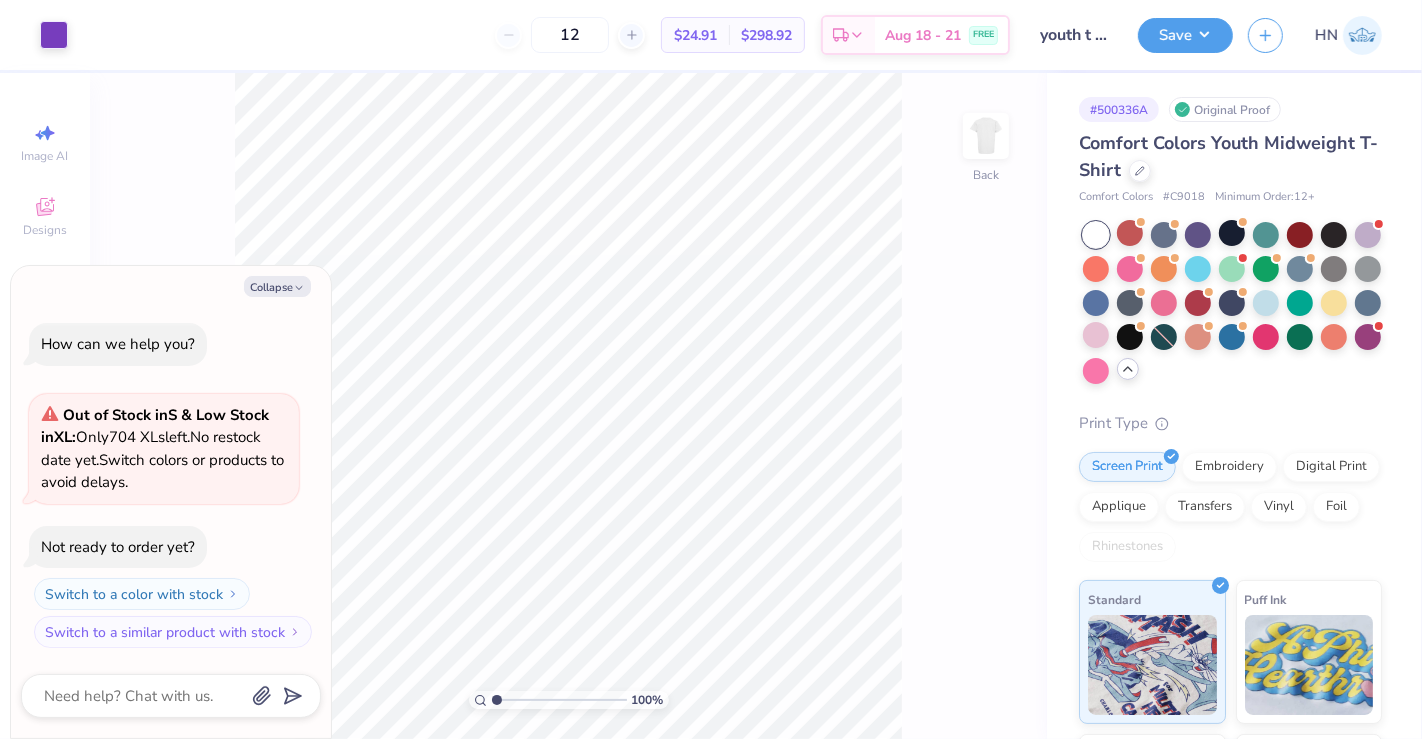 type on "x" 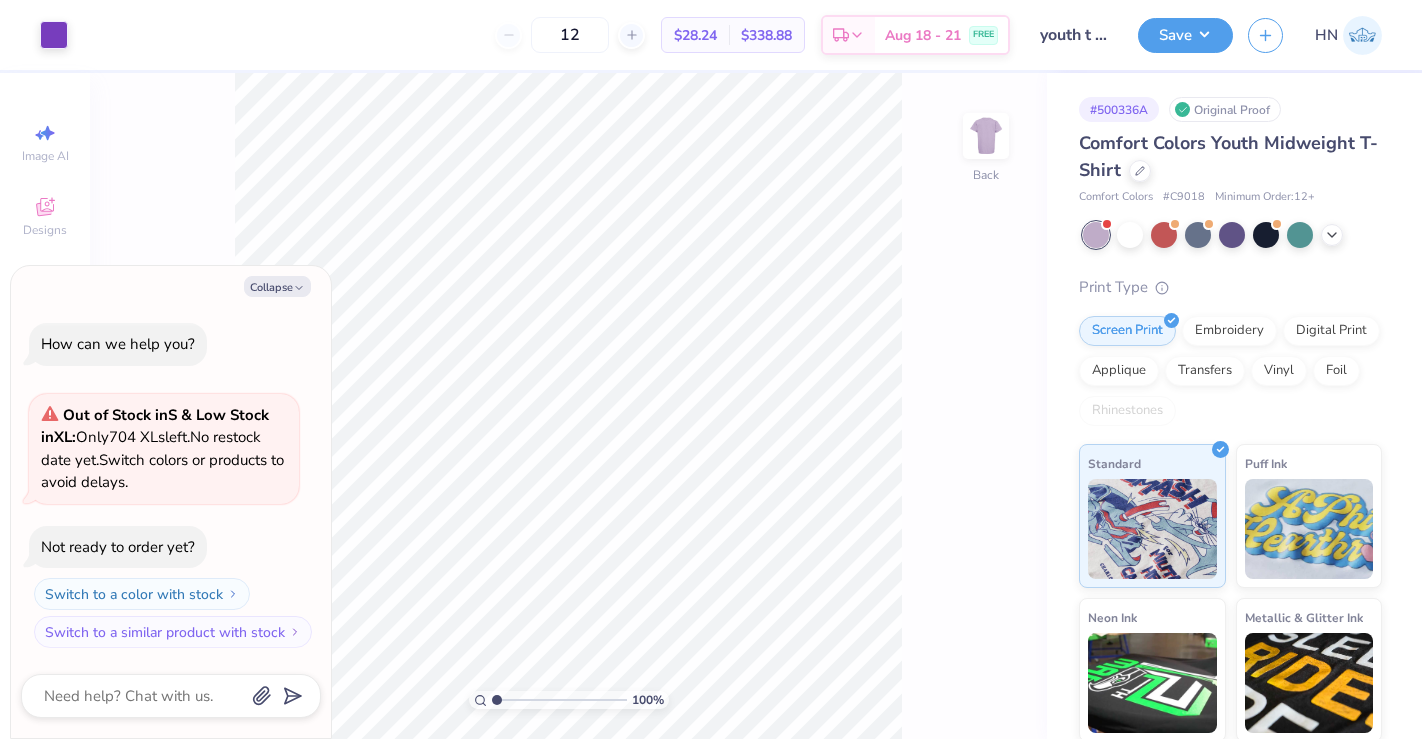scroll, scrollTop: 0, scrollLeft: 0, axis: both 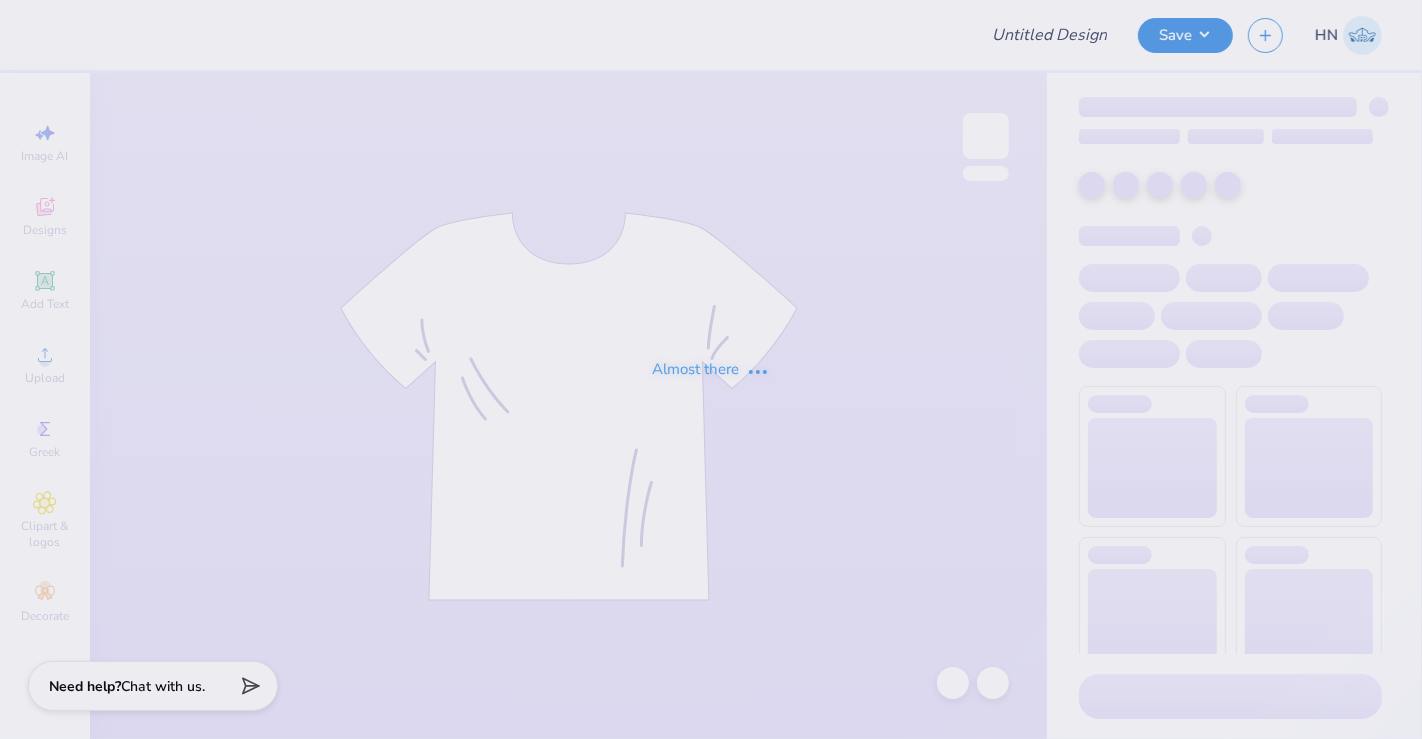 type on "parke design" 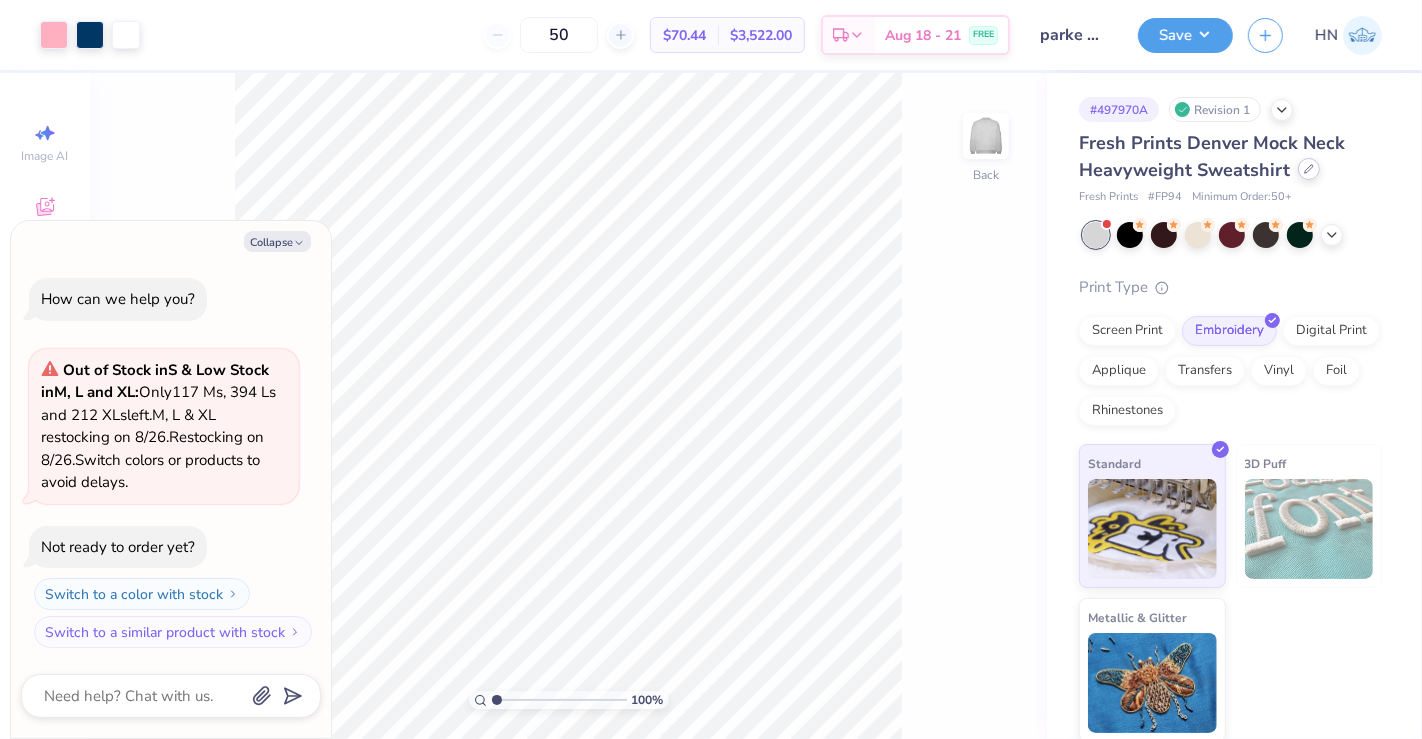 click at bounding box center [1309, 169] 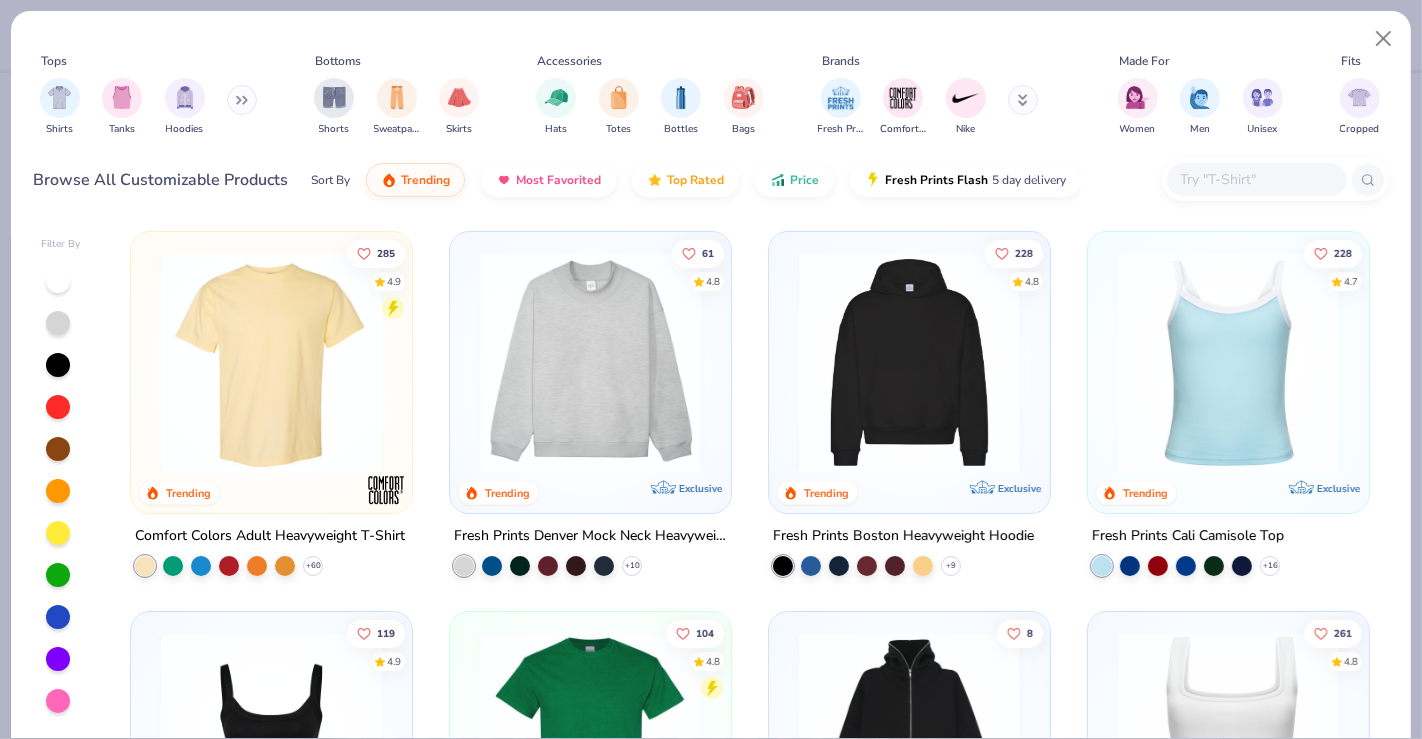 type on "x" 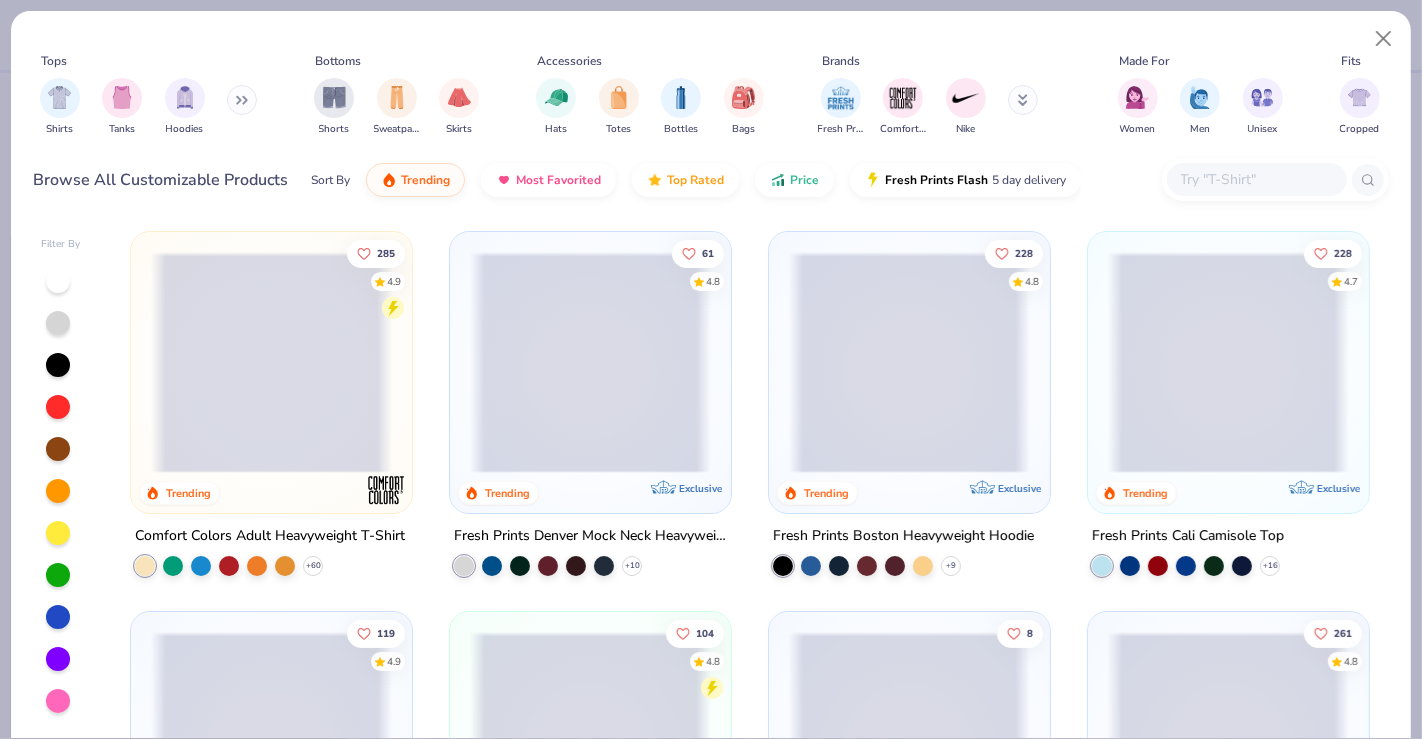 click at bounding box center [1256, 179] 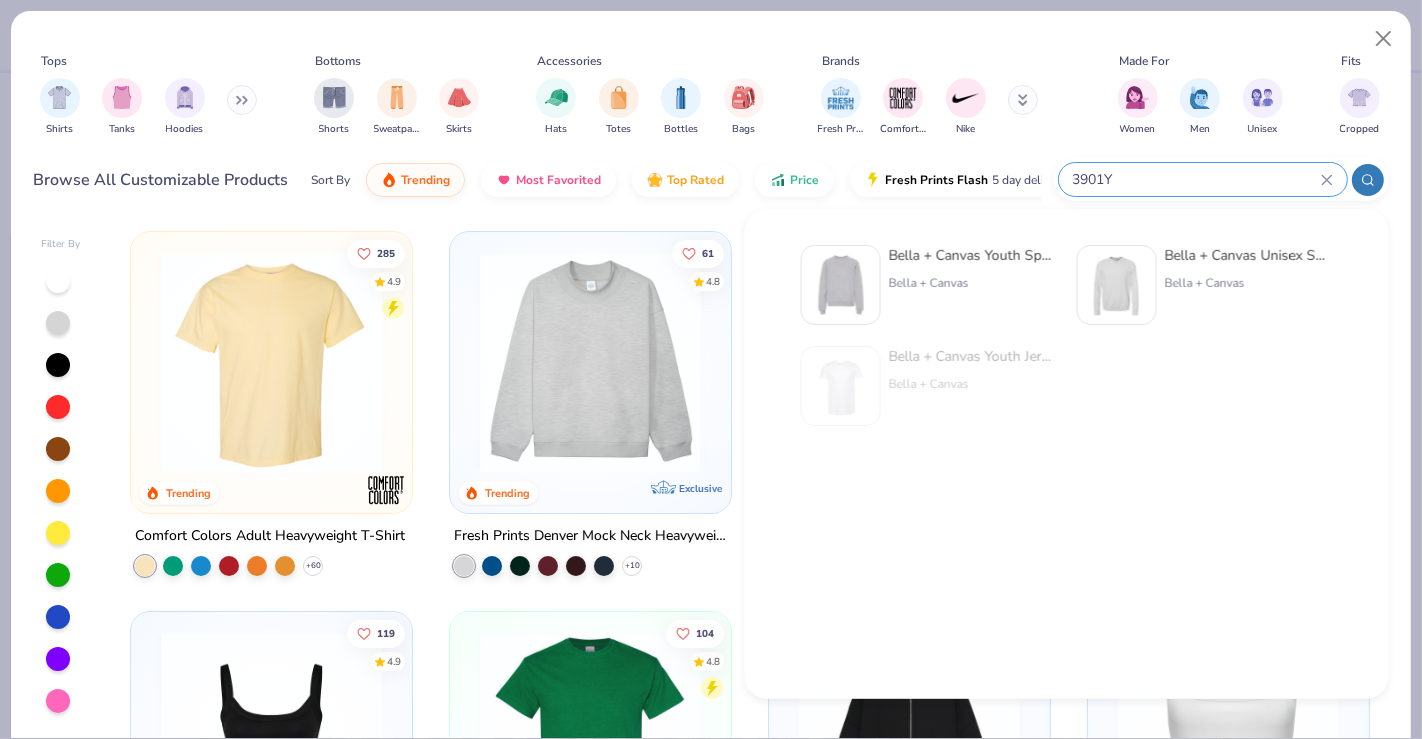 click 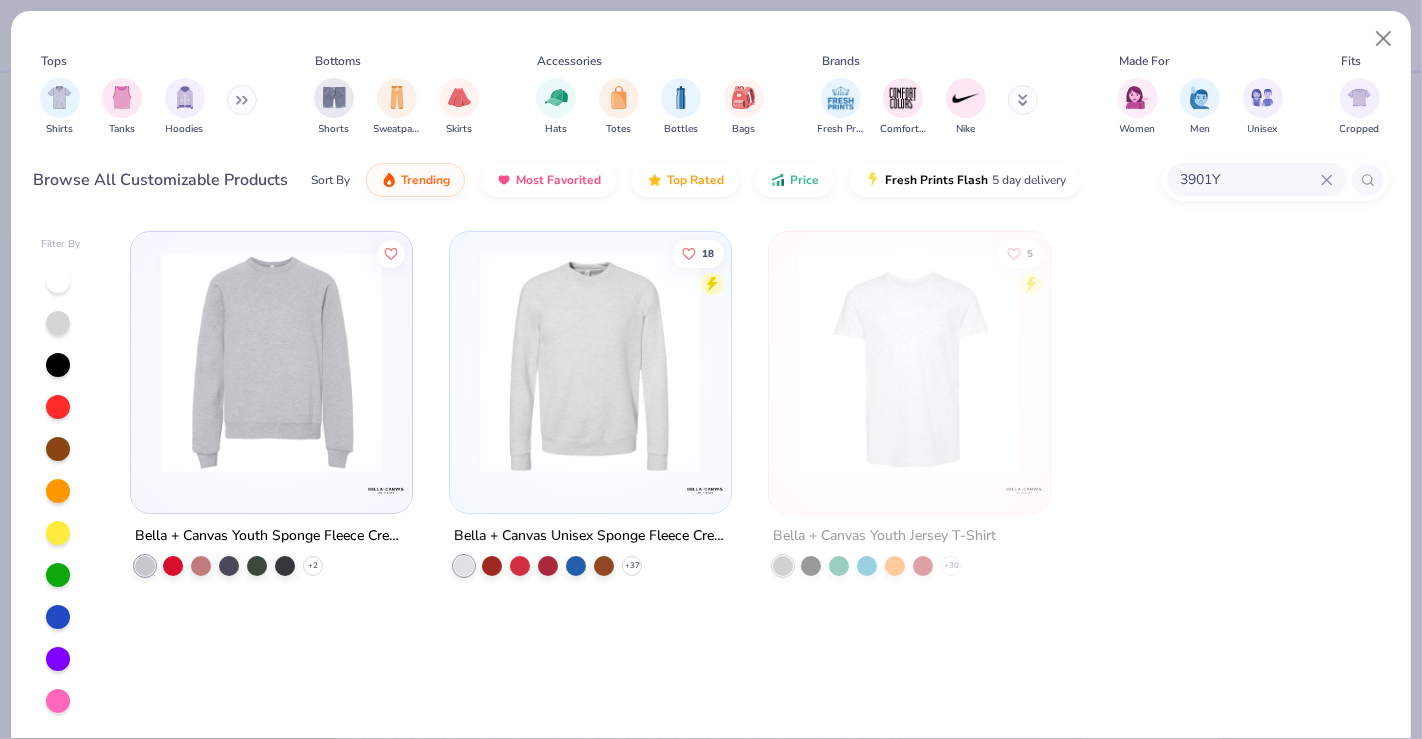 type on "3901Y" 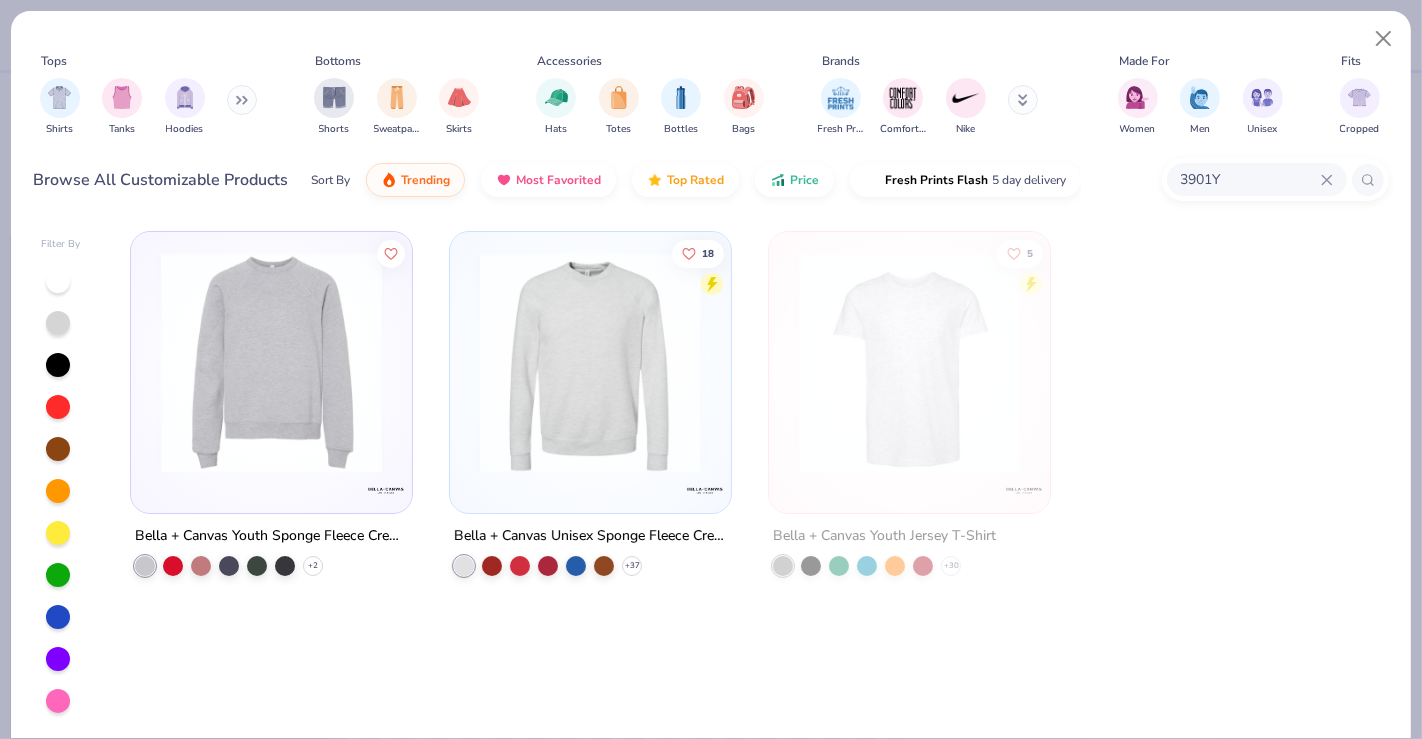 click at bounding box center [271, 362] 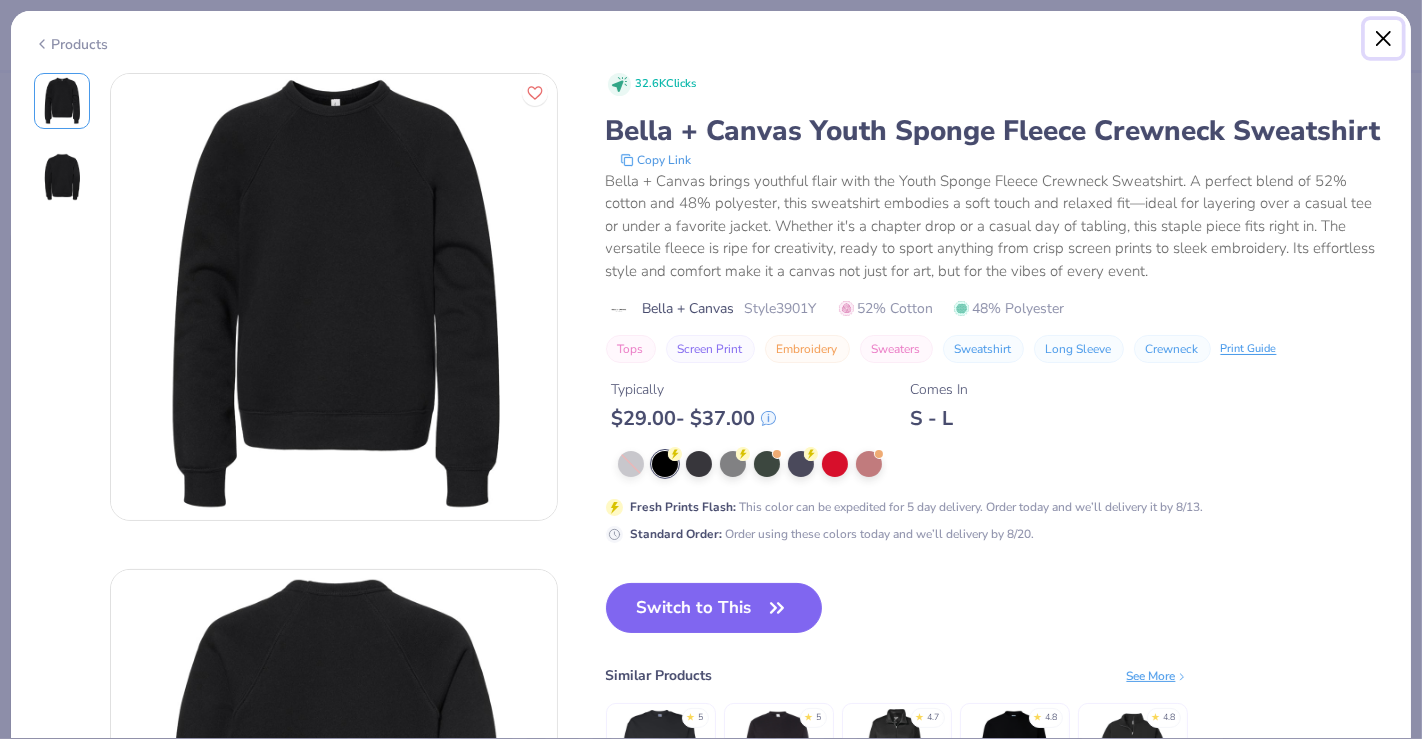 click at bounding box center (1384, 39) 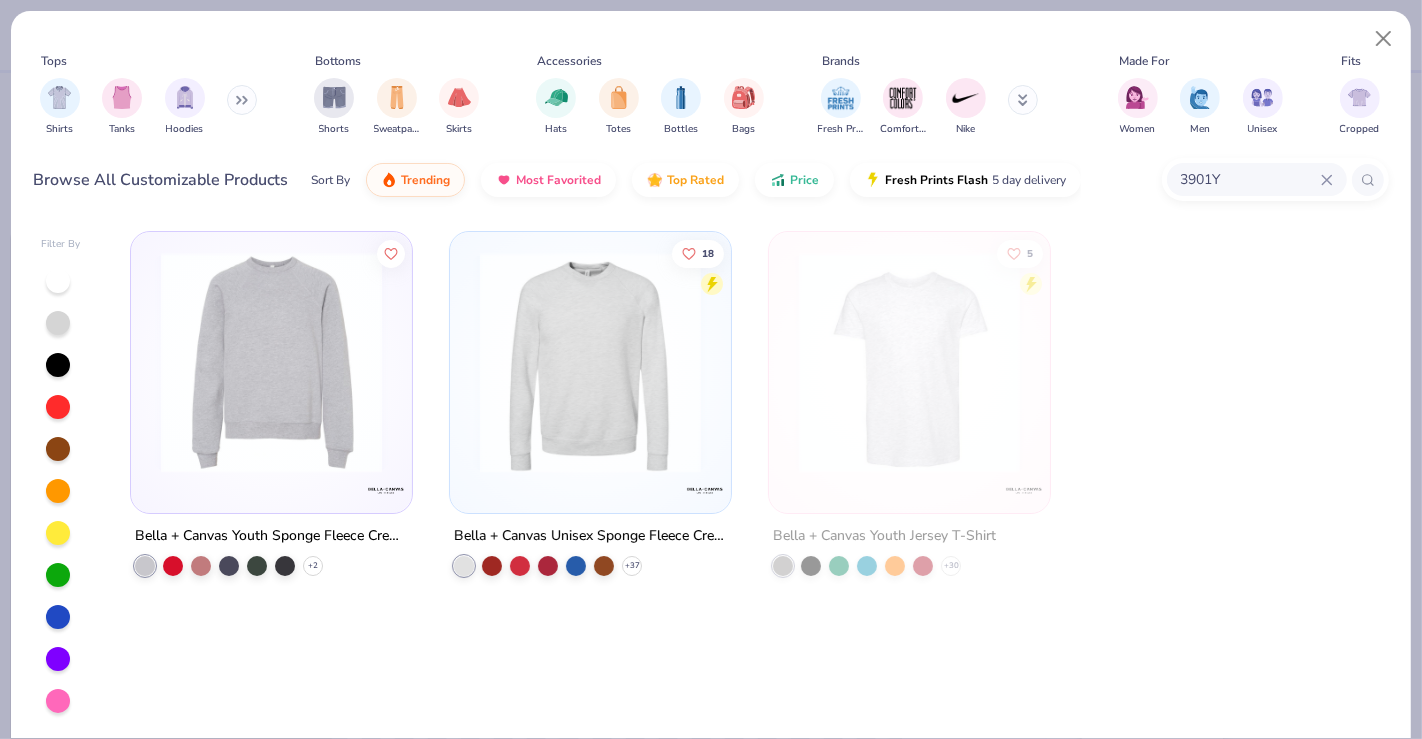 click on "3901Y" at bounding box center [1250, 179] 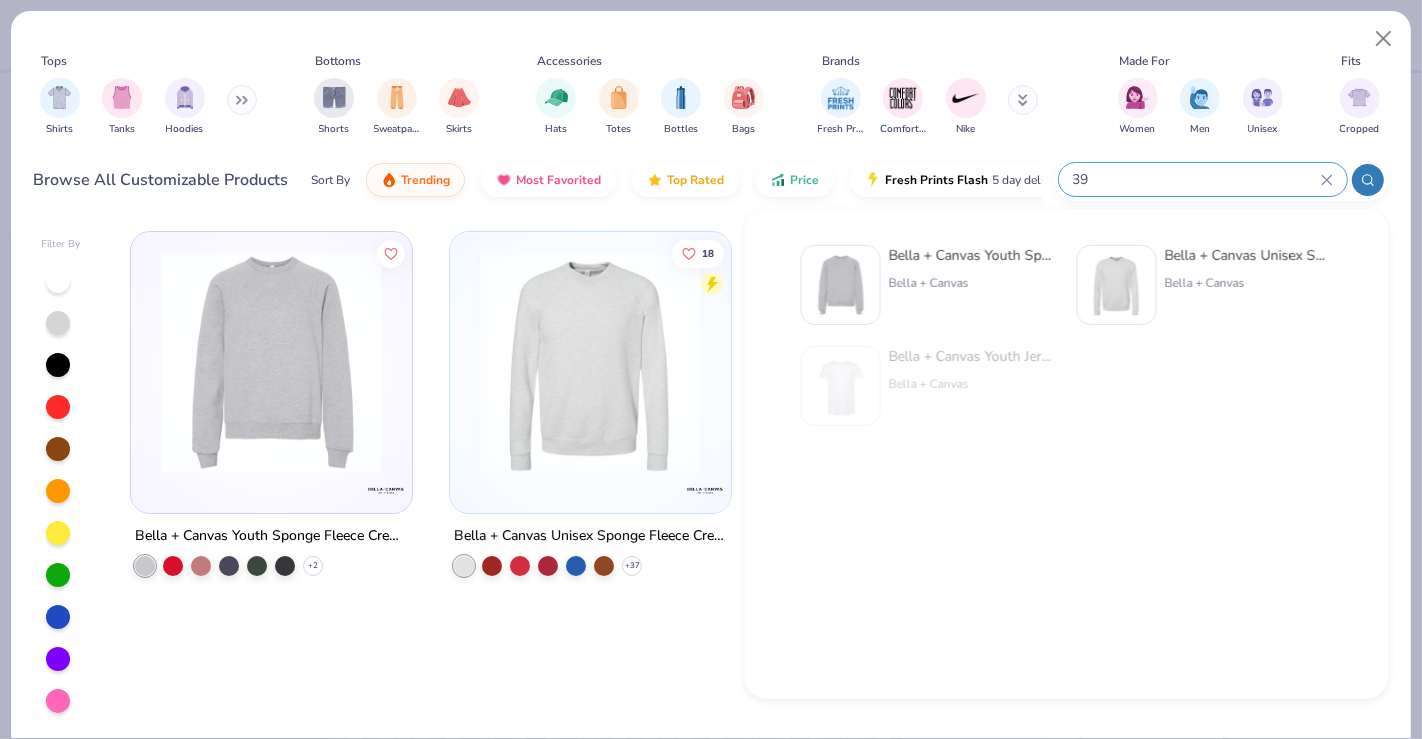 type on "3" 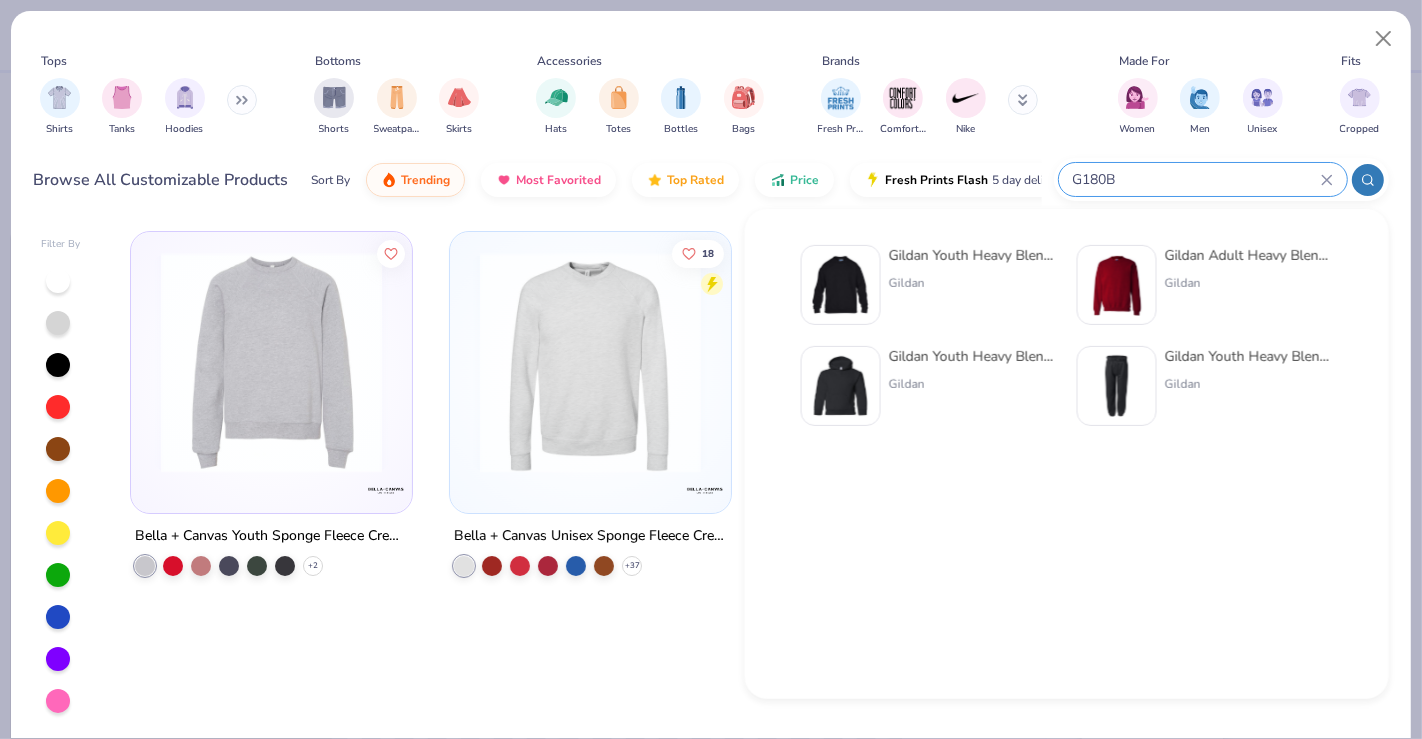 type on "G180B" 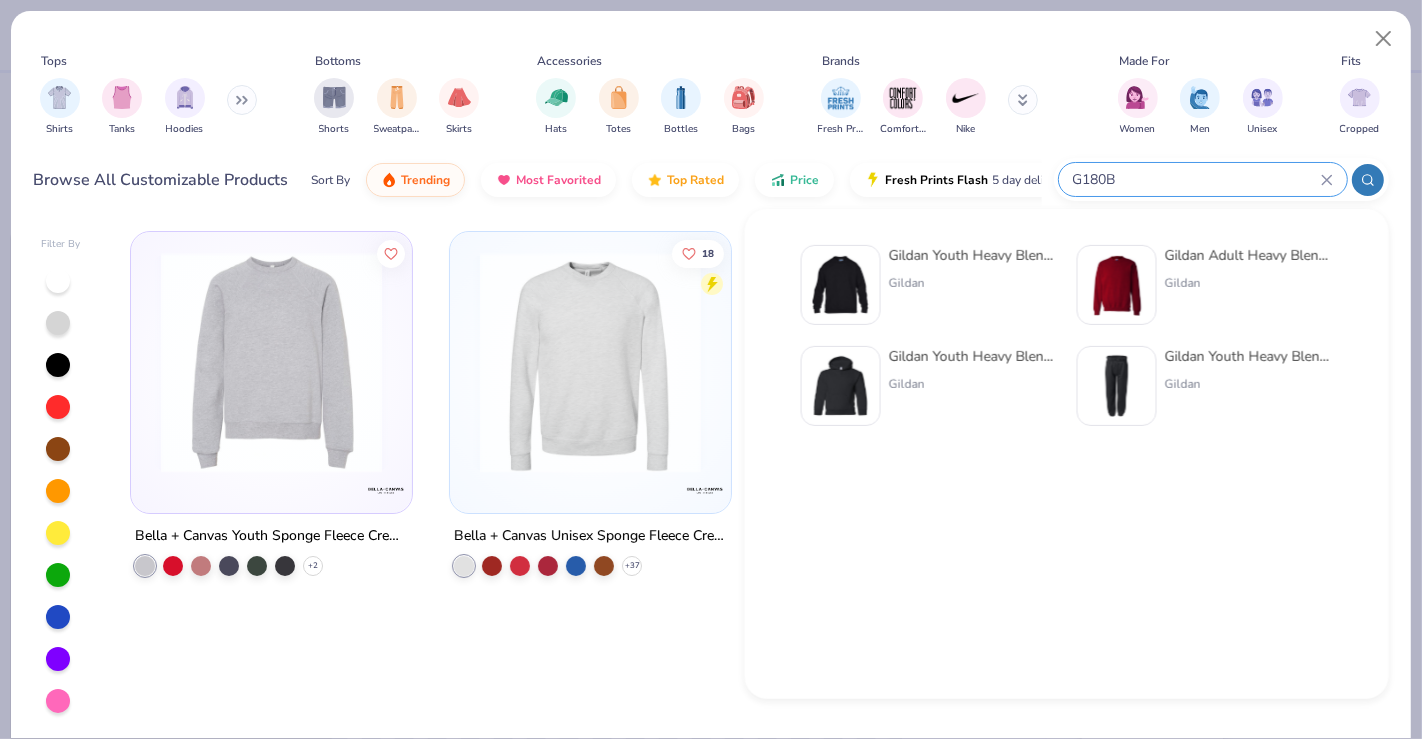click on "Gildan Youth Heavy Blend 8 Oz. 50/50 Fleece Crew Gildan" at bounding box center [929, 285] 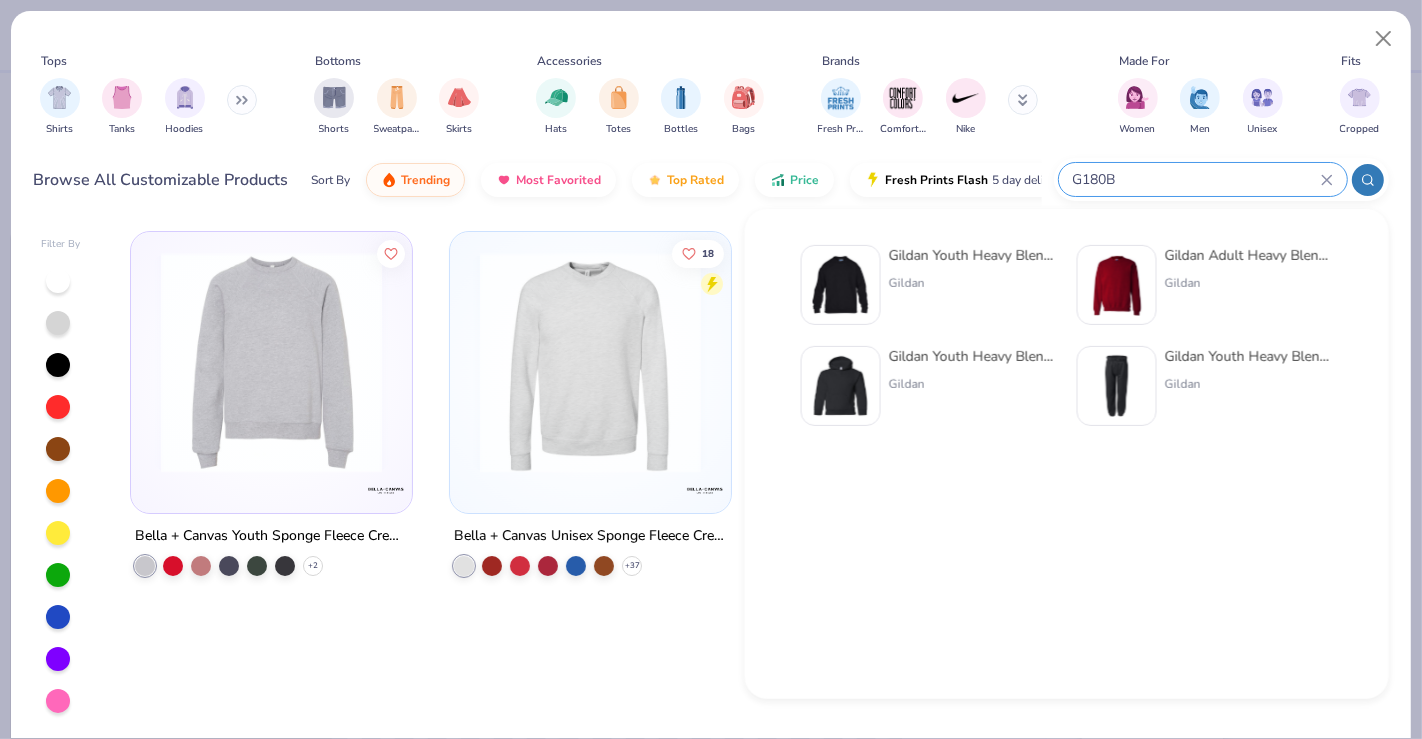 type 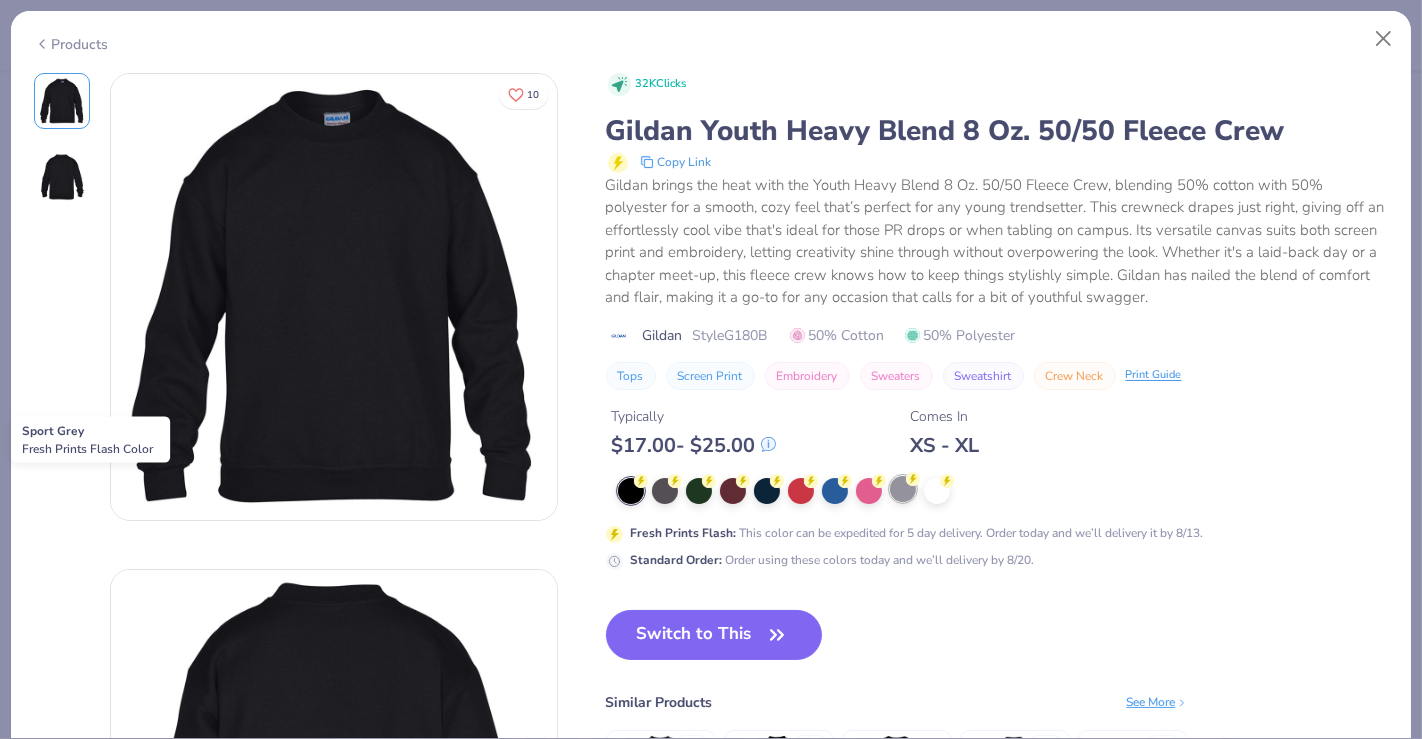 click at bounding box center [903, 489] 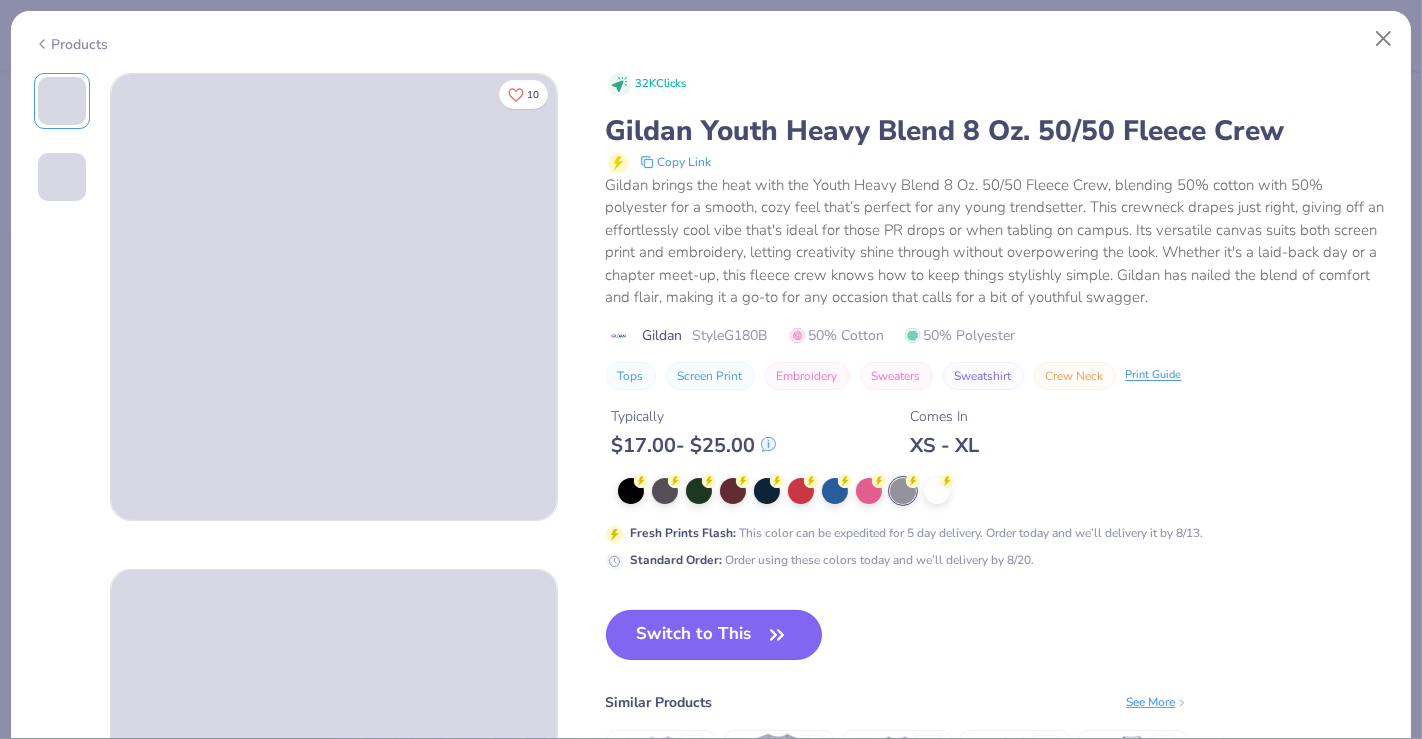 click 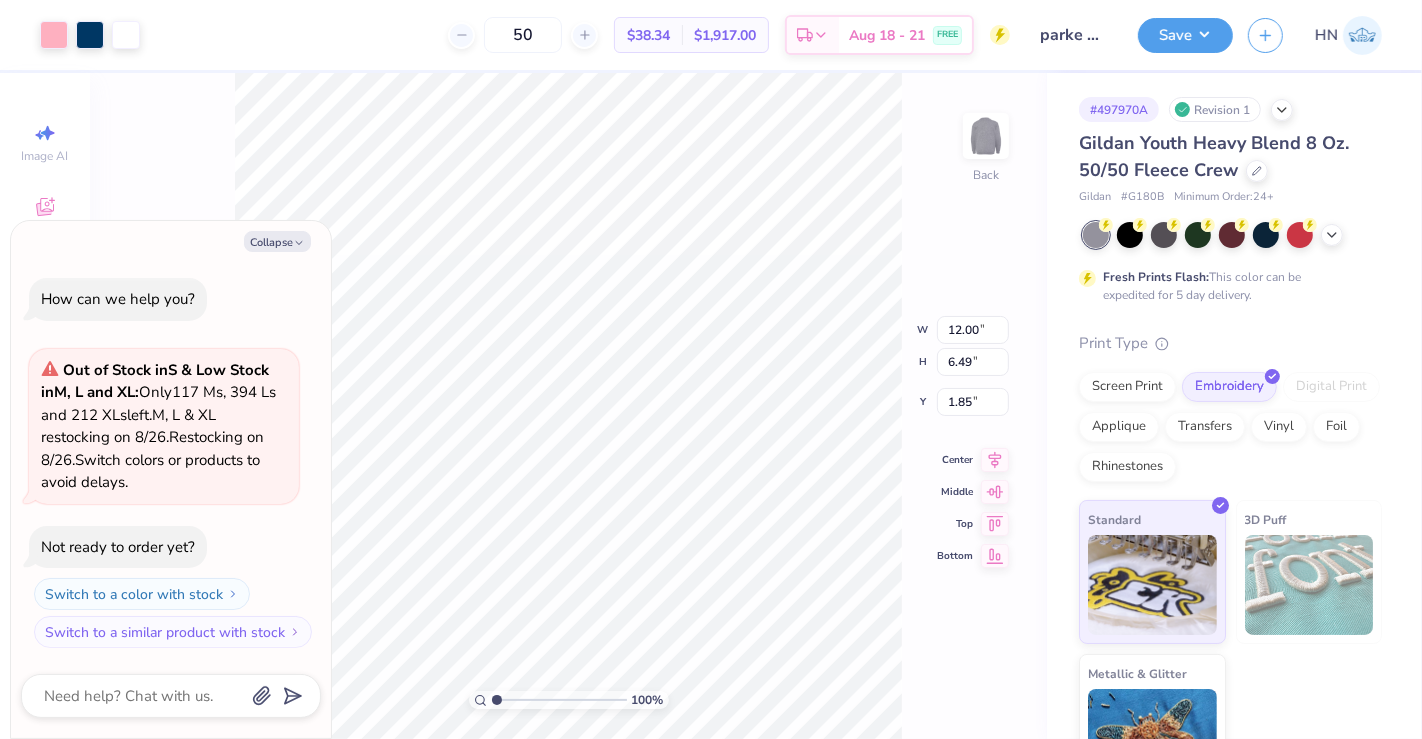 type on "x" 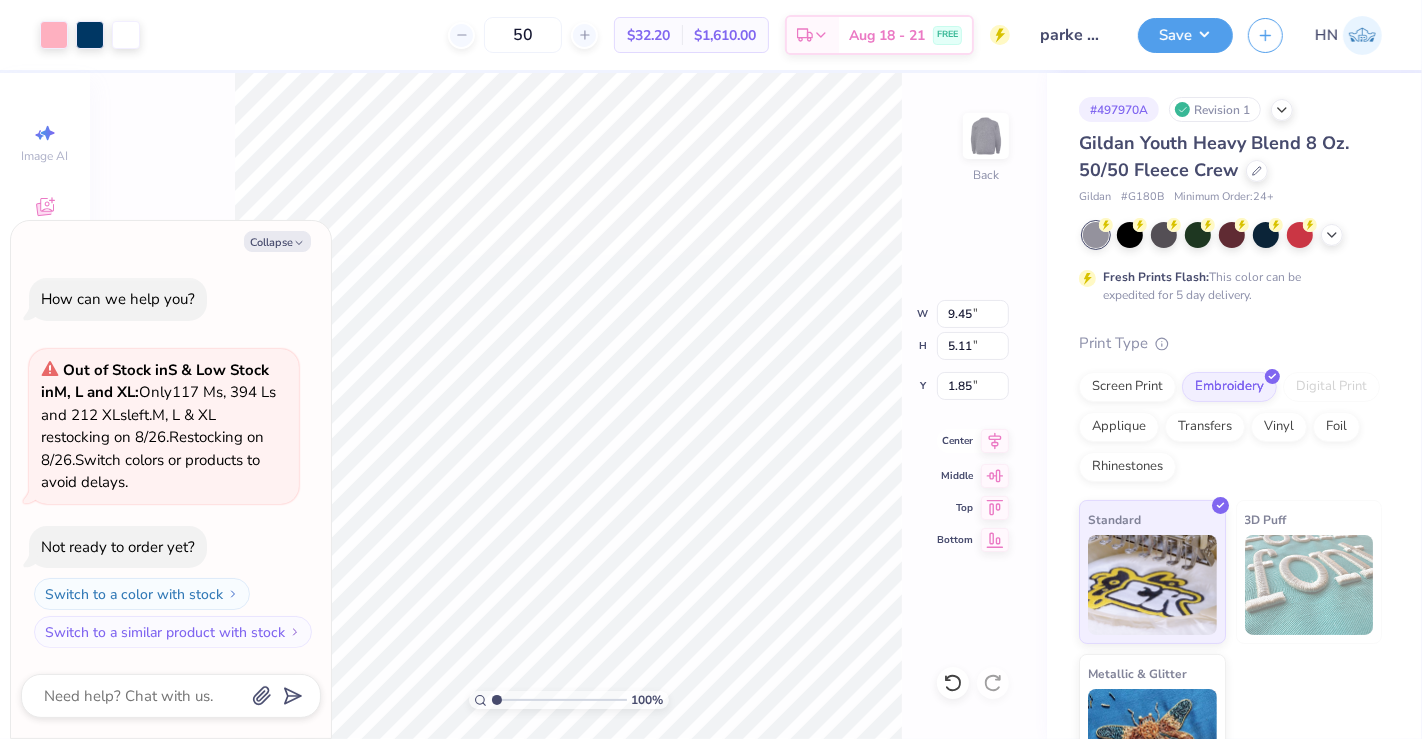 click 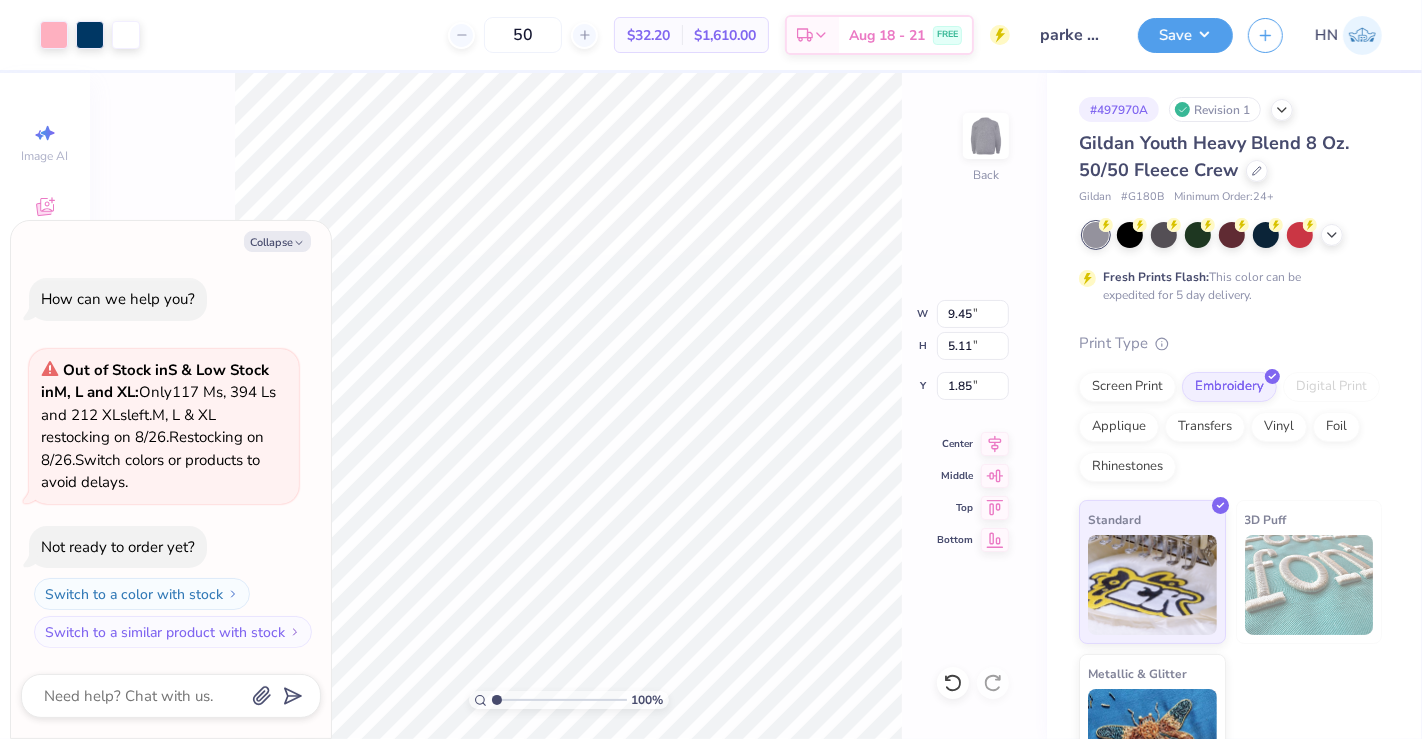 type on "x" 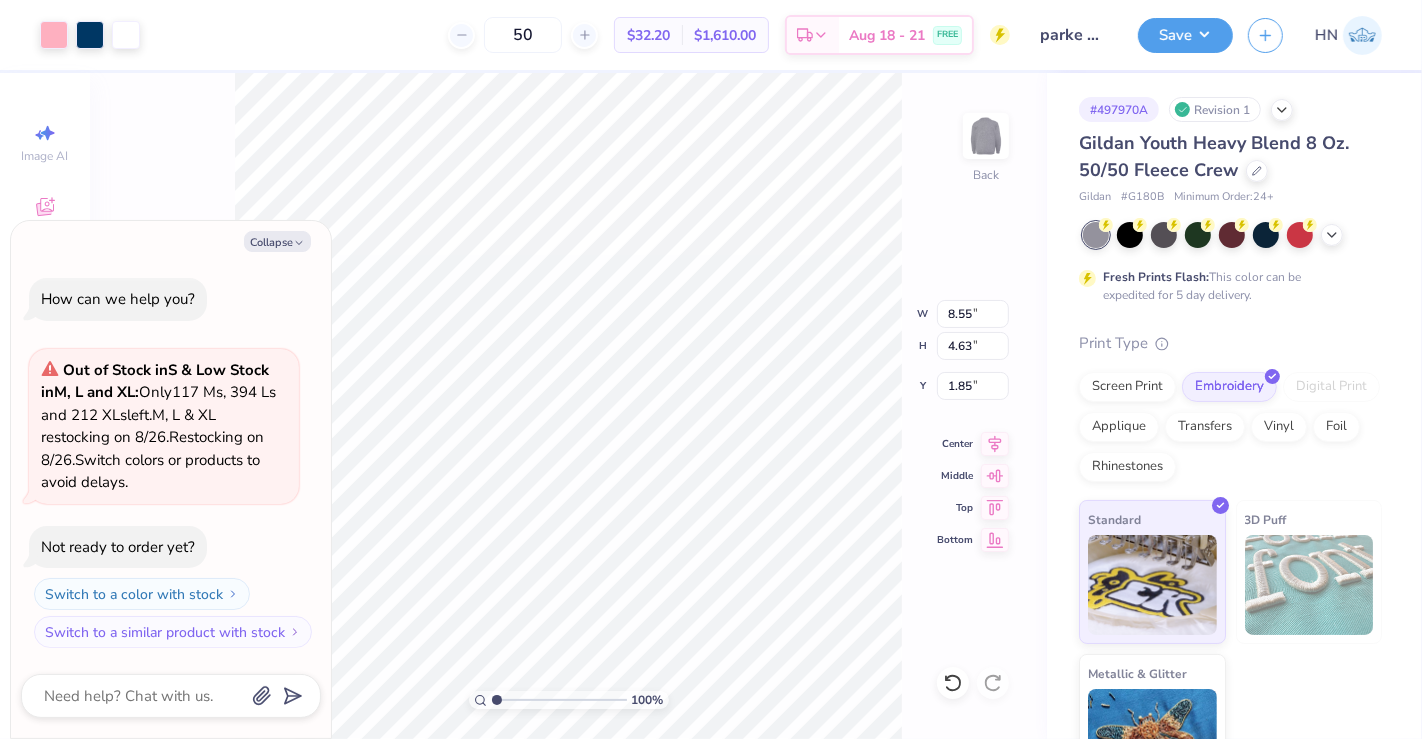 type on "x" 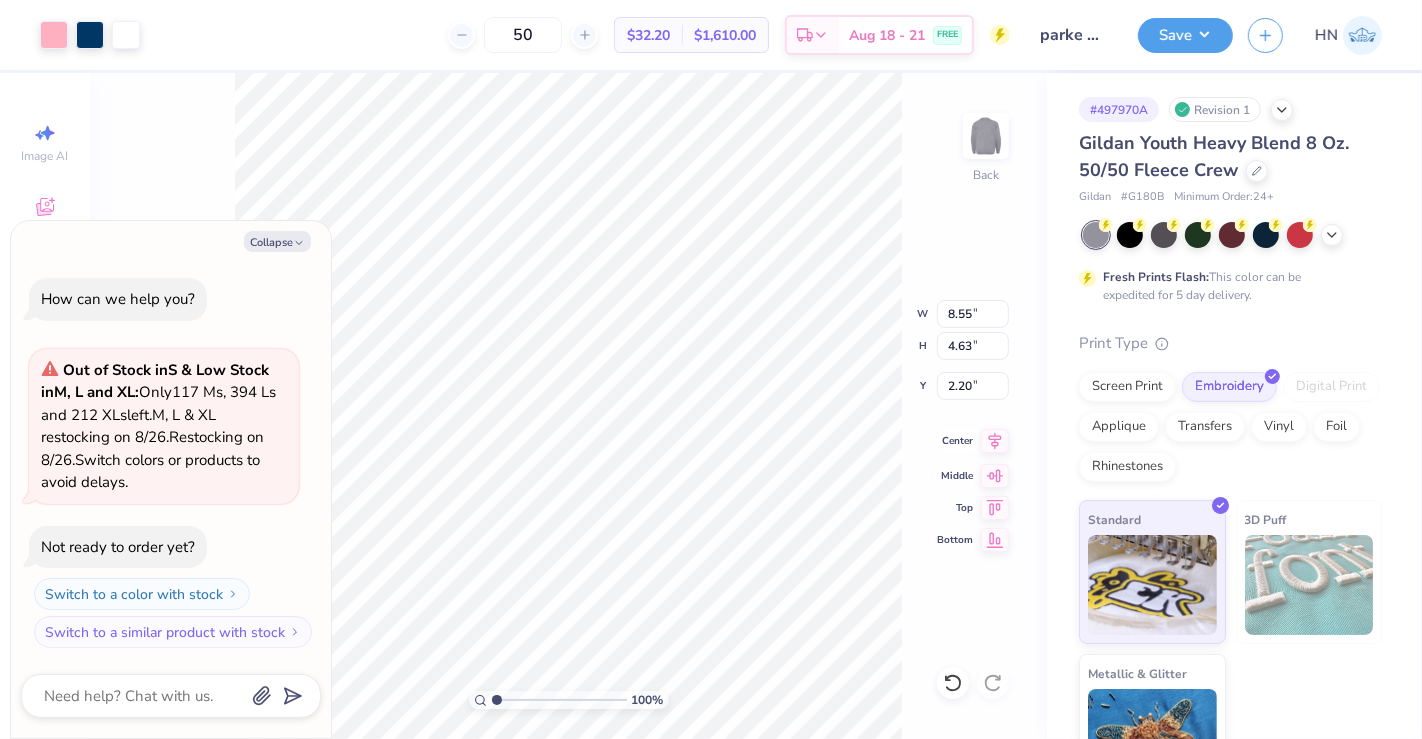 drag, startPoint x: 1000, startPoint y: 438, endPoint x: 962, endPoint y: 451, distance: 40.16217 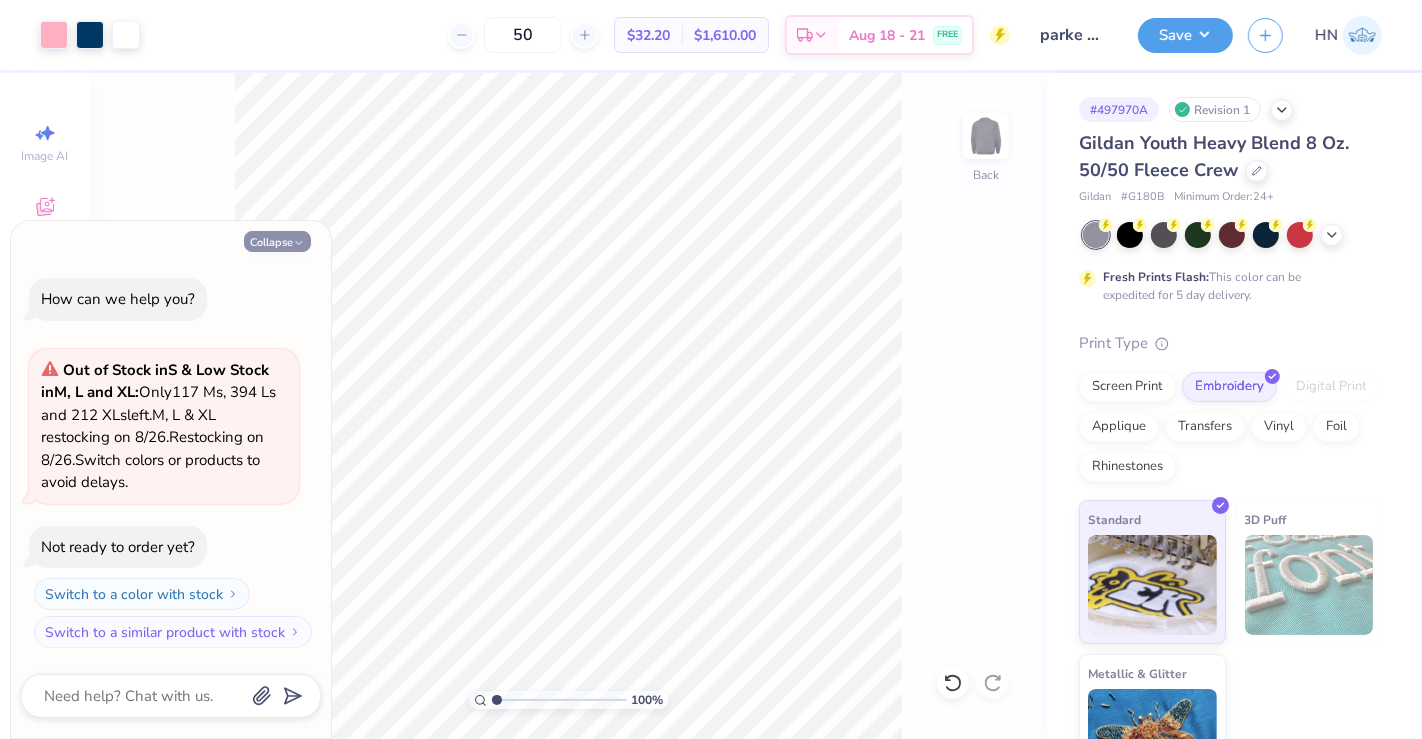 click on "Collapse" at bounding box center (277, 241) 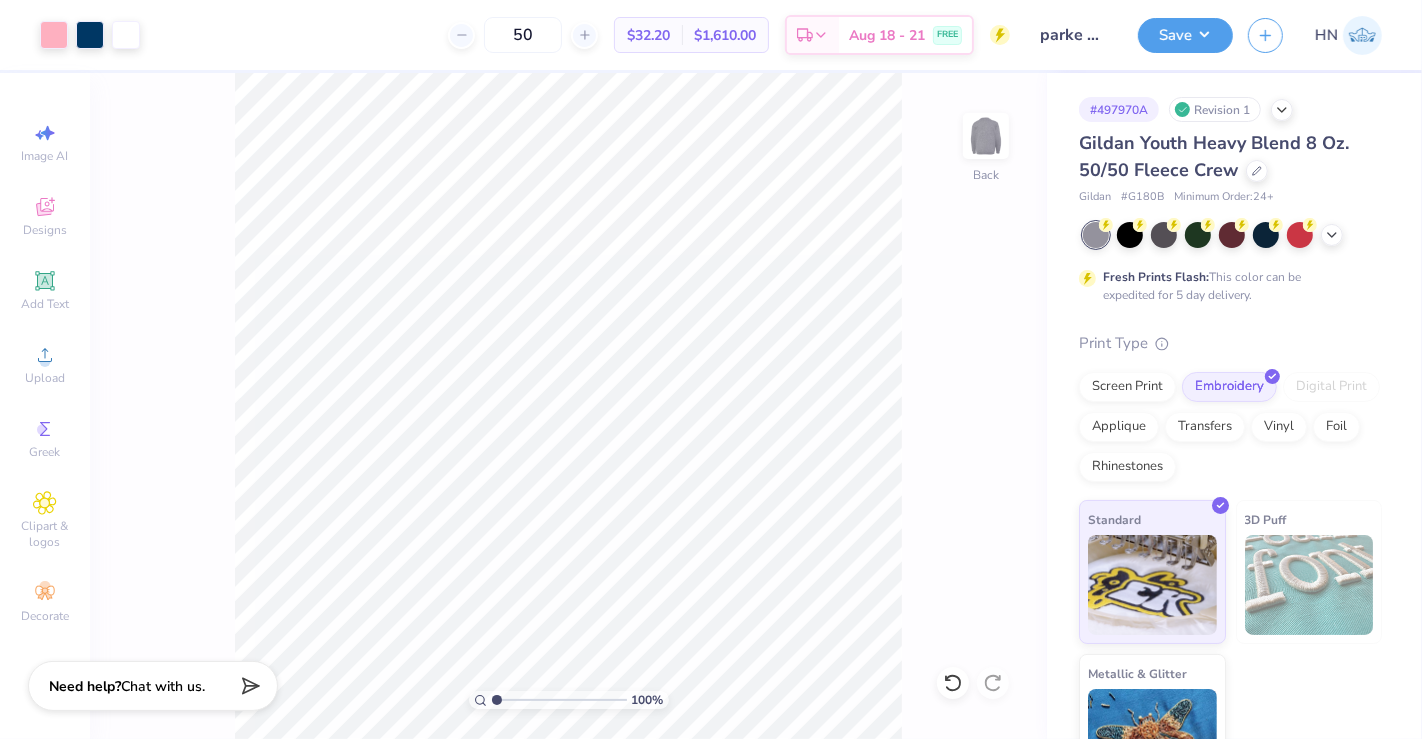 click at bounding box center [1232, 235] 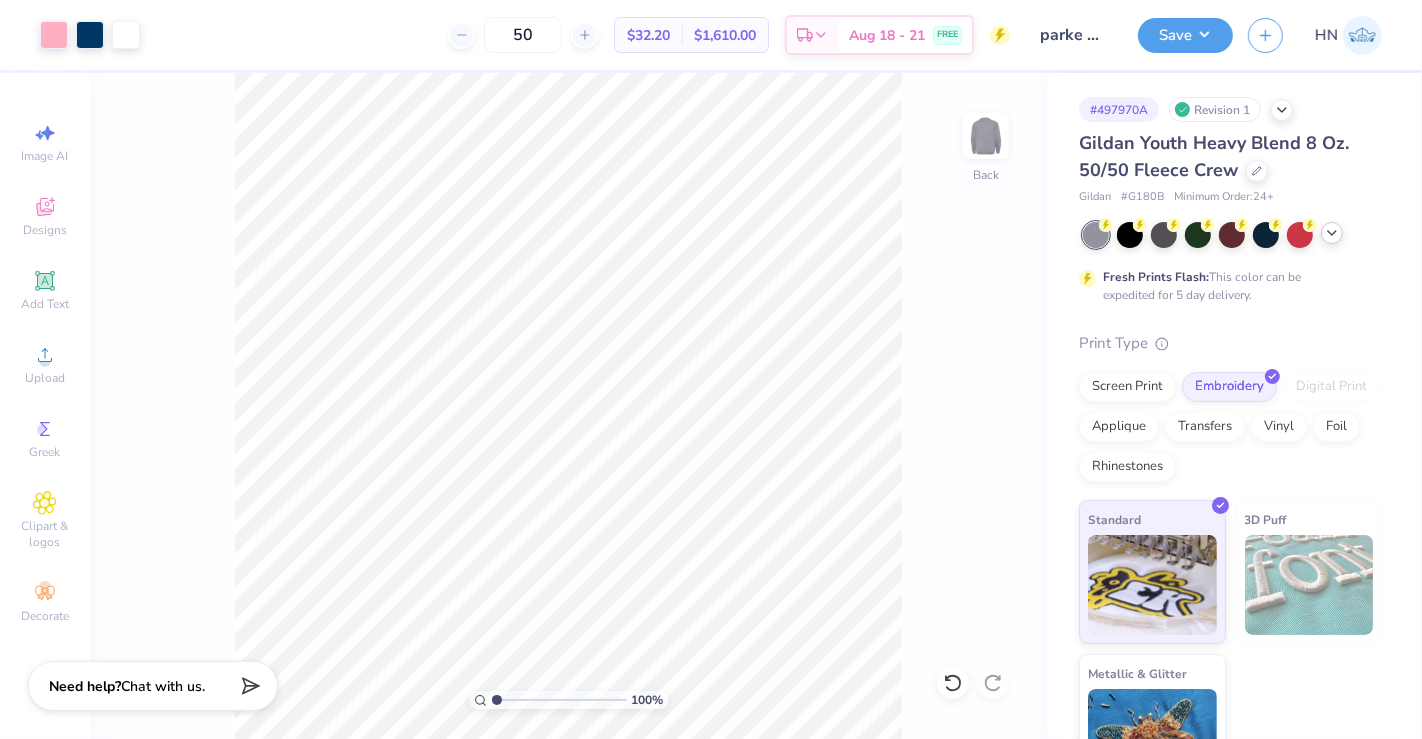 click 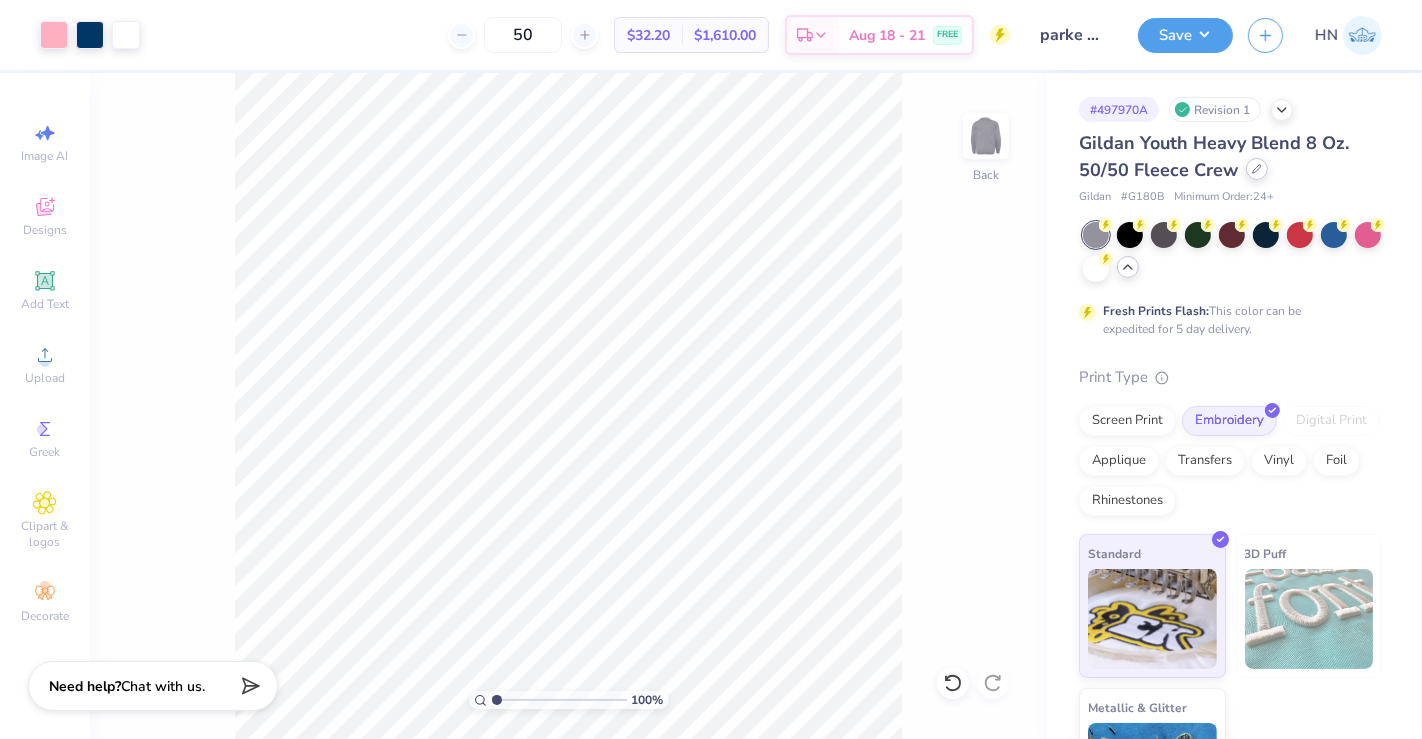 click at bounding box center (1257, 169) 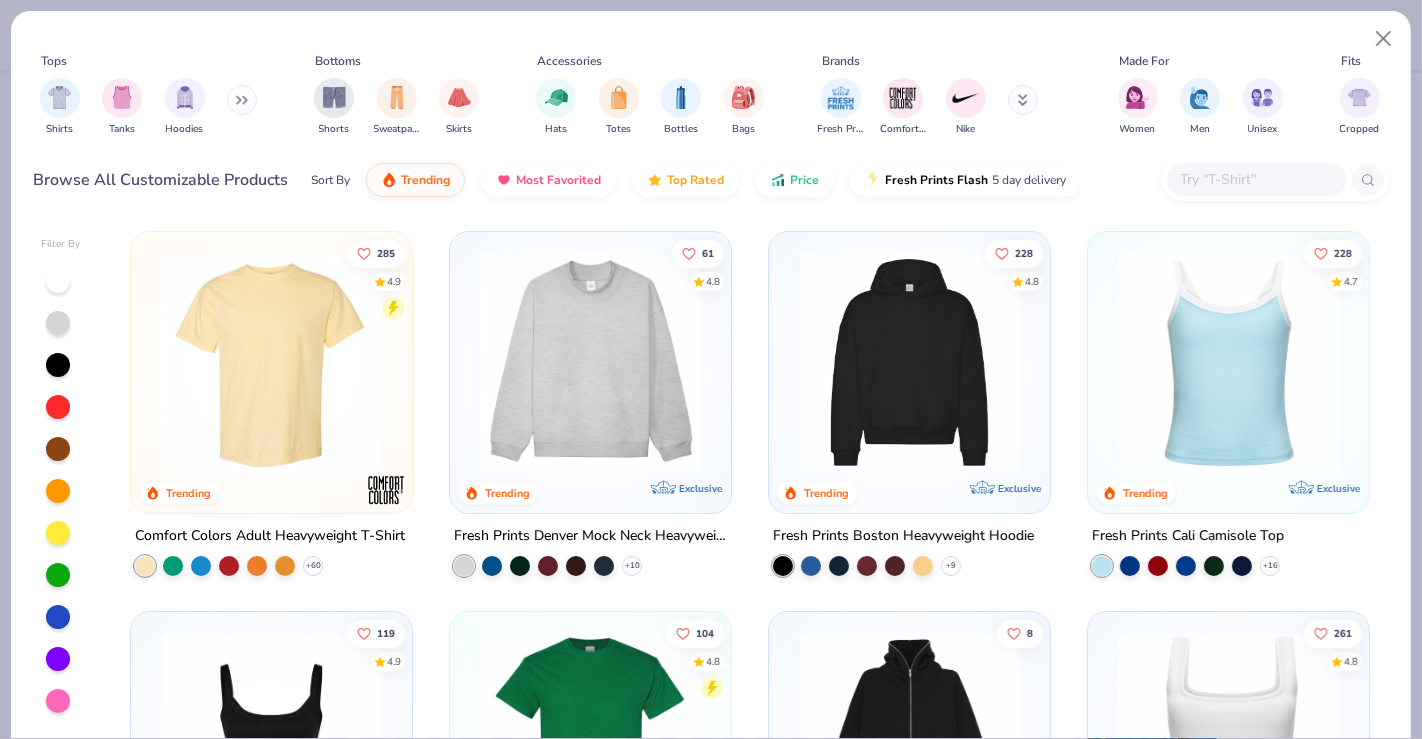 click at bounding box center [1256, 179] 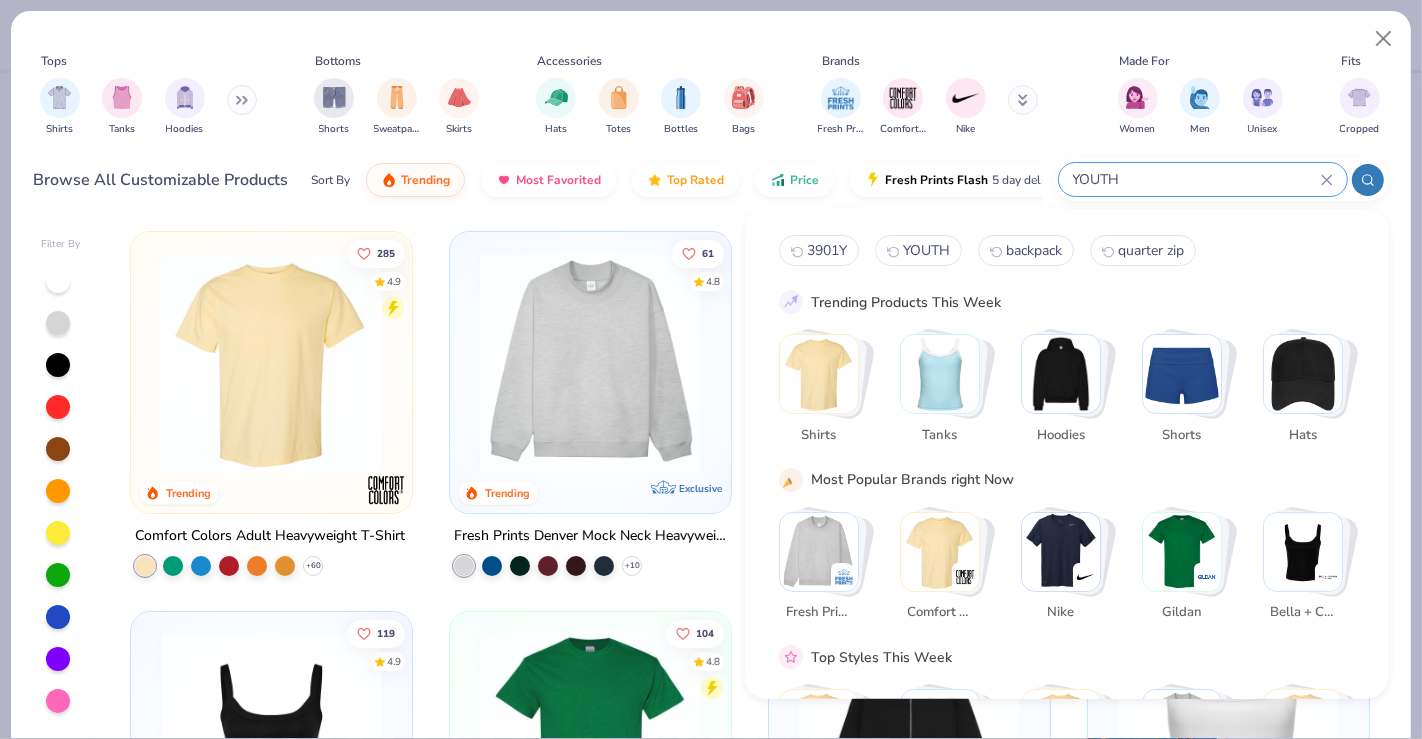 type on "YOUTH" 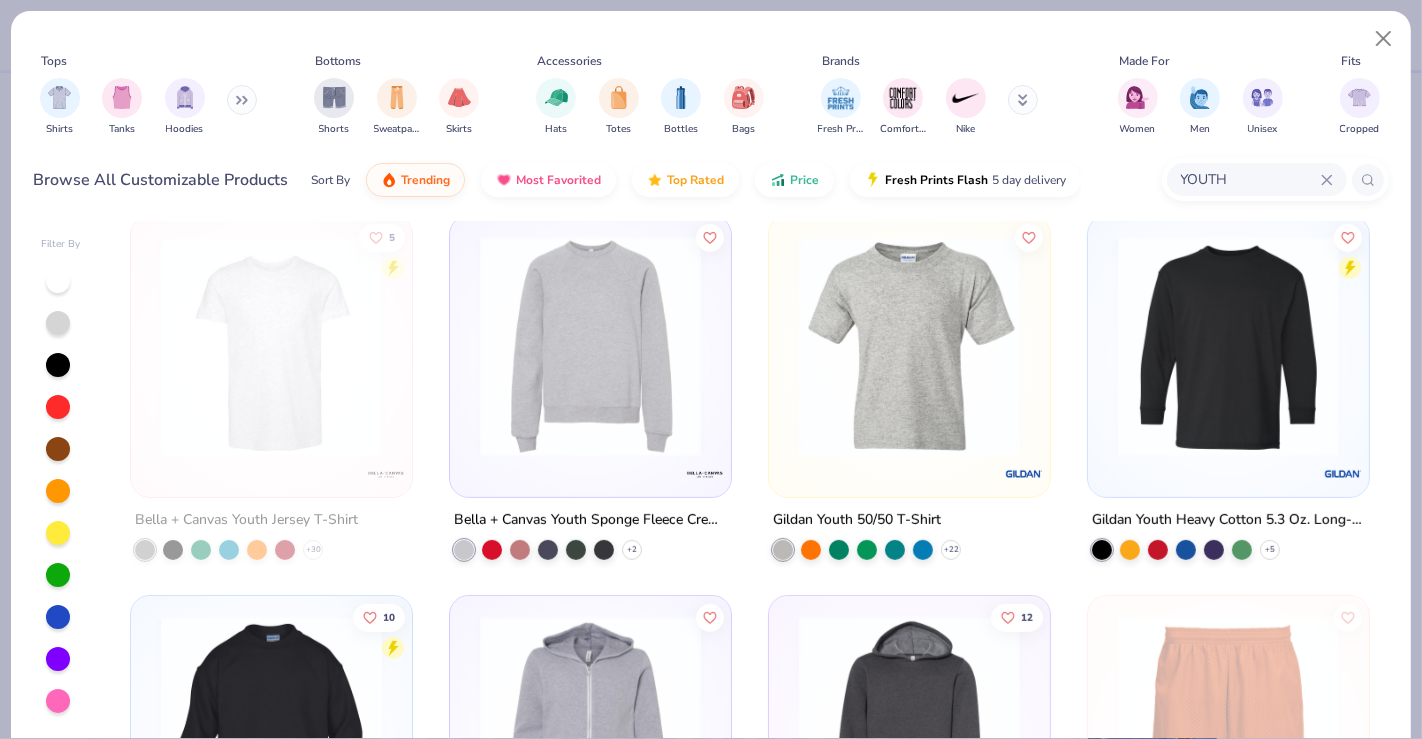 scroll, scrollTop: 1111, scrollLeft: 0, axis: vertical 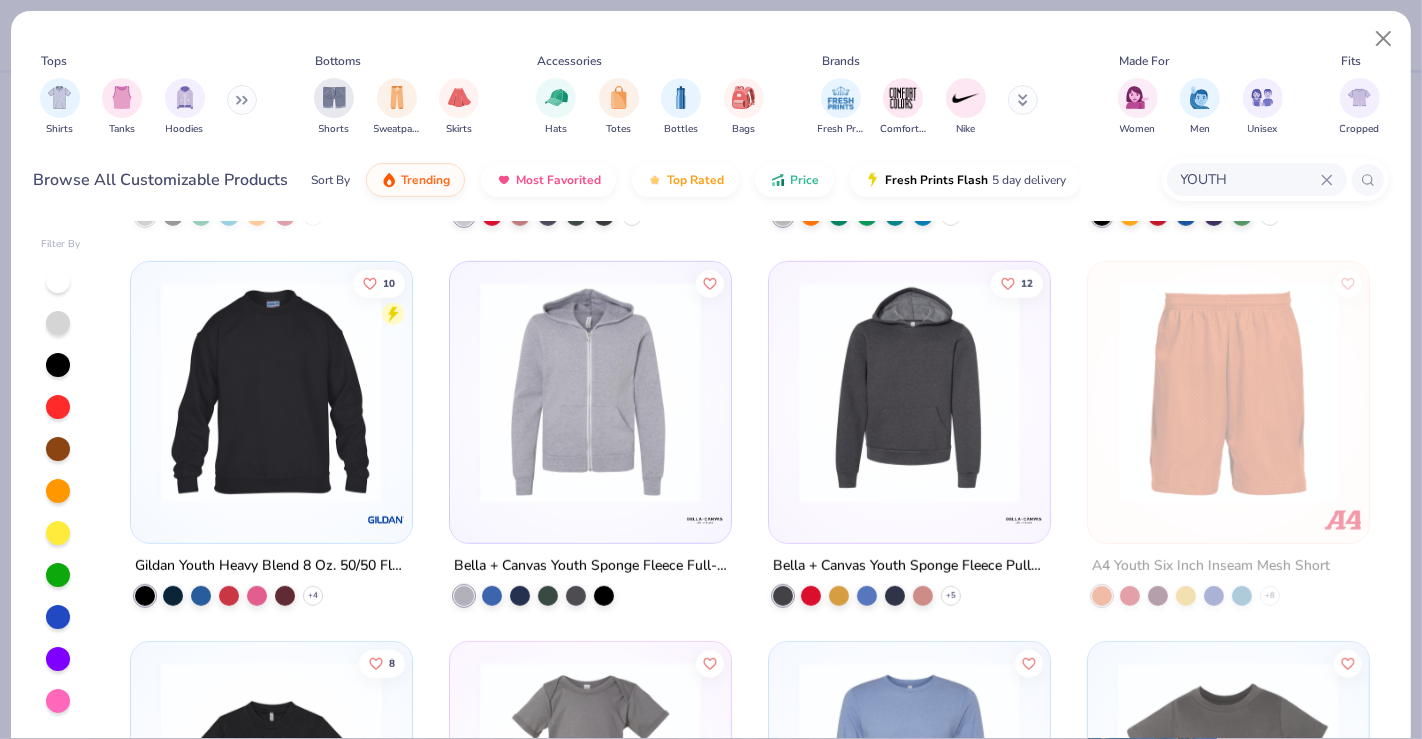 click at bounding box center [271, 392] 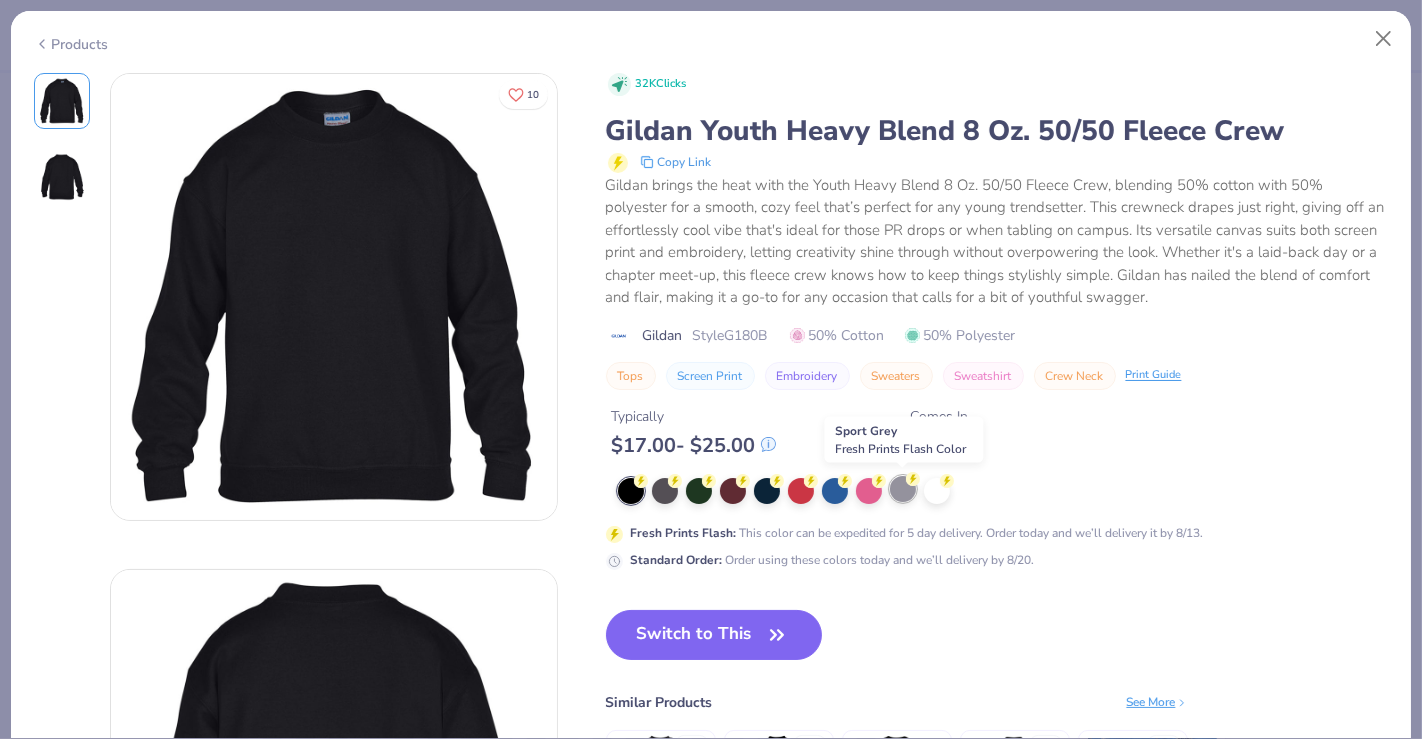 click at bounding box center (903, 489) 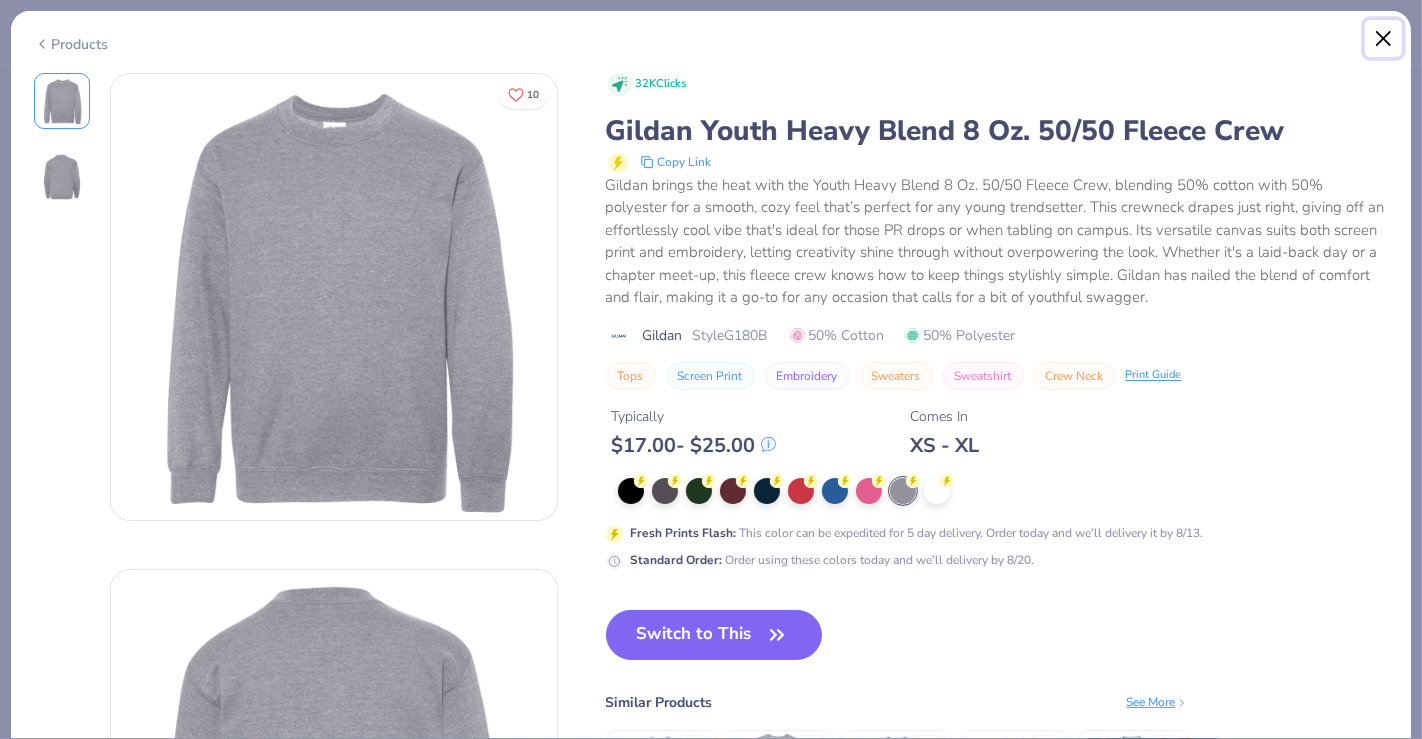 click at bounding box center (1384, 39) 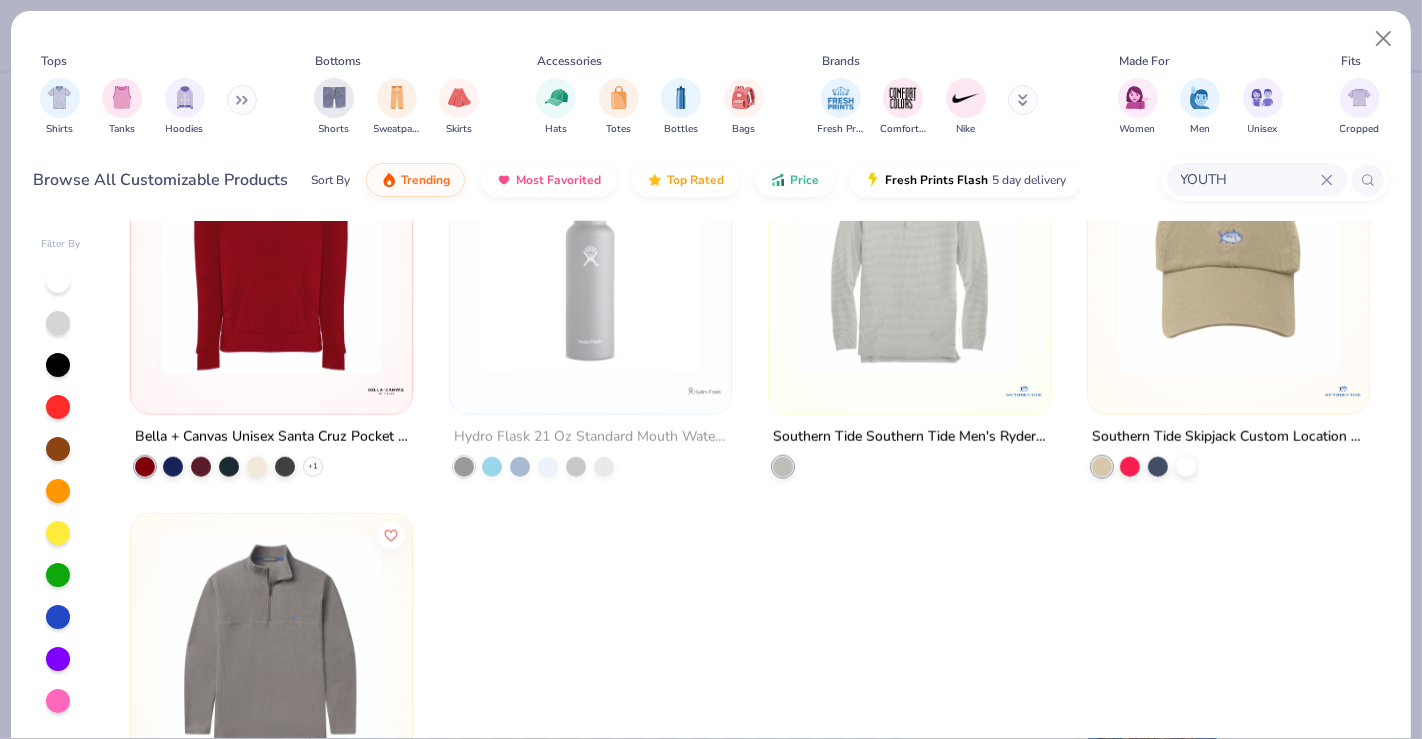 scroll, scrollTop: 1777, scrollLeft: 0, axis: vertical 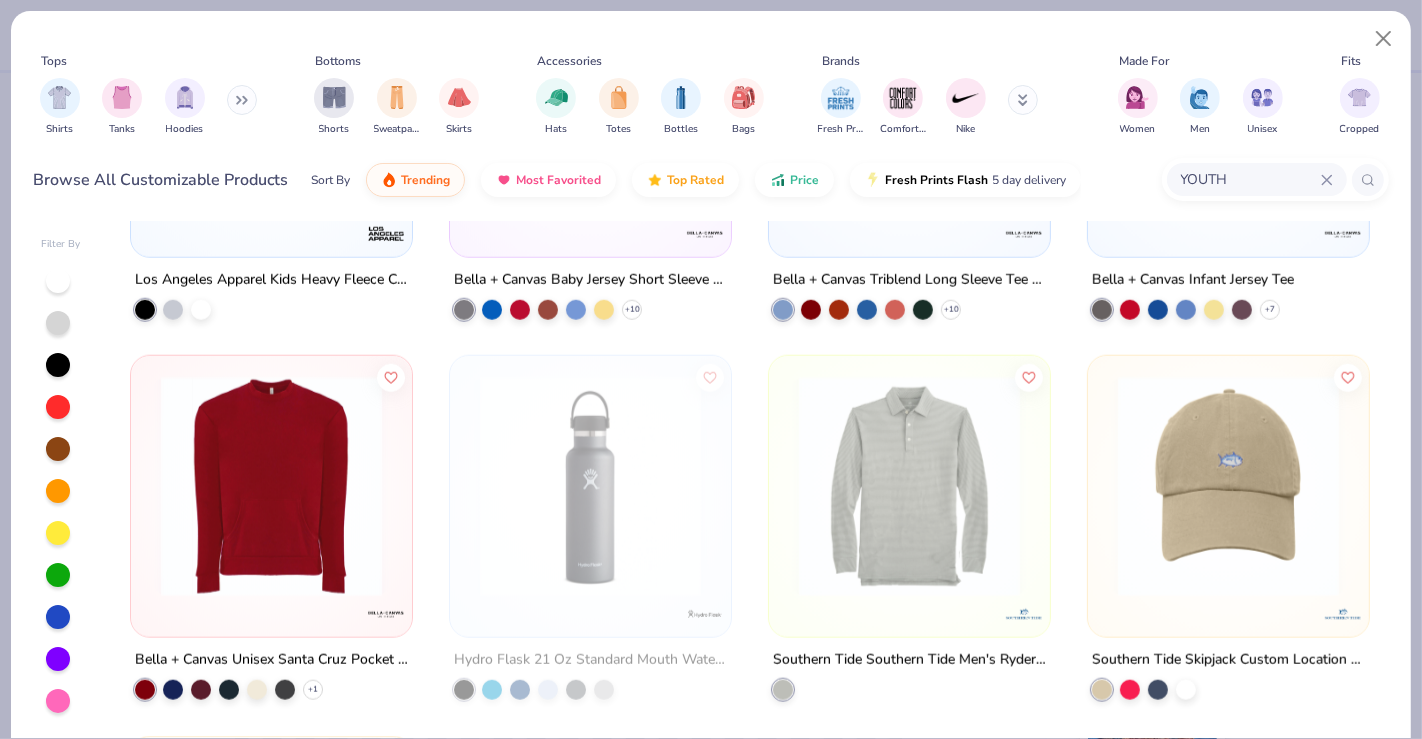 click at bounding box center [271, 486] 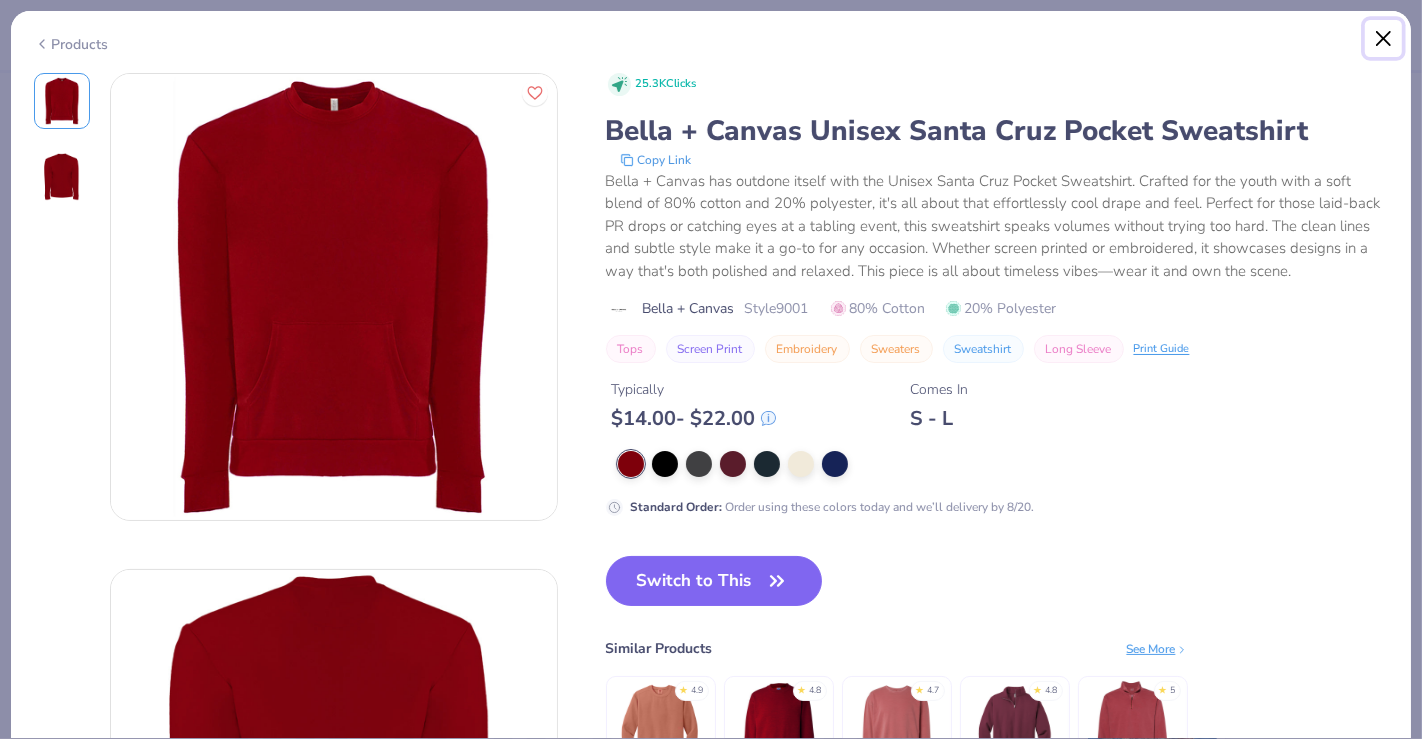 click at bounding box center (1384, 39) 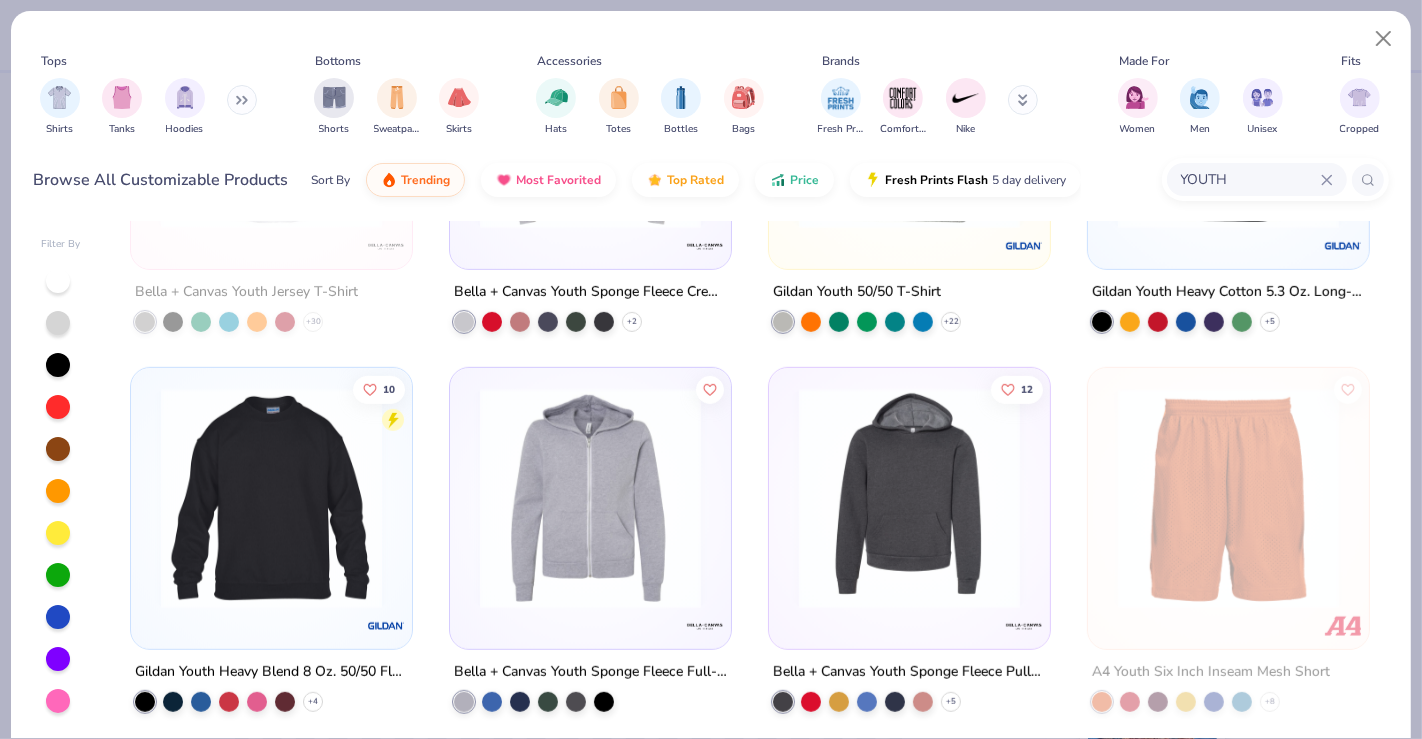 scroll, scrollTop: 1000, scrollLeft: 0, axis: vertical 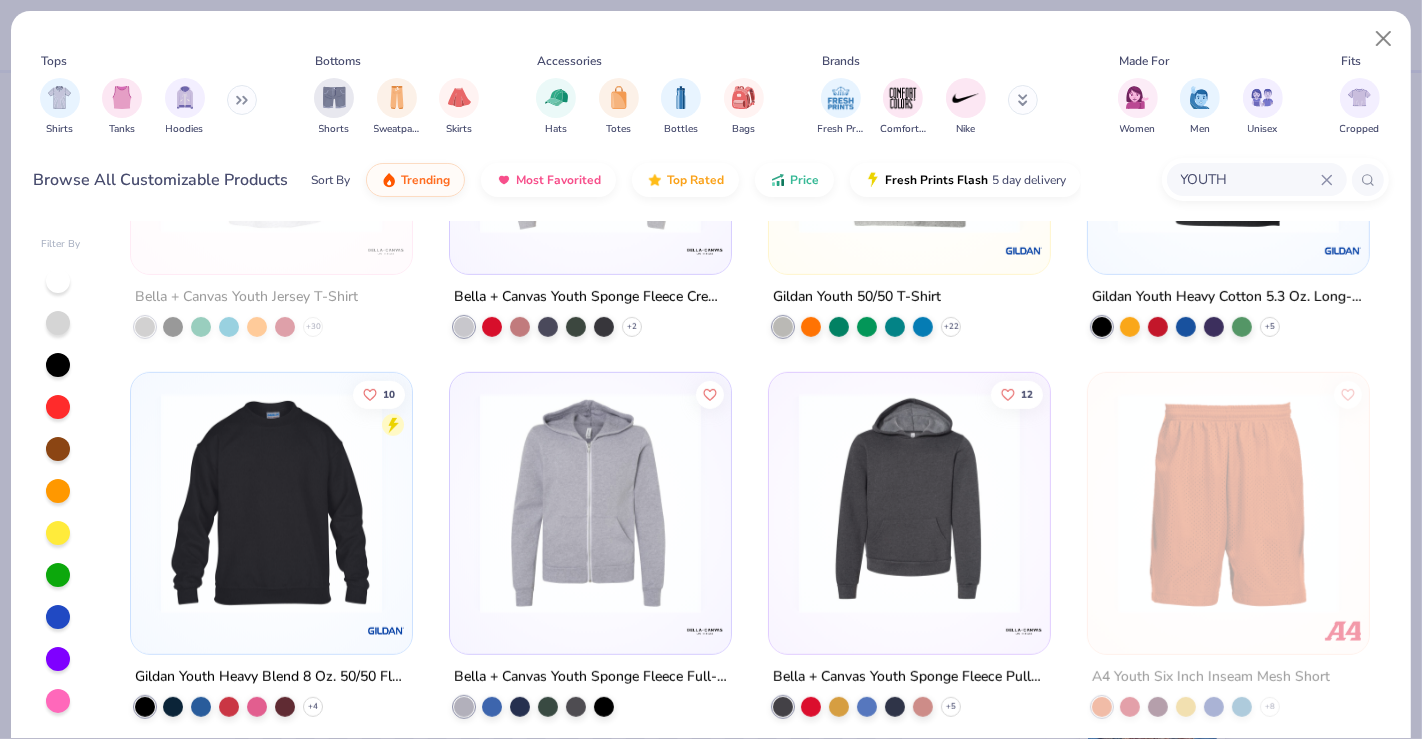 click at bounding box center [271, 503] 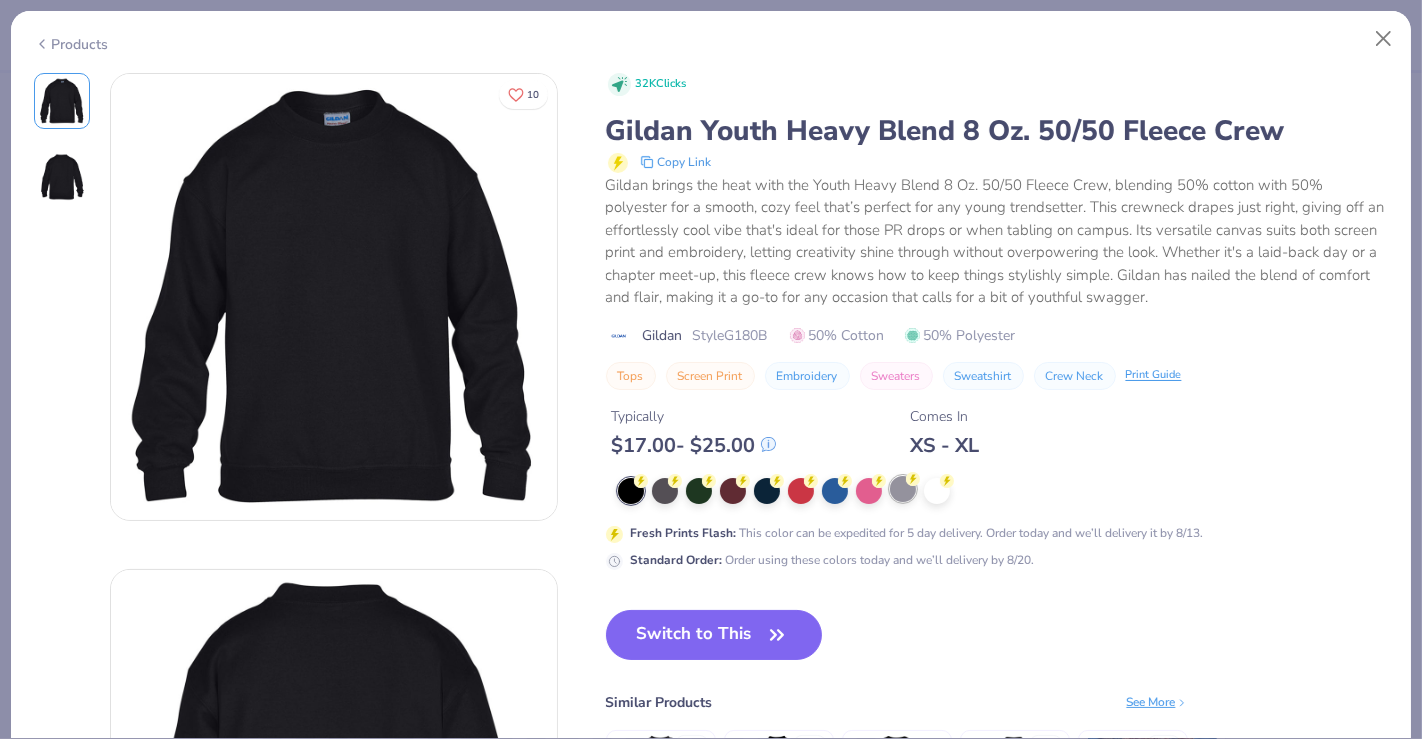 click at bounding box center [903, 489] 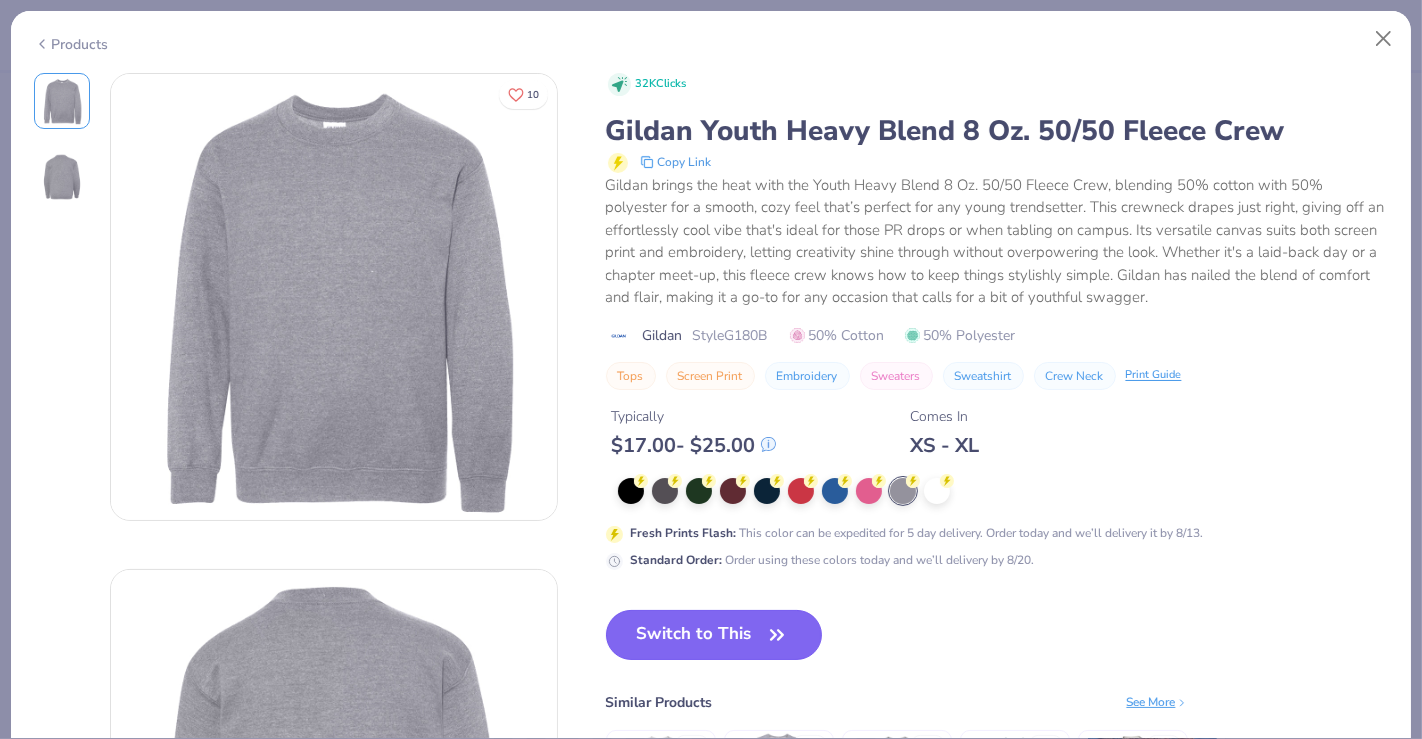click on "Switch to This" at bounding box center (714, 635) 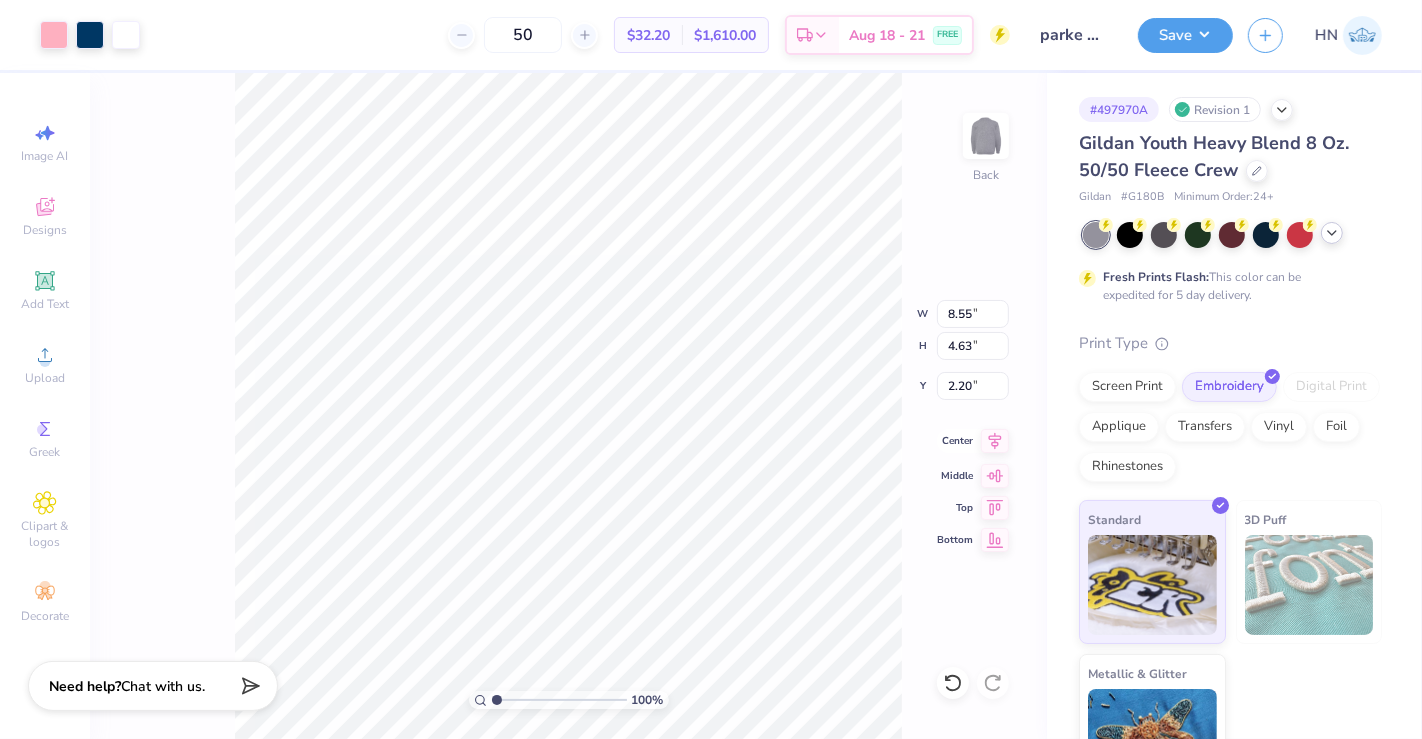 click 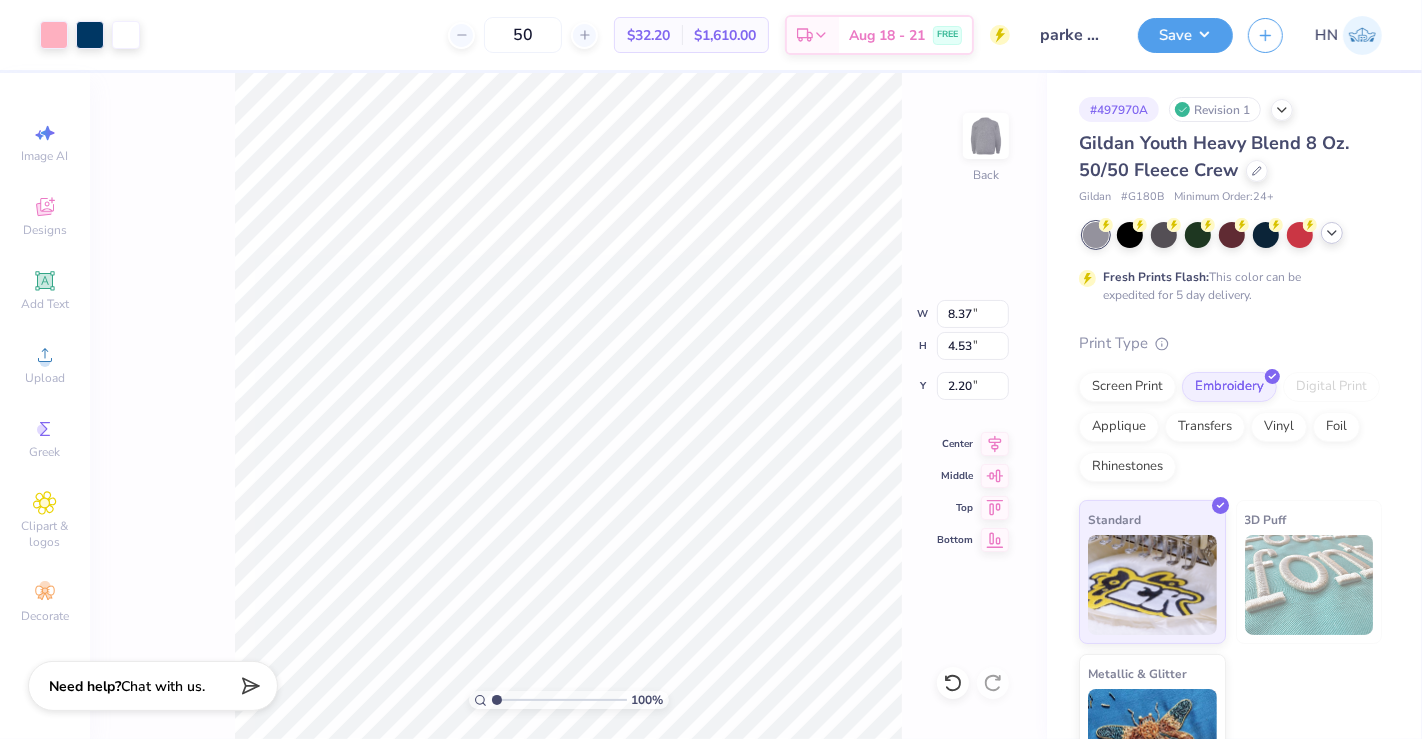 type on "8.37" 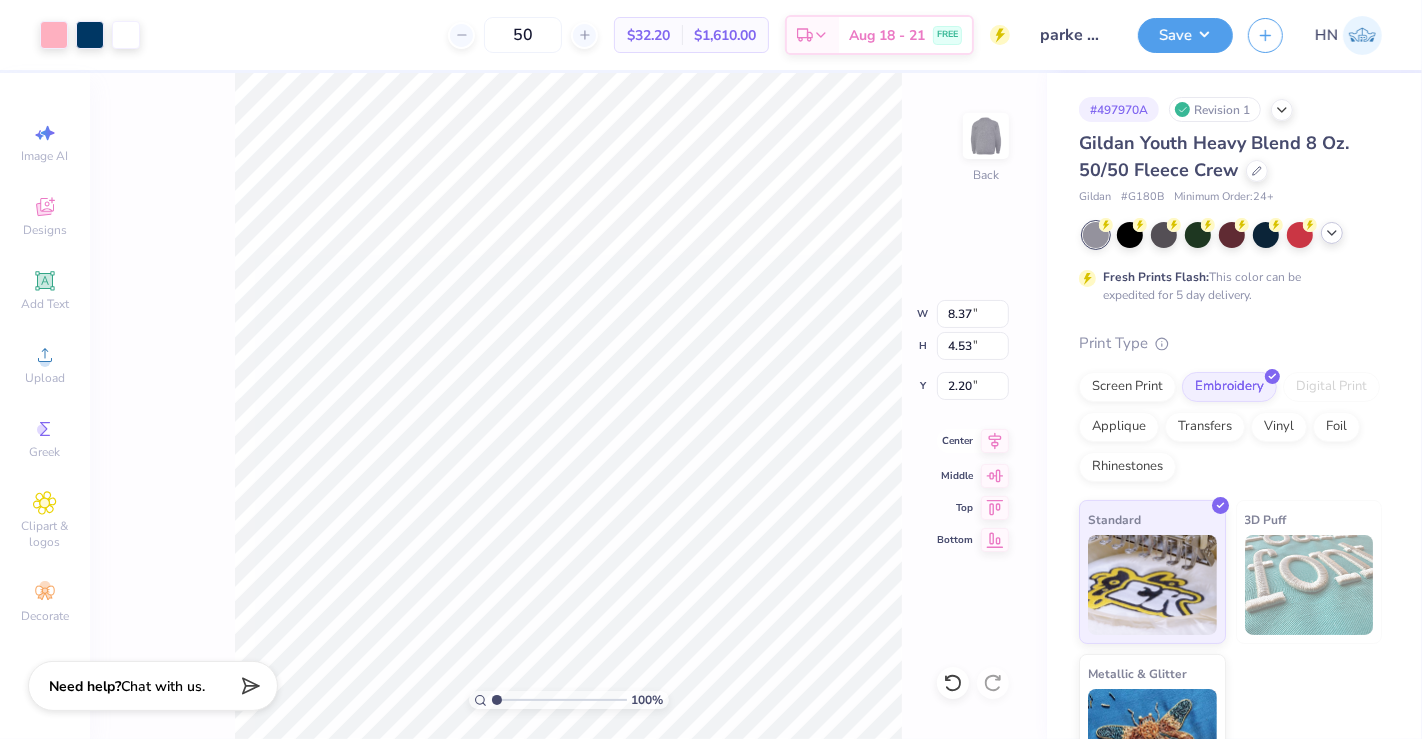 click 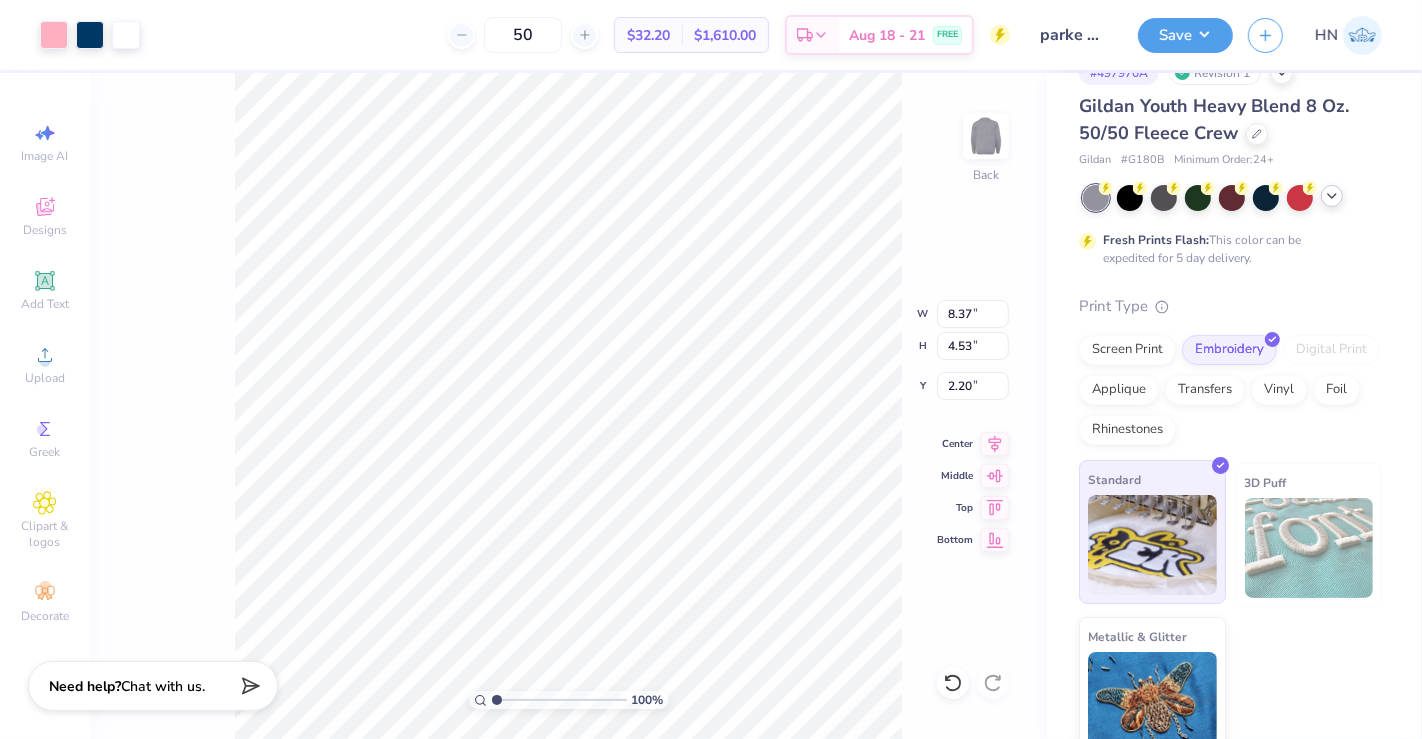 scroll, scrollTop: 58, scrollLeft: 0, axis: vertical 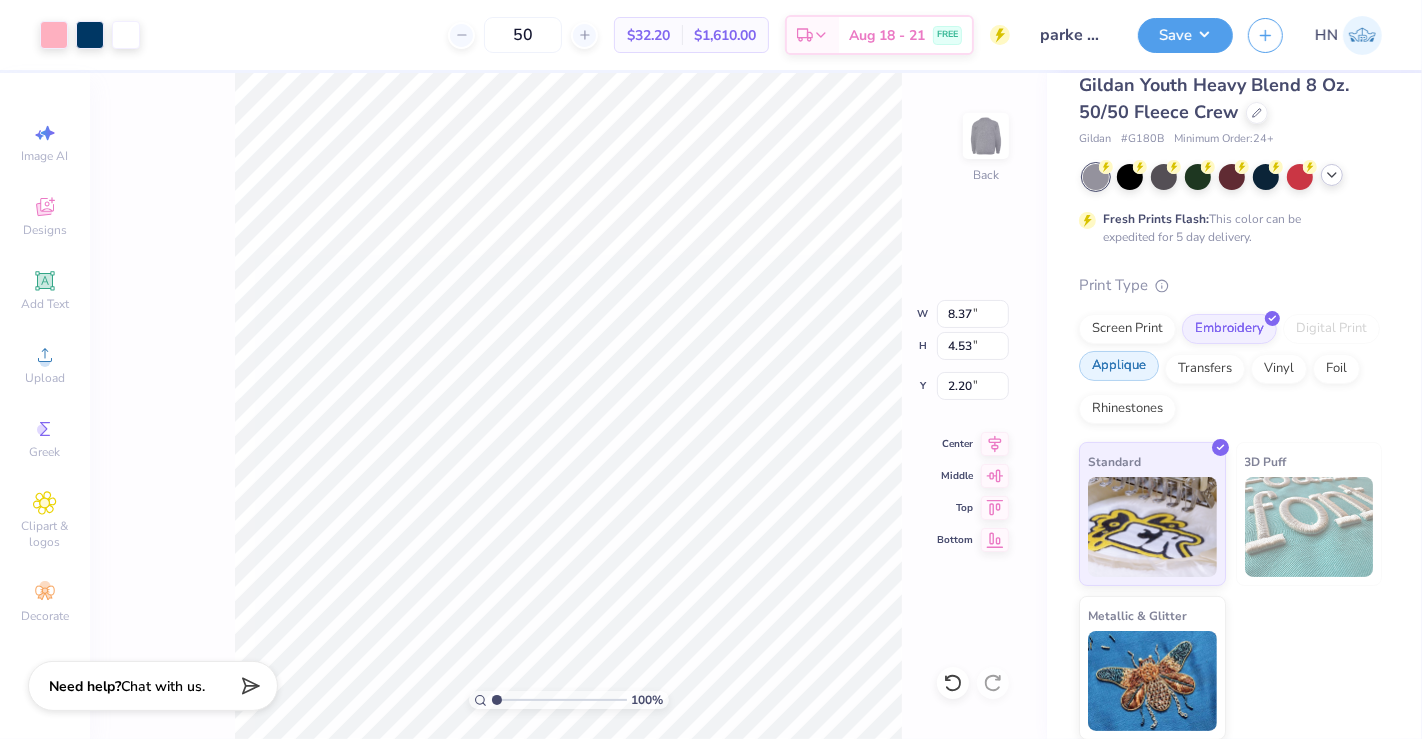 click 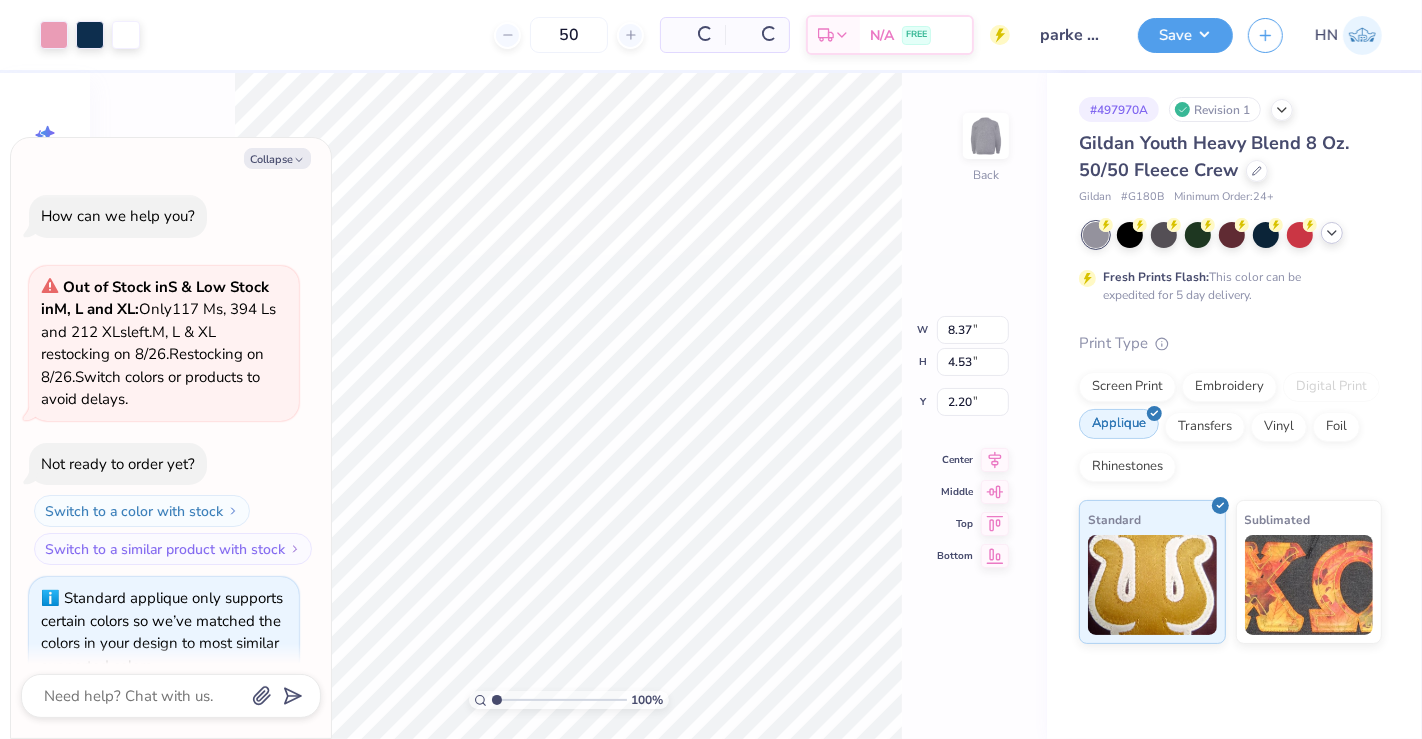 scroll, scrollTop: 0, scrollLeft: 0, axis: both 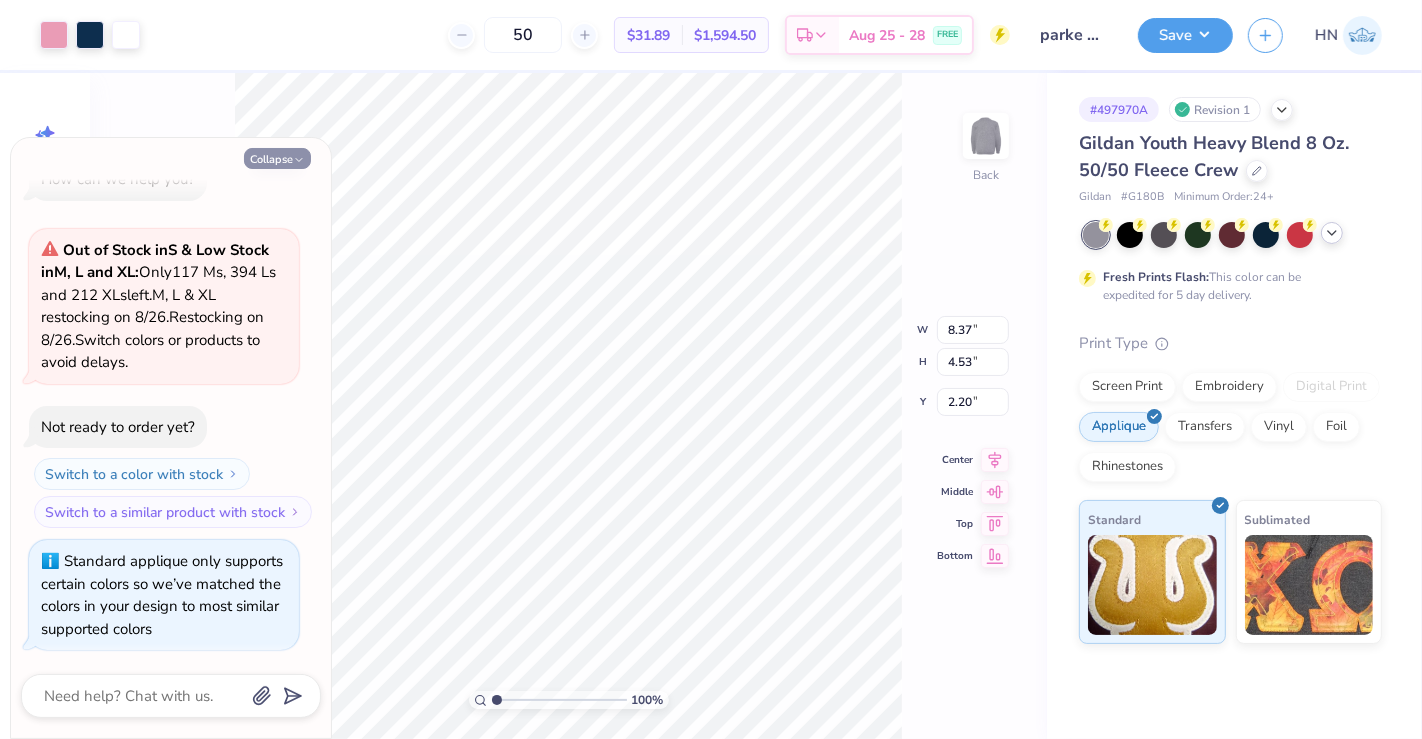 click on "Collapse" at bounding box center (277, 158) 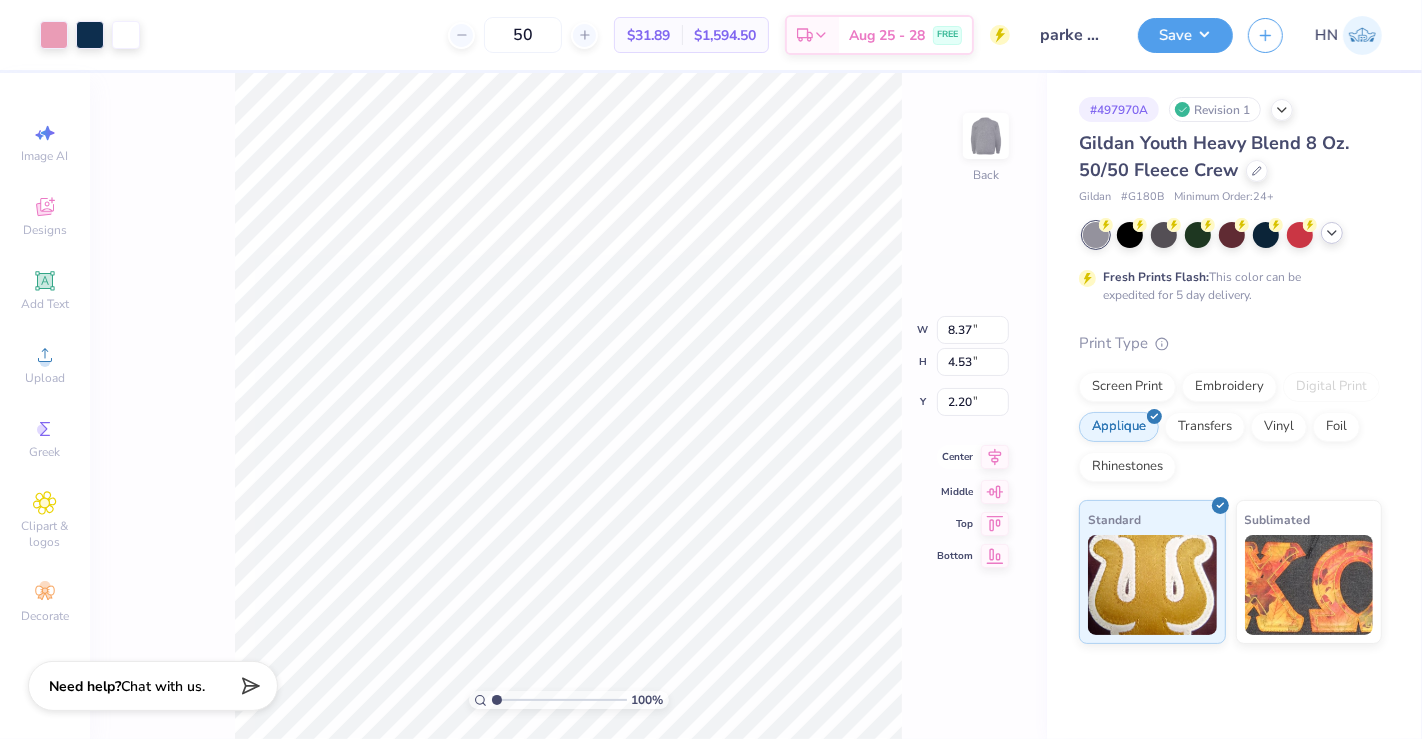 click 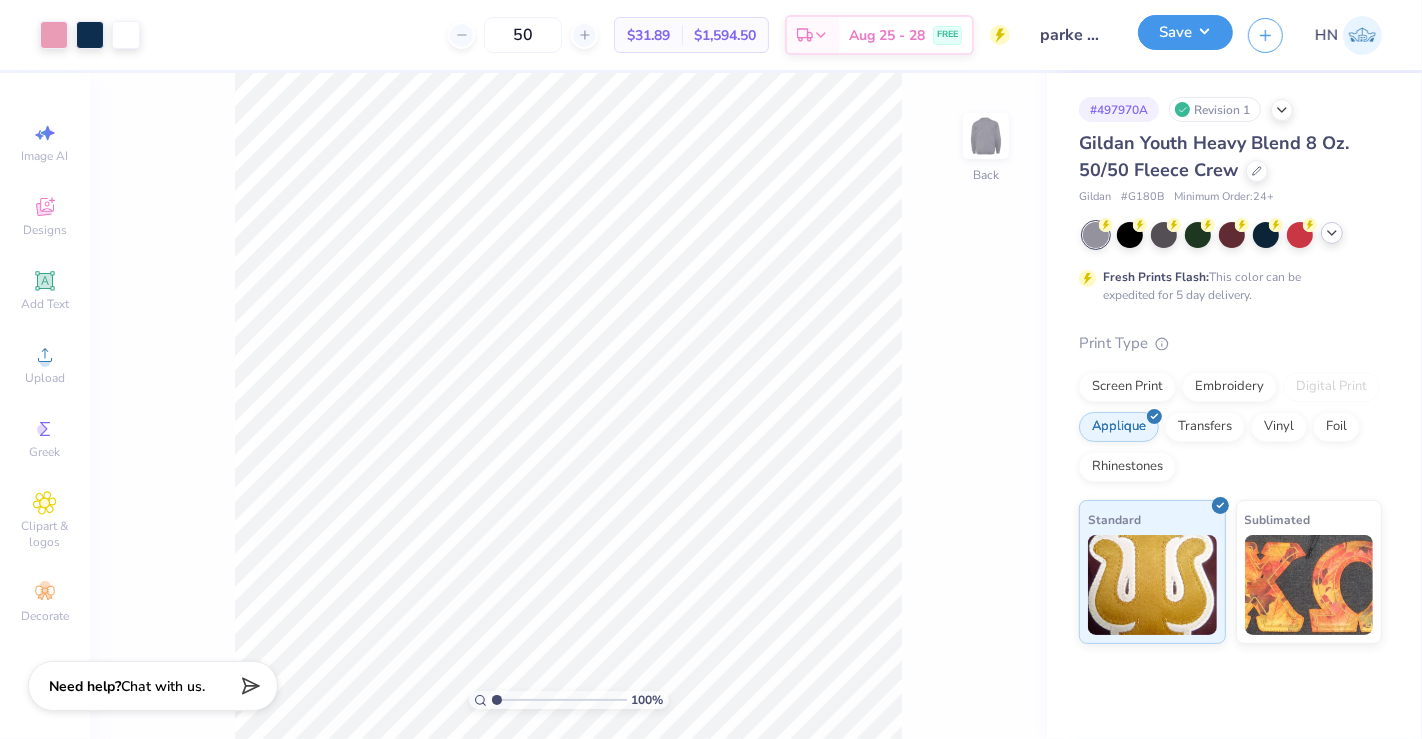 click on "Save" at bounding box center (1185, 32) 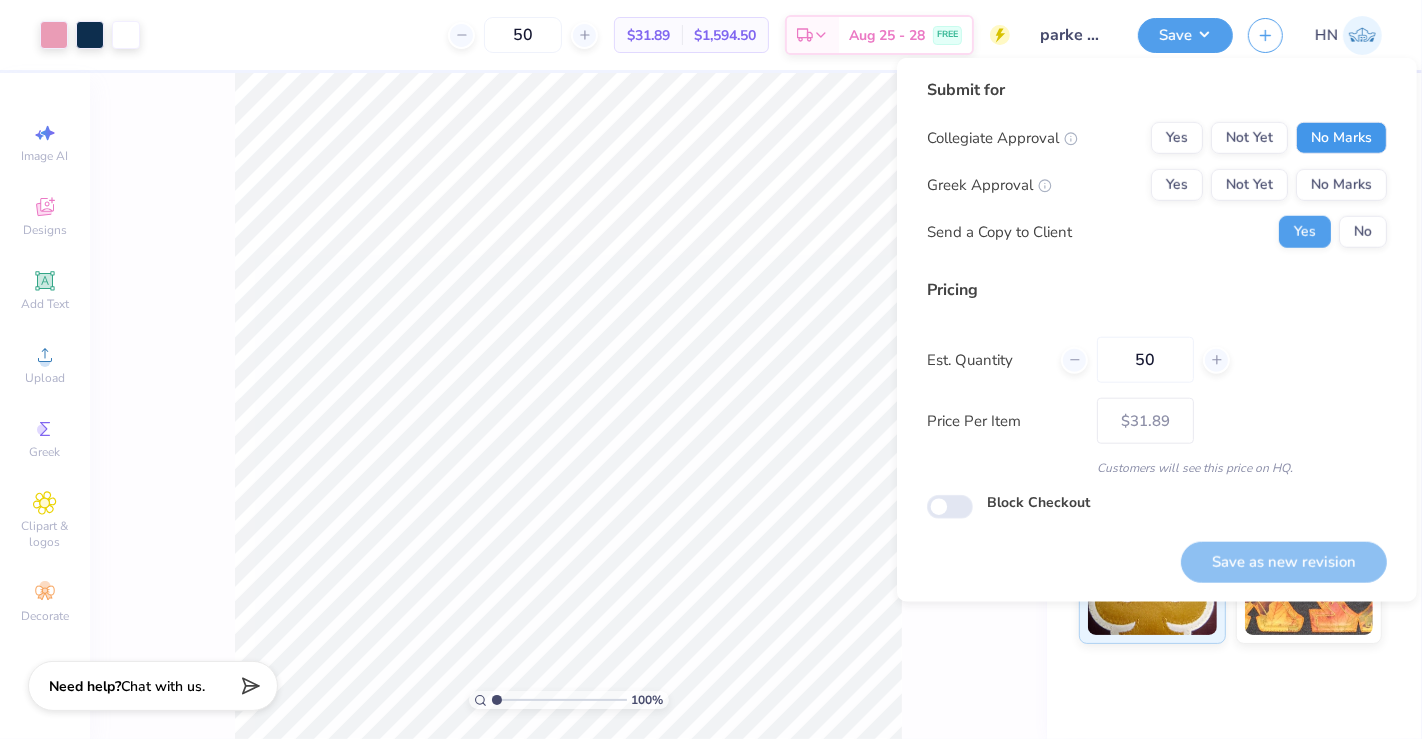 click on "No Marks" at bounding box center [1341, 138] 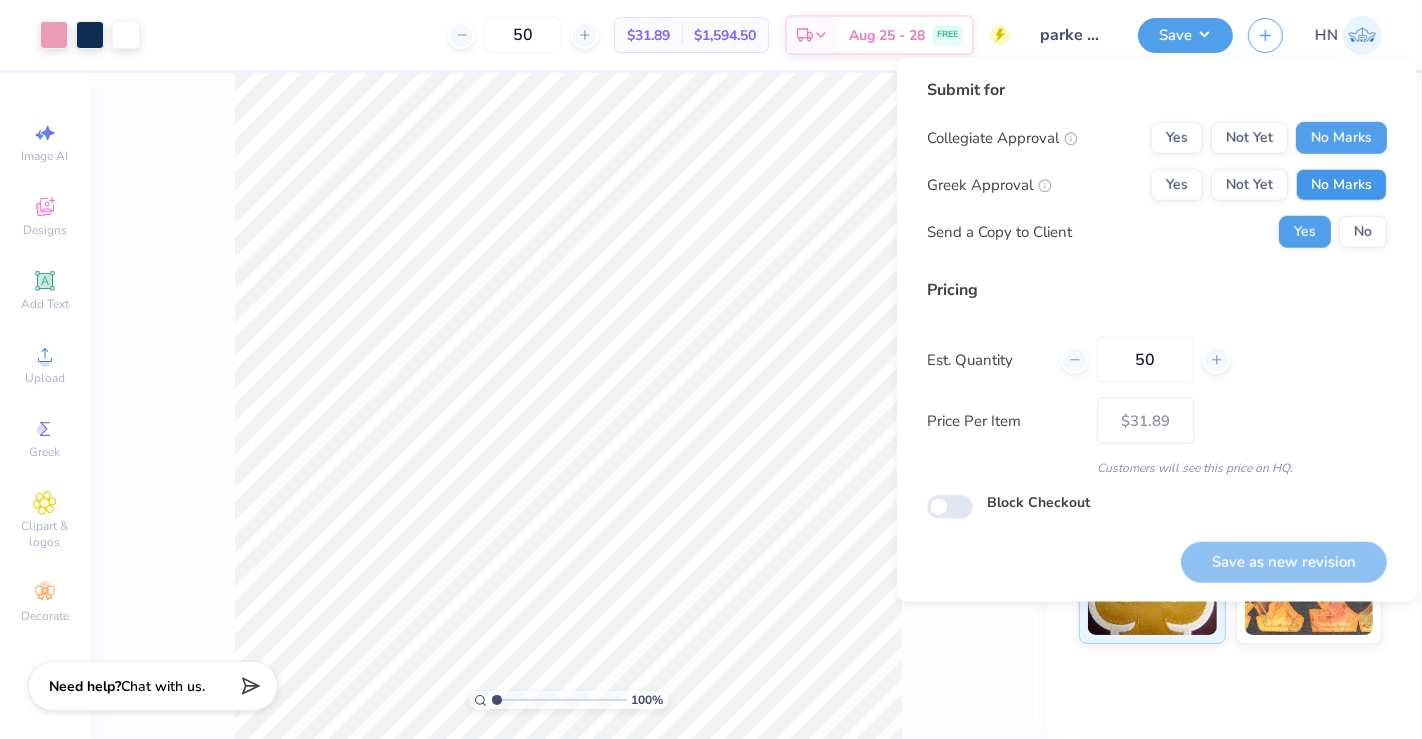 click on "No Marks" at bounding box center [1341, 185] 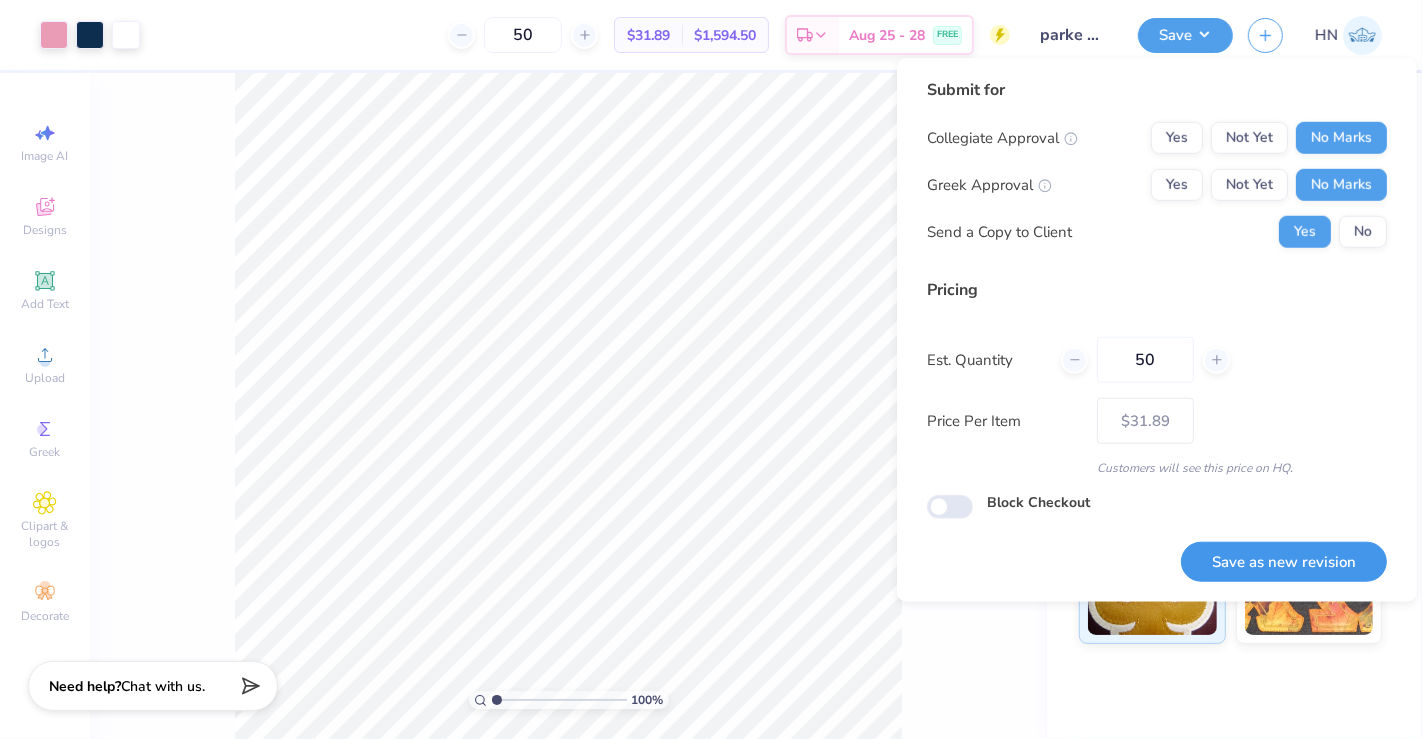 click on "Save as new revision" at bounding box center [1284, 562] 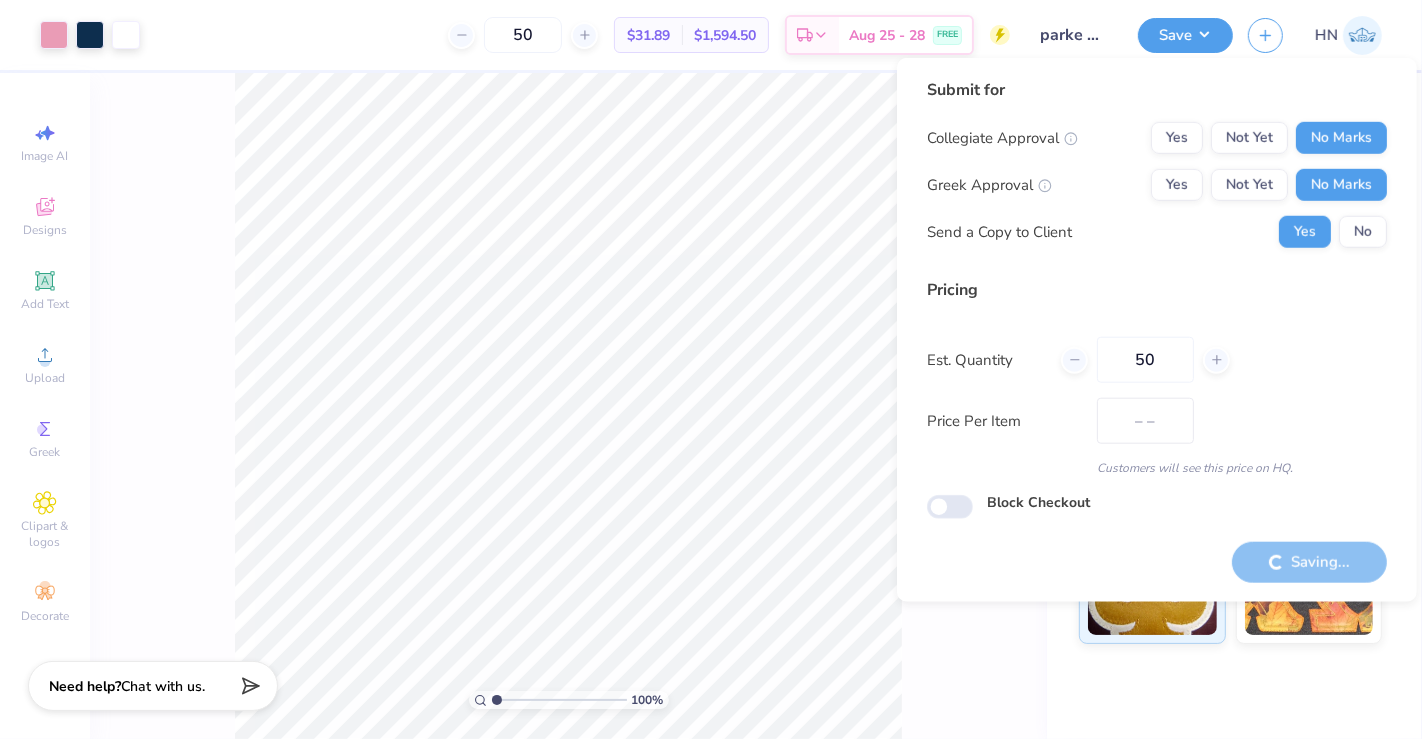 type on "$31.89" 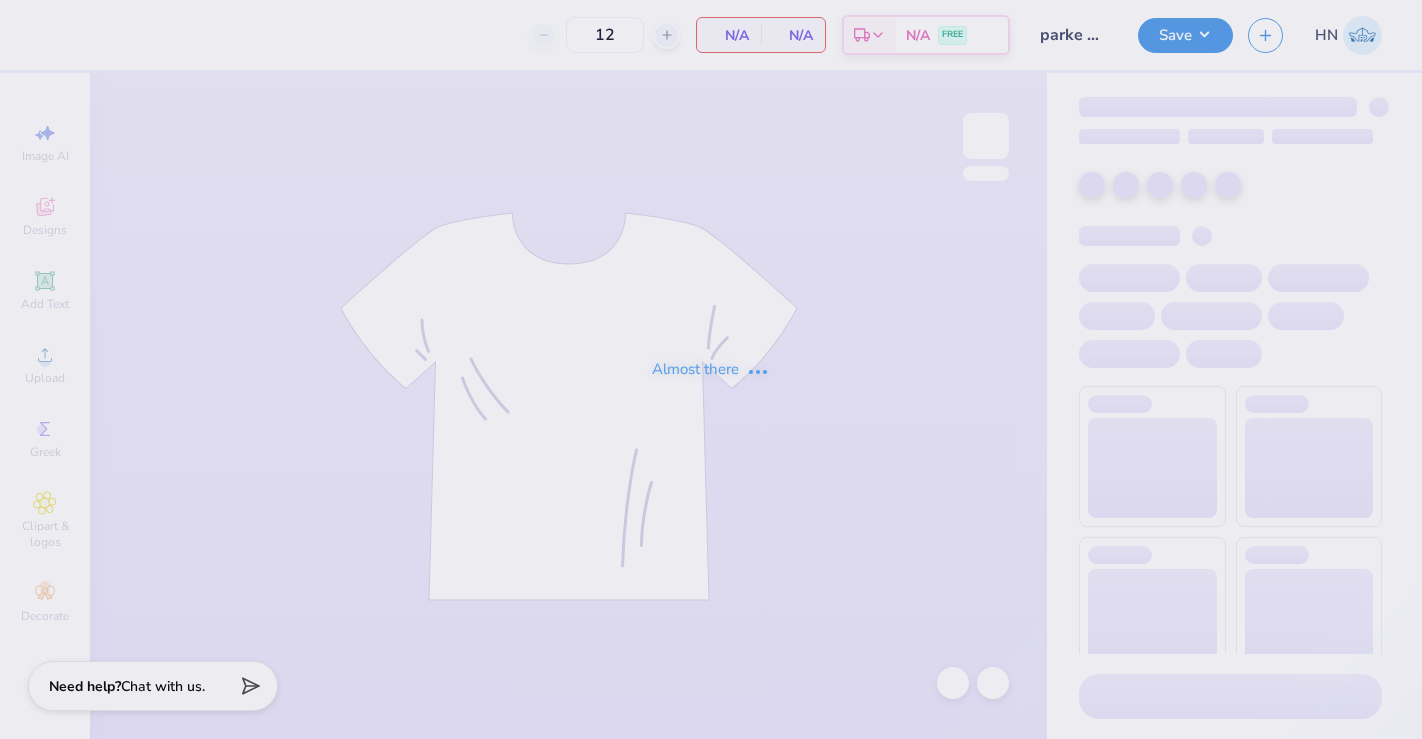 type on "50" 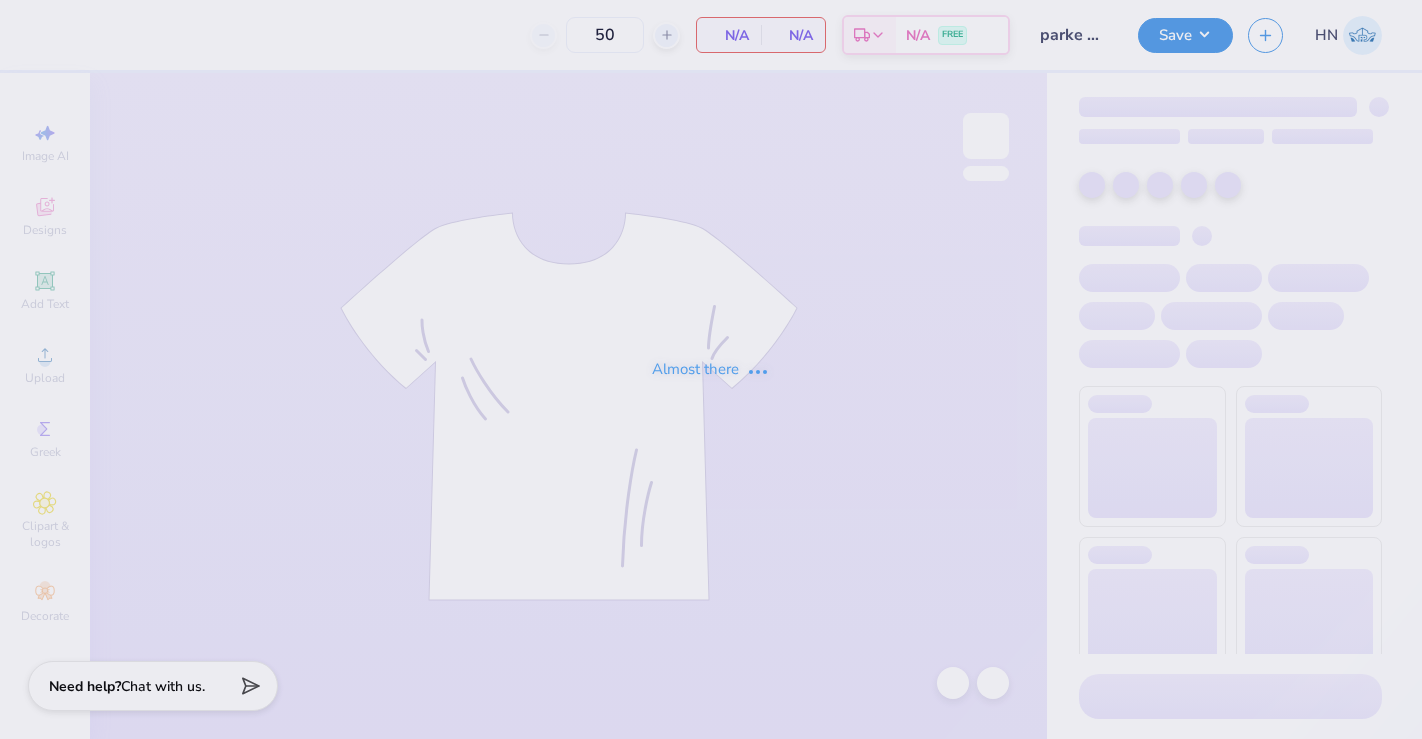 scroll, scrollTop: 0, scrollLeft: 0, axis: both 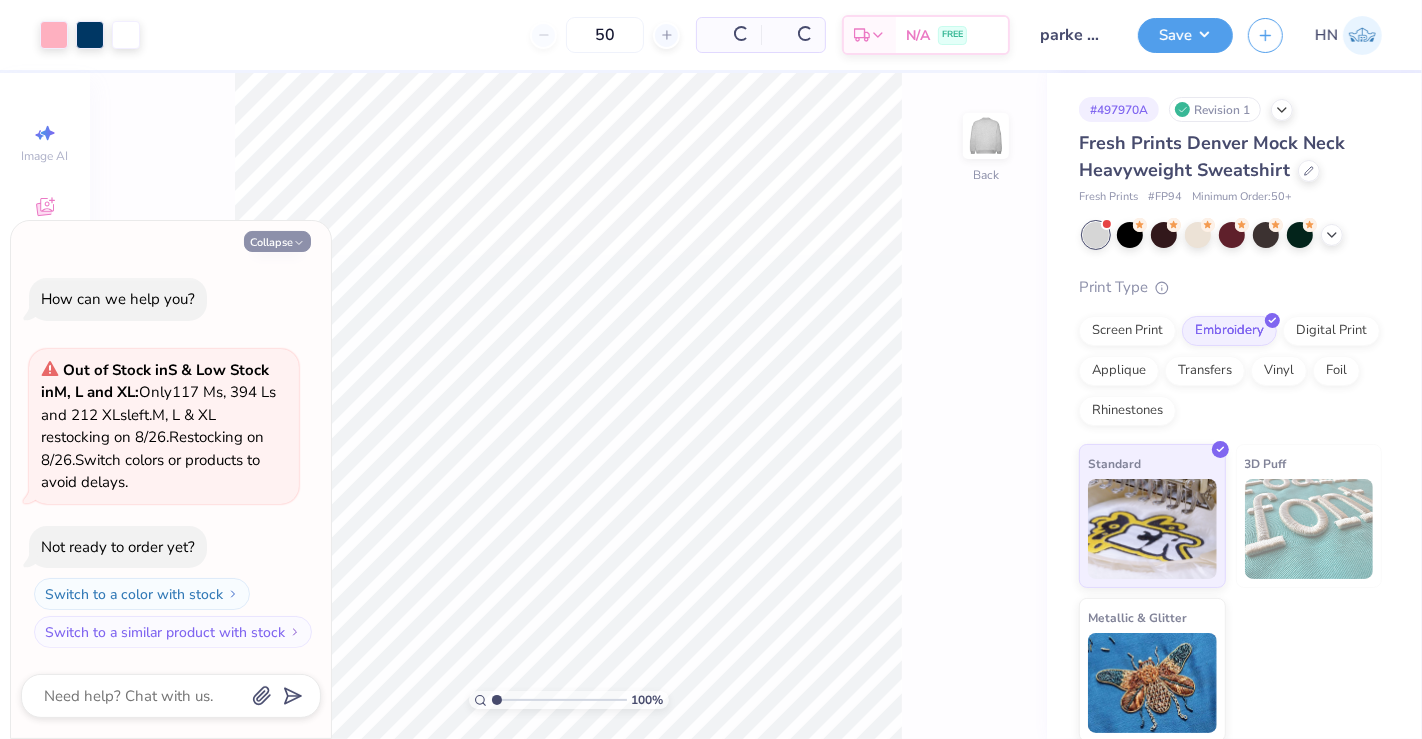click on "Collapse" at bounding box center (277, 241) 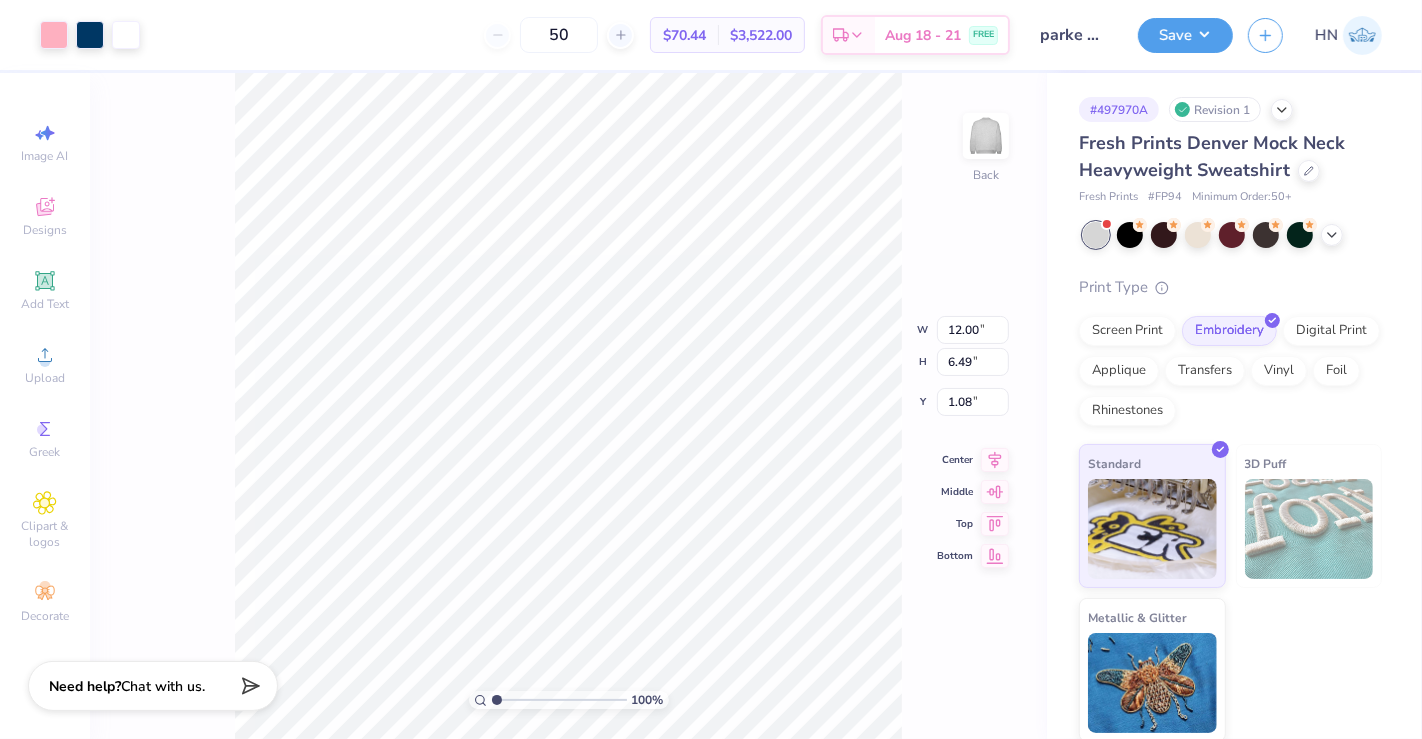 type on "0.97" 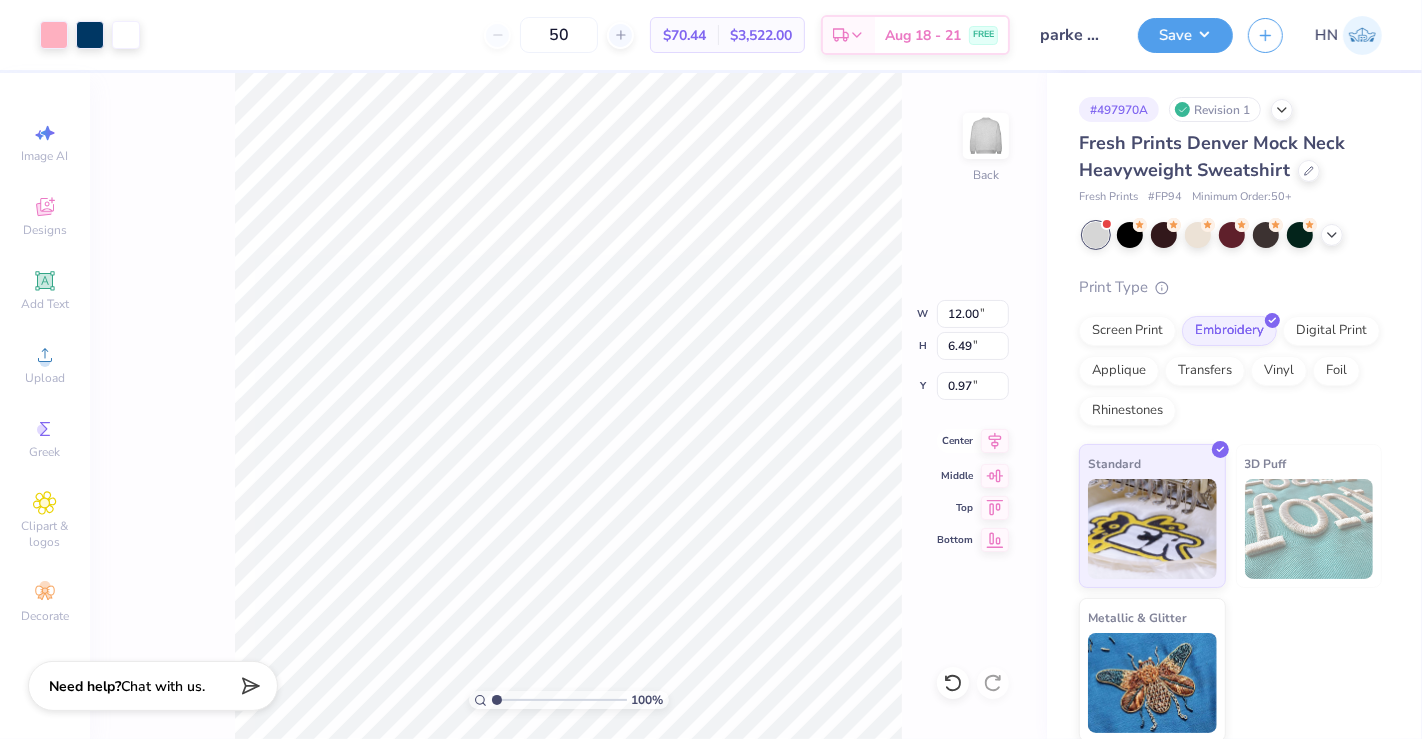 click 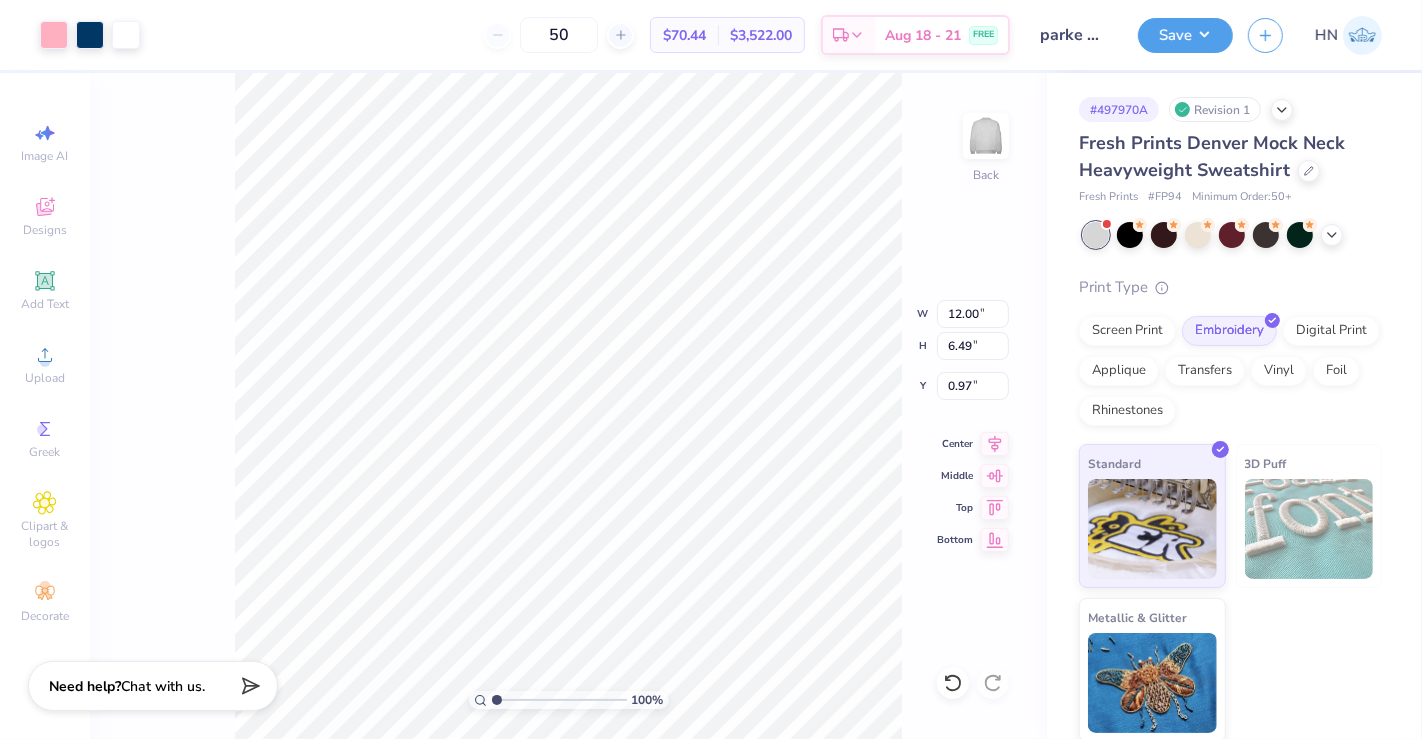 type on "11.21" 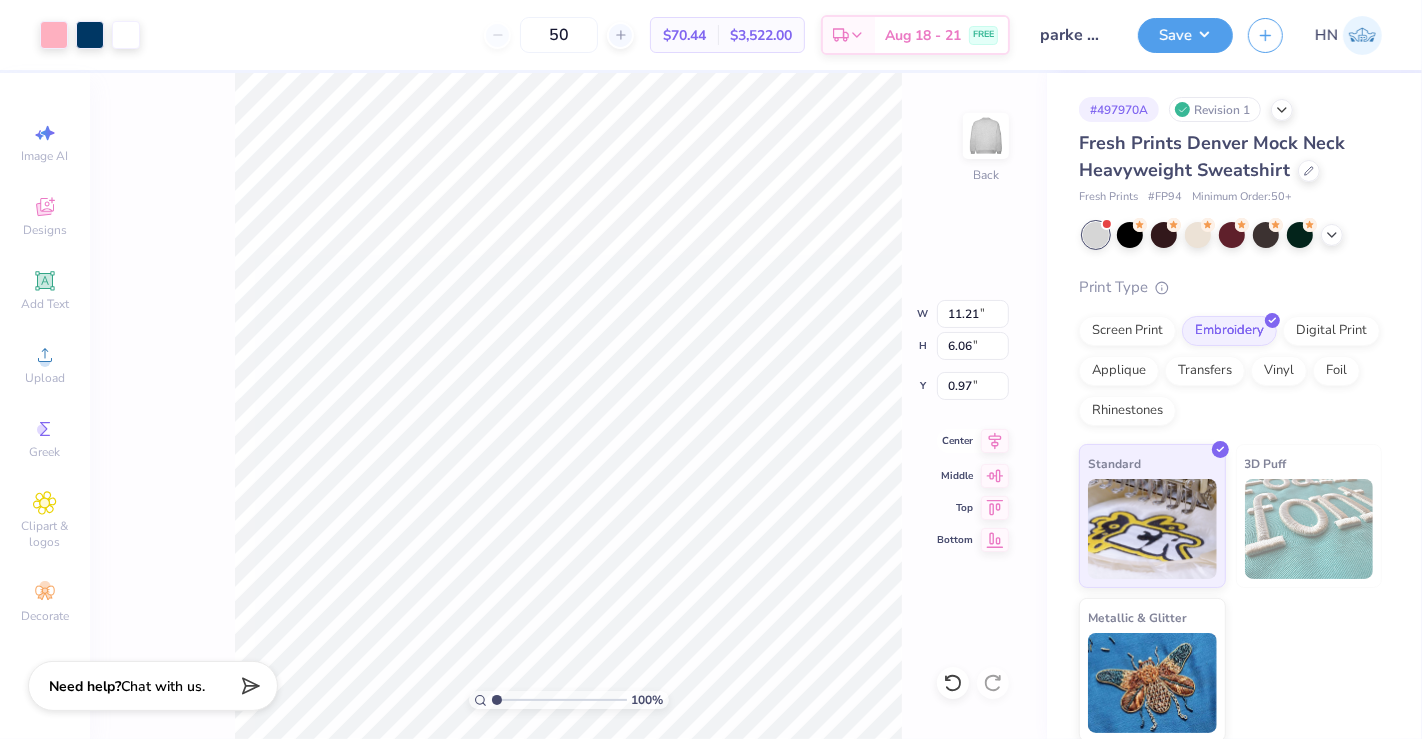 click 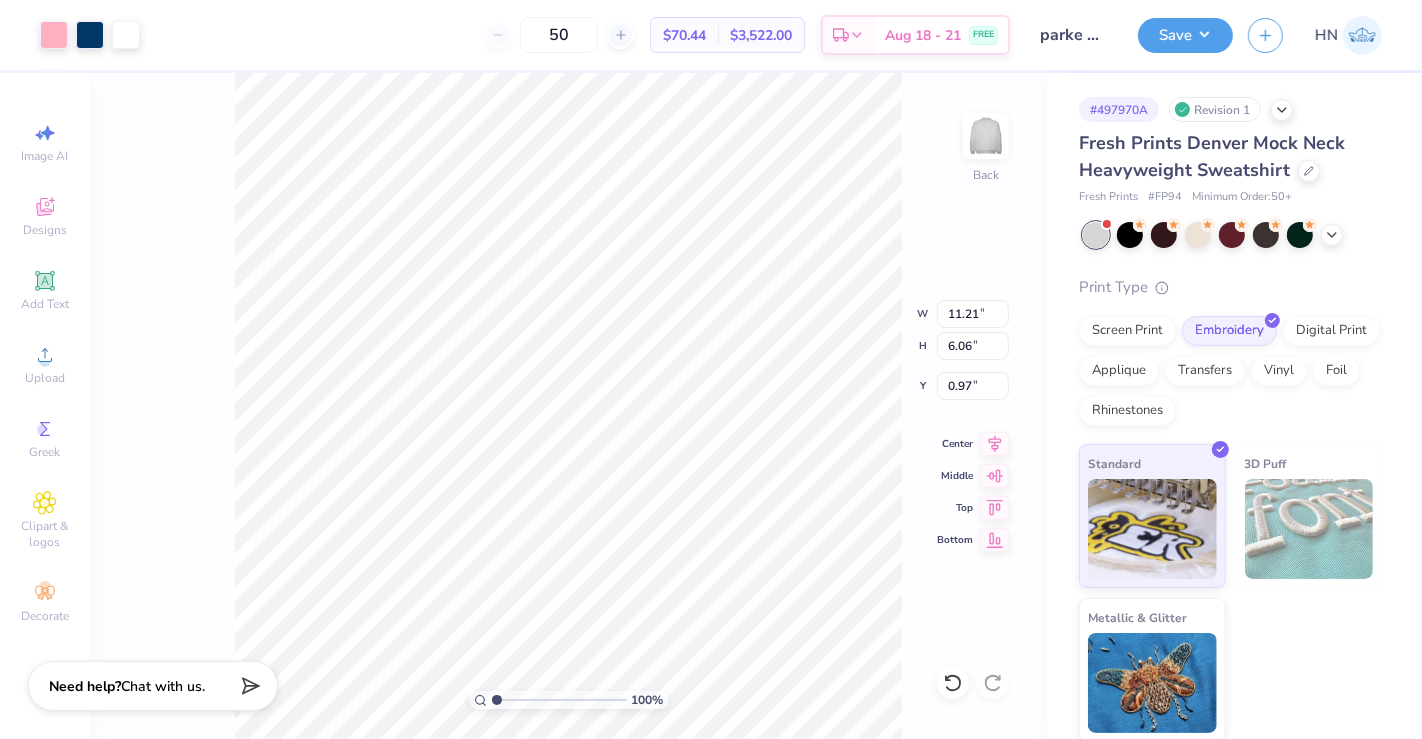 type on "10.83" 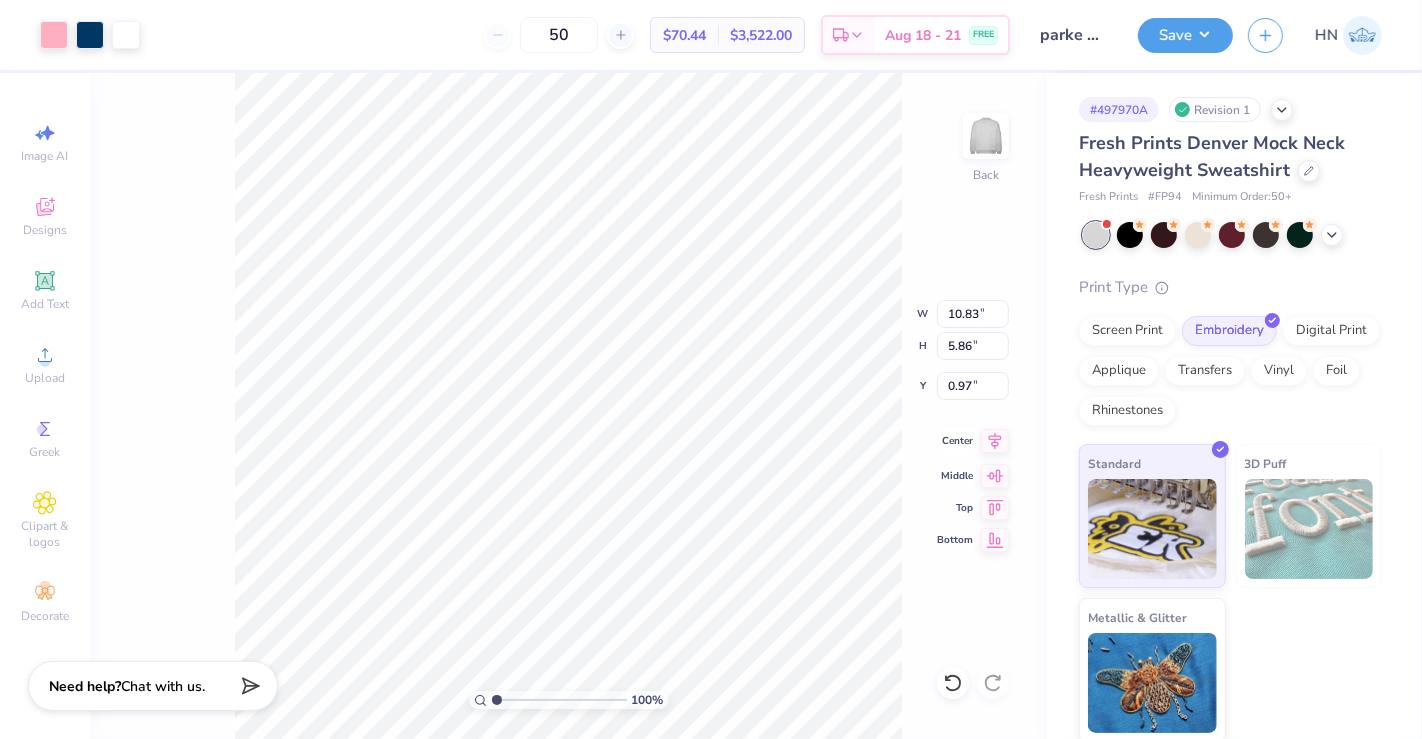click 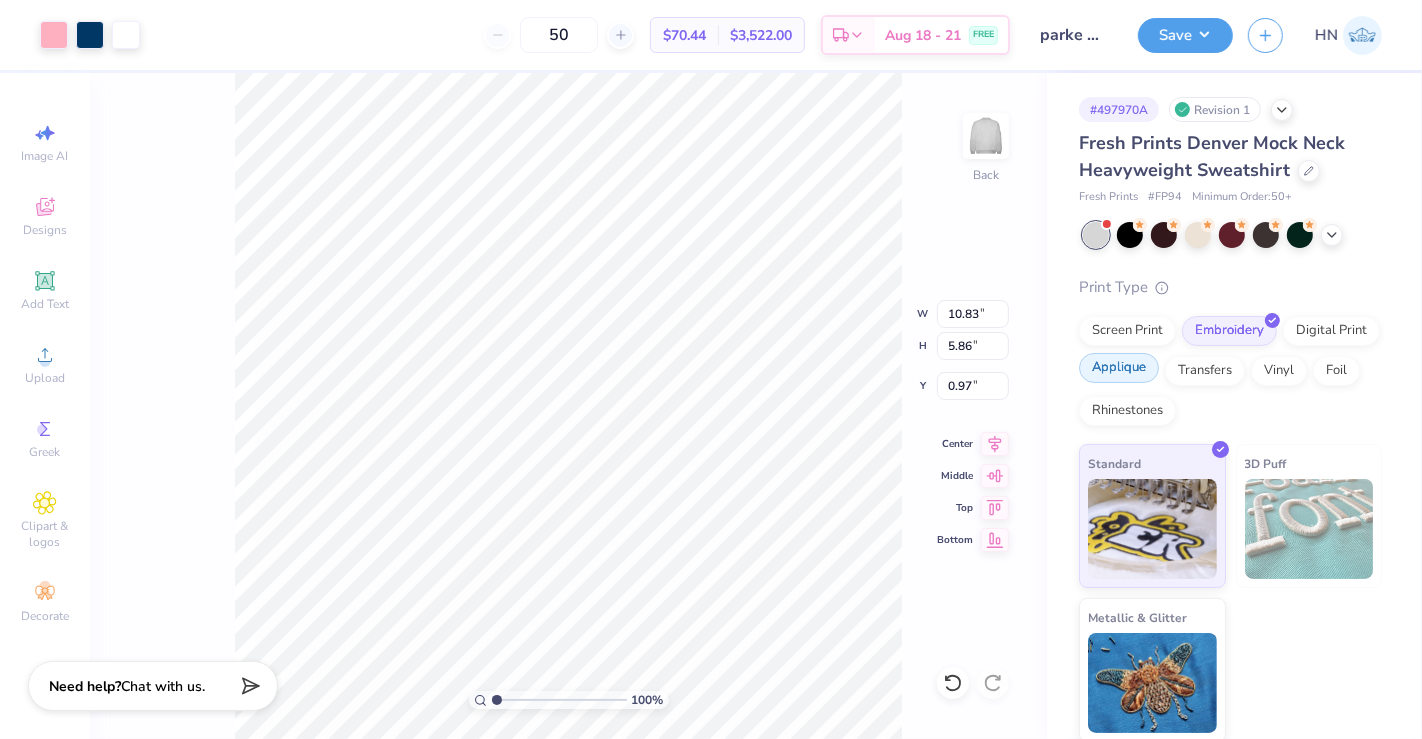click on "Applique" at bounding box center [1119, 368] 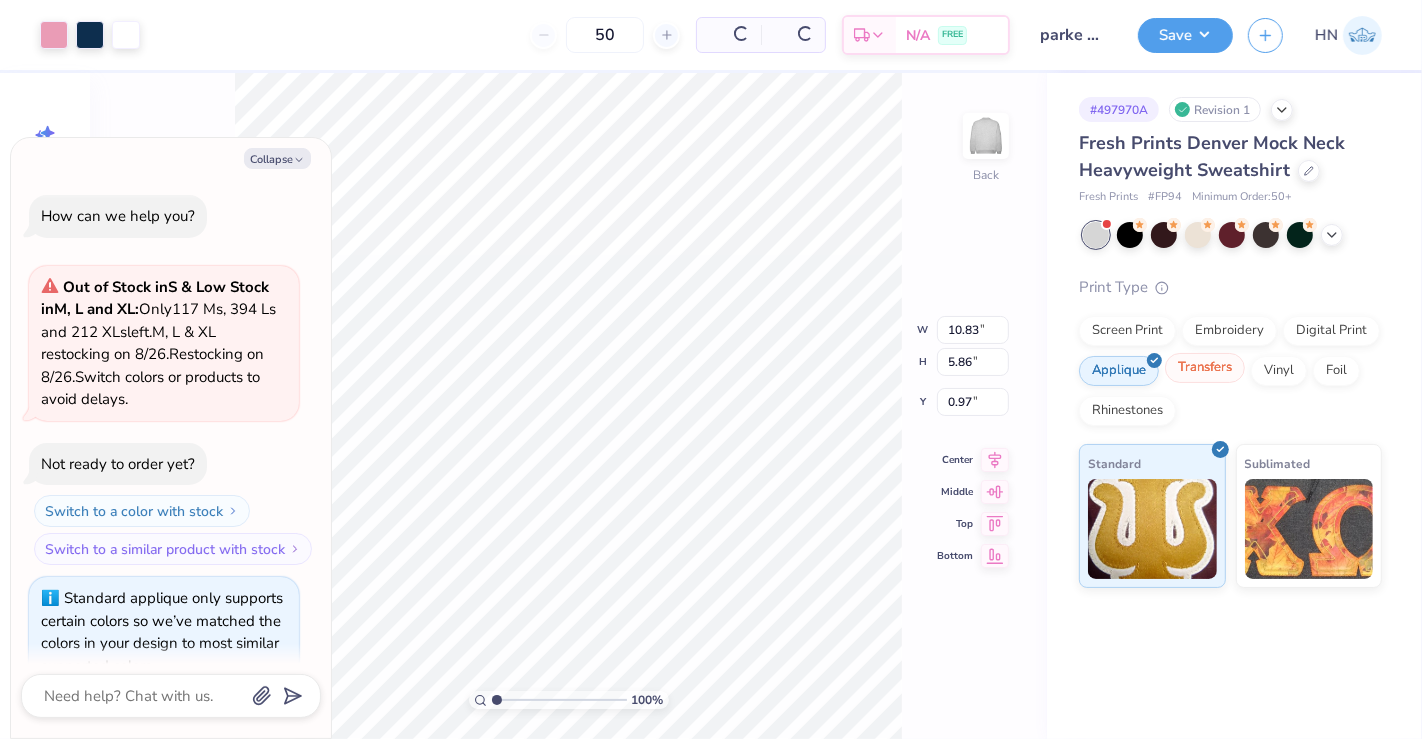 scroll, scrollTop: 37, scrollLeft: 0, axis: vertical 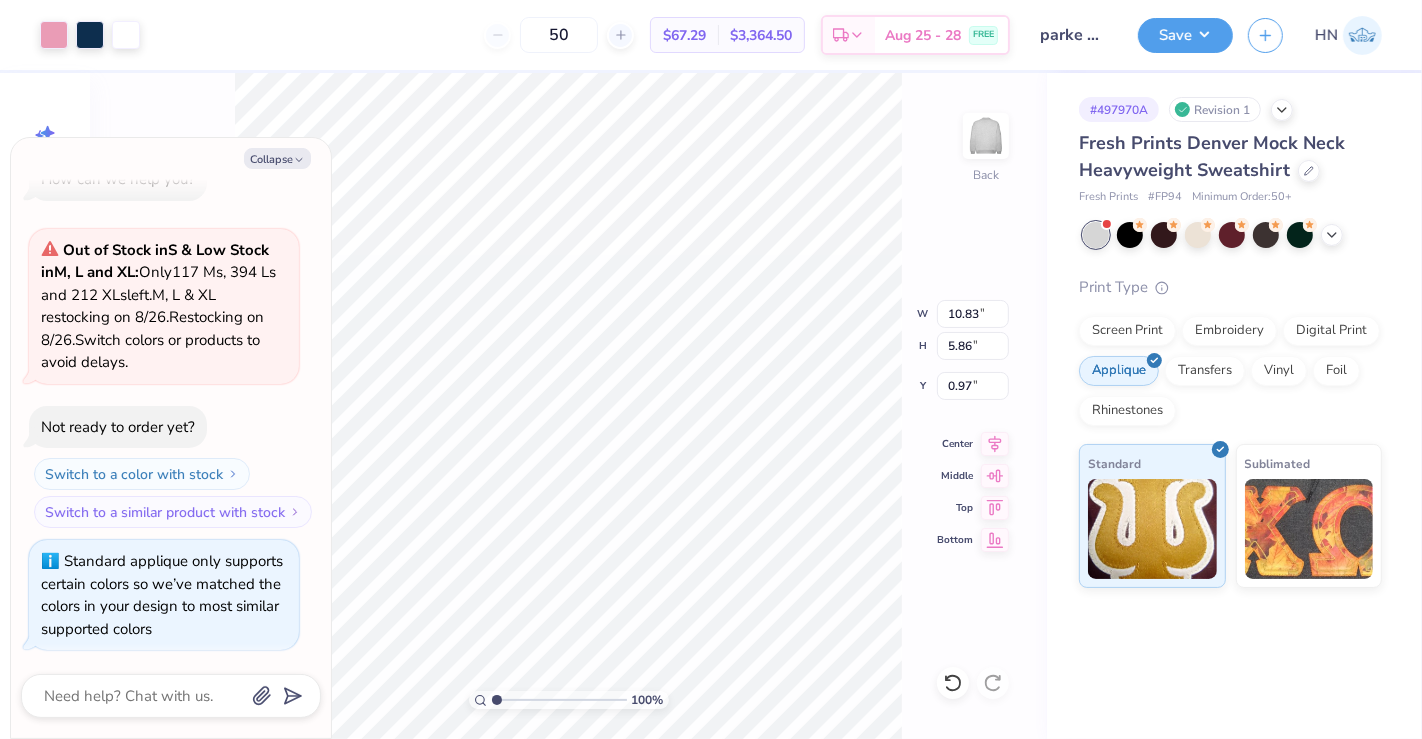 type on "x" 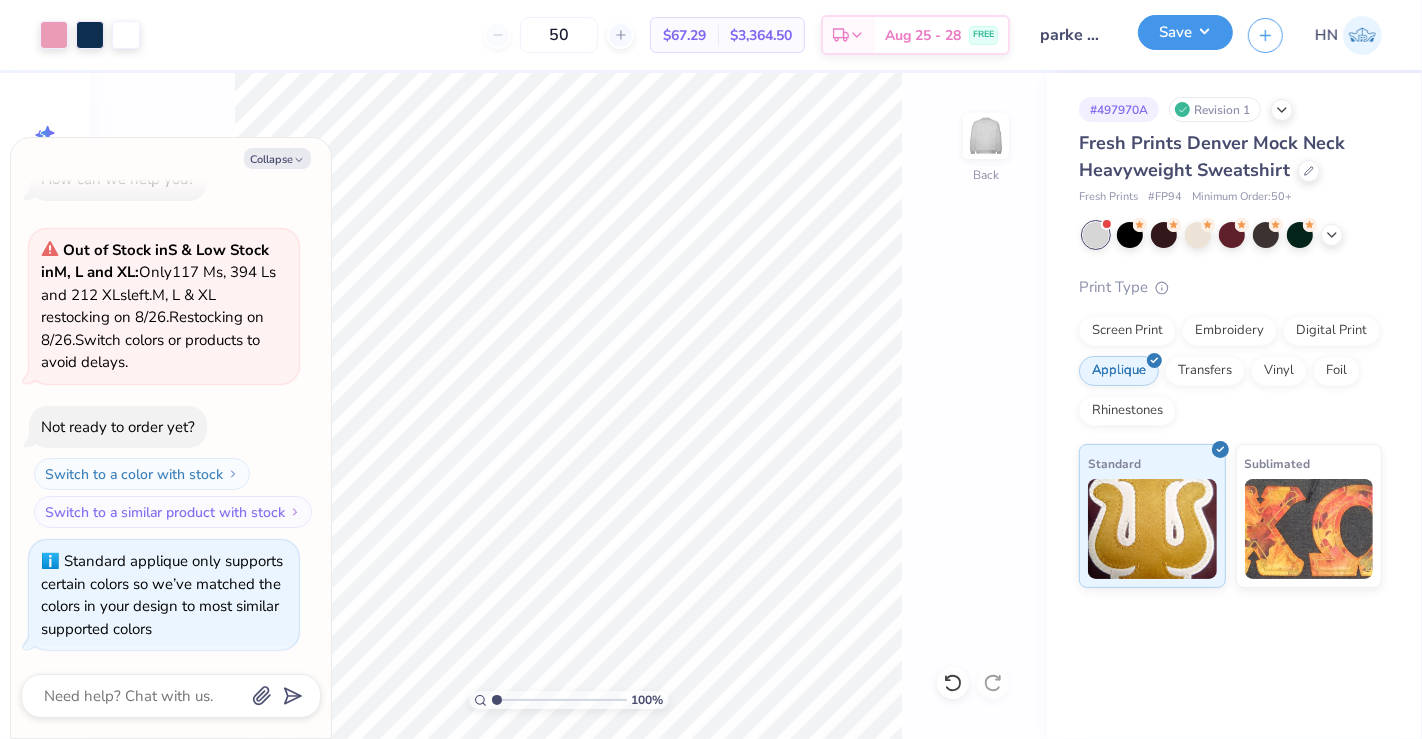 click on "Save" at bounding box center (1185, 32) 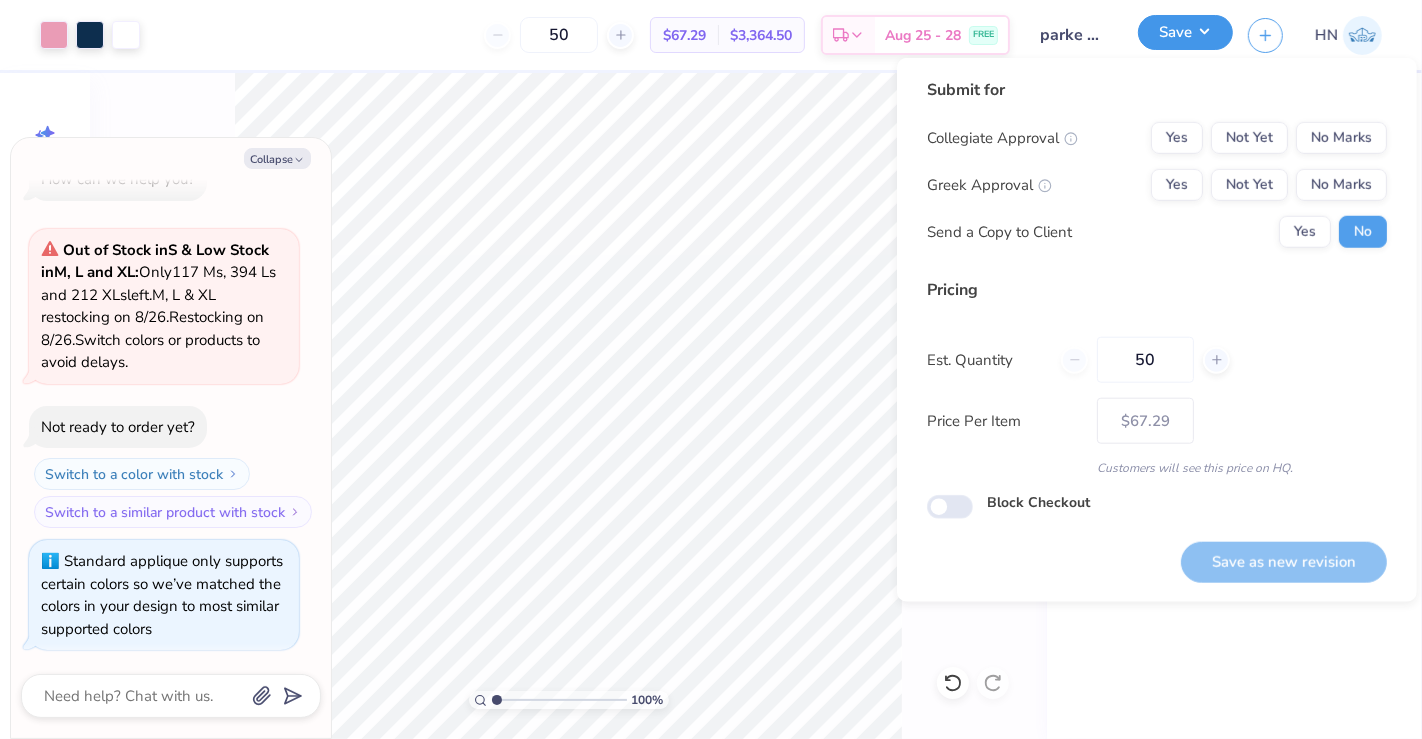 type on "x" 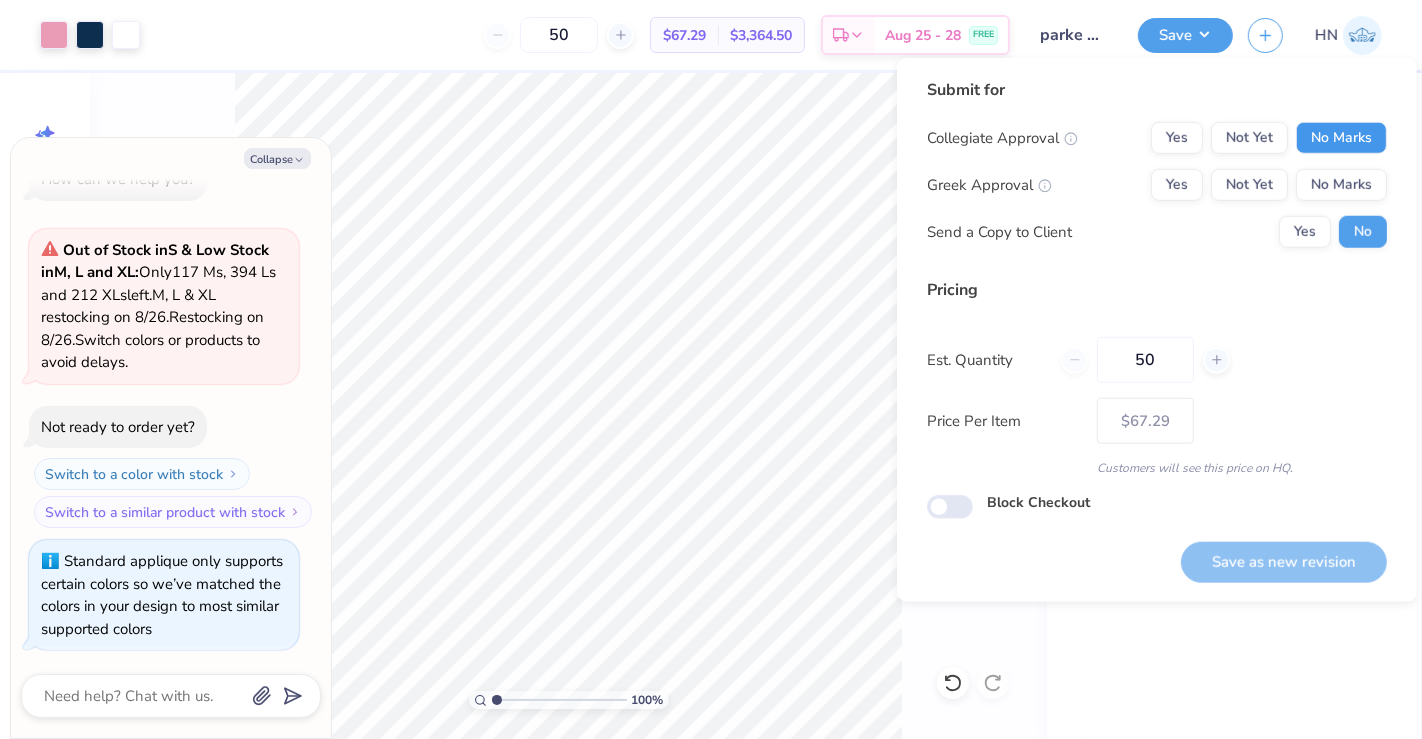 click on "No Marks" at bounding box center (1341, 138) 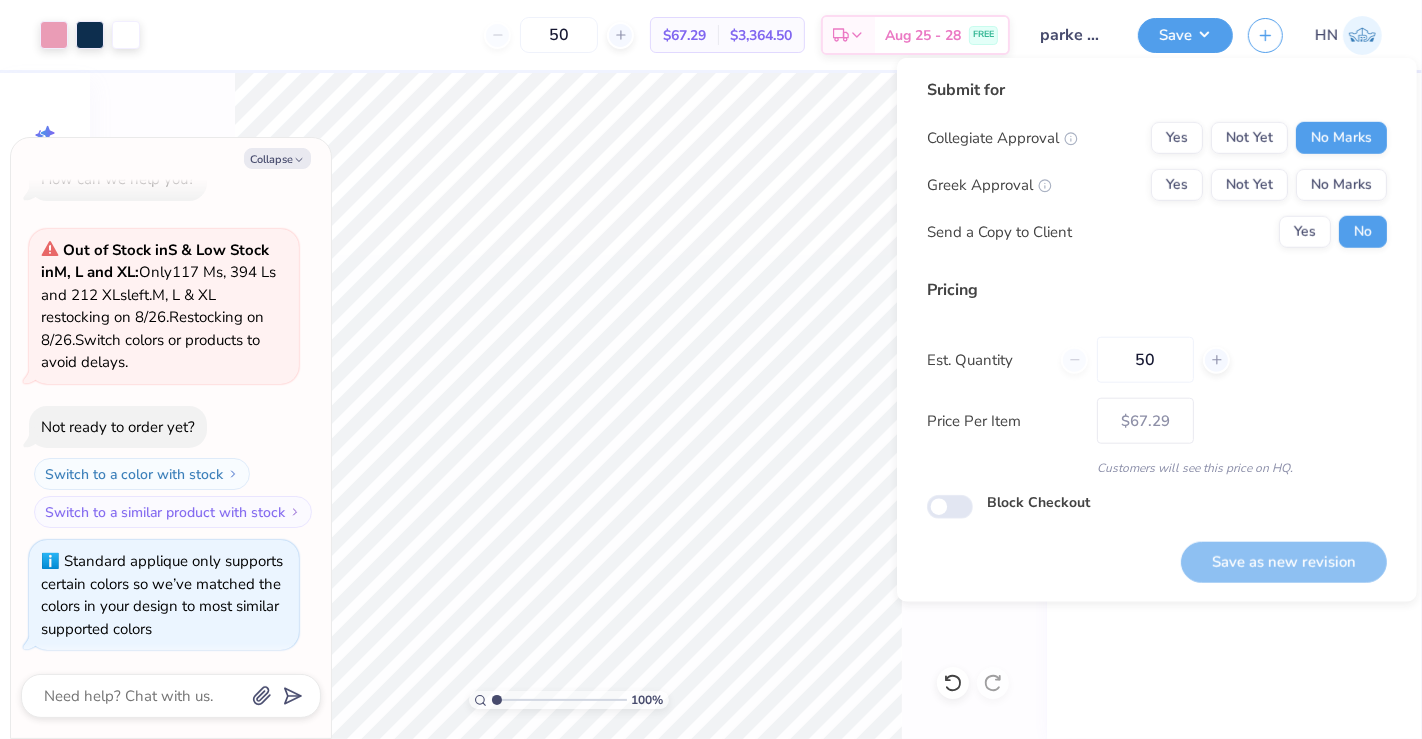 drag, startPoint x: 1321, startPoint y: 201, endPoint x: 1302, endPoint y: 505, distance: 304.59317 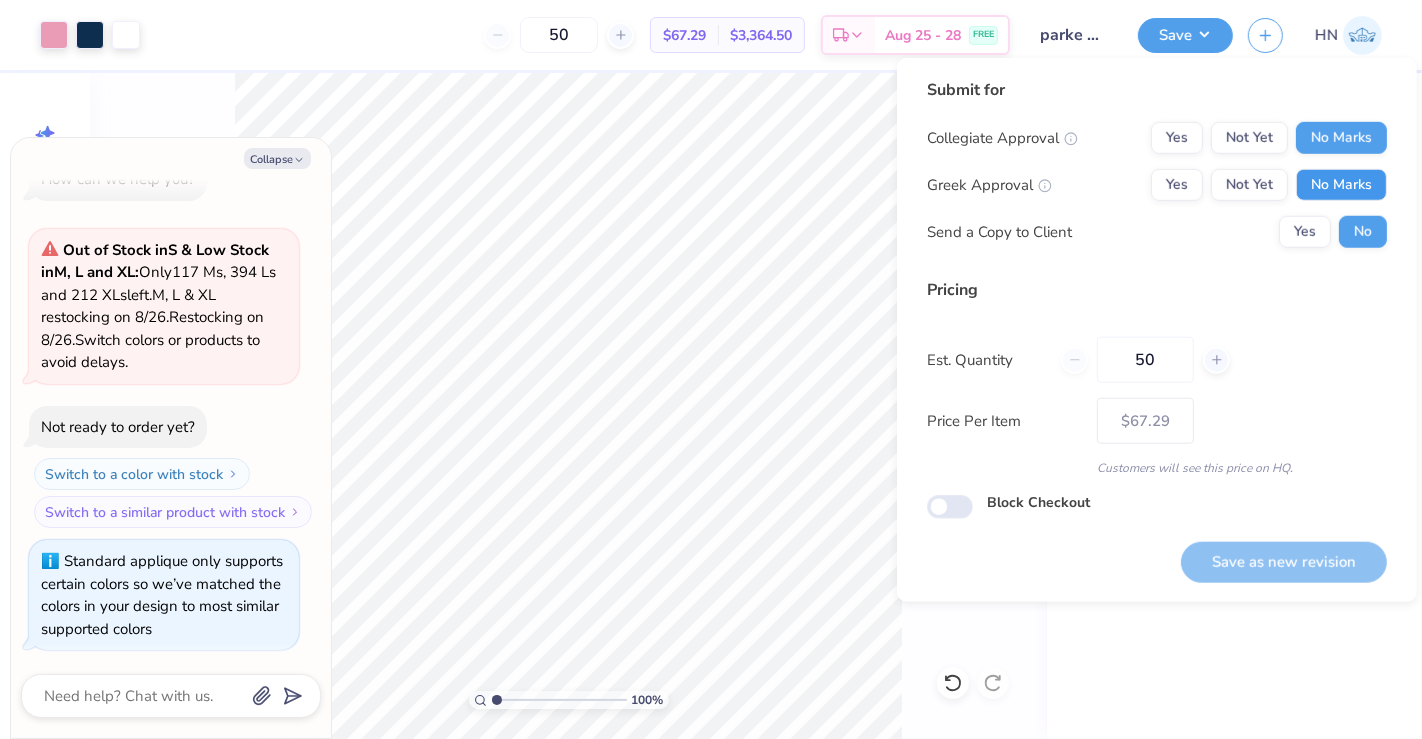 click on "No Marks" at bounding box center [1341, 185] 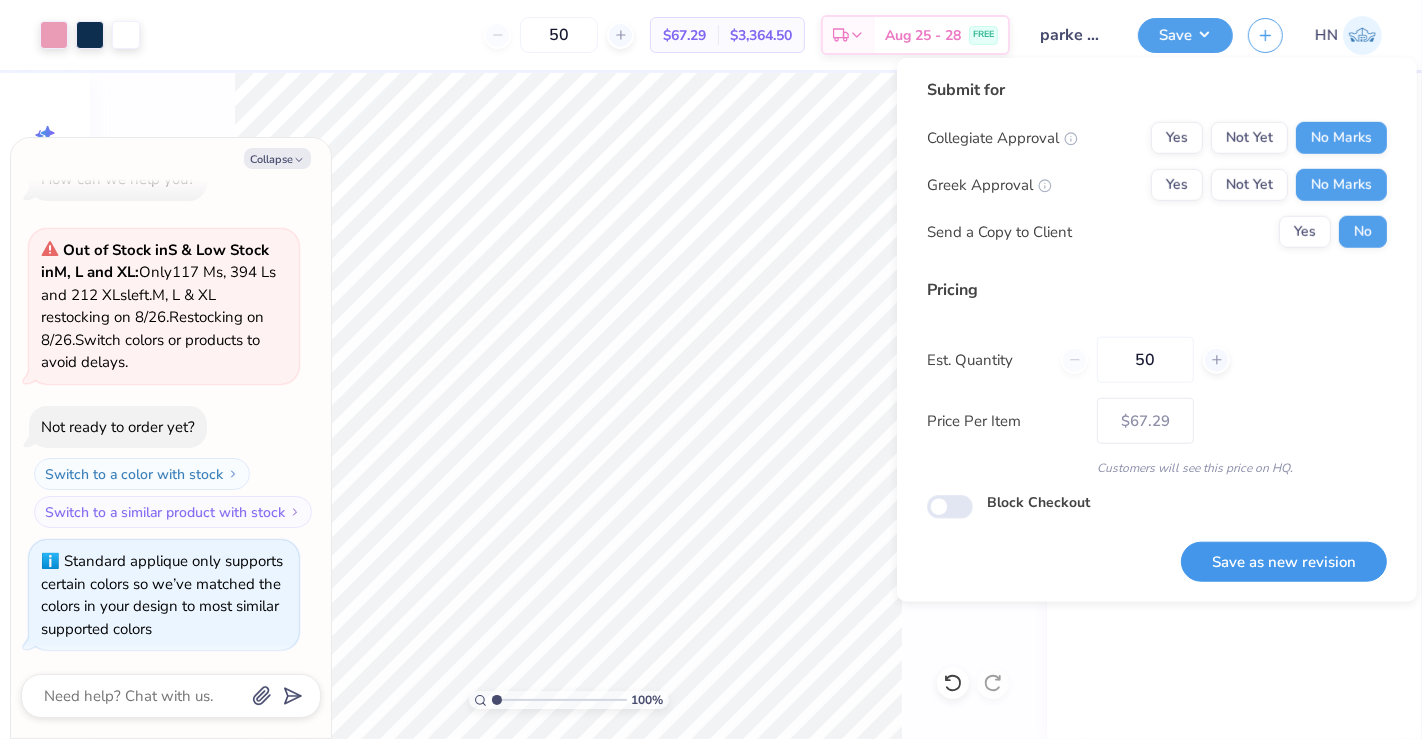 drag, startPoint x: 1244, startPoint y: 577, endPoint x: 902, endPoint y: 441, distance: 368.04892 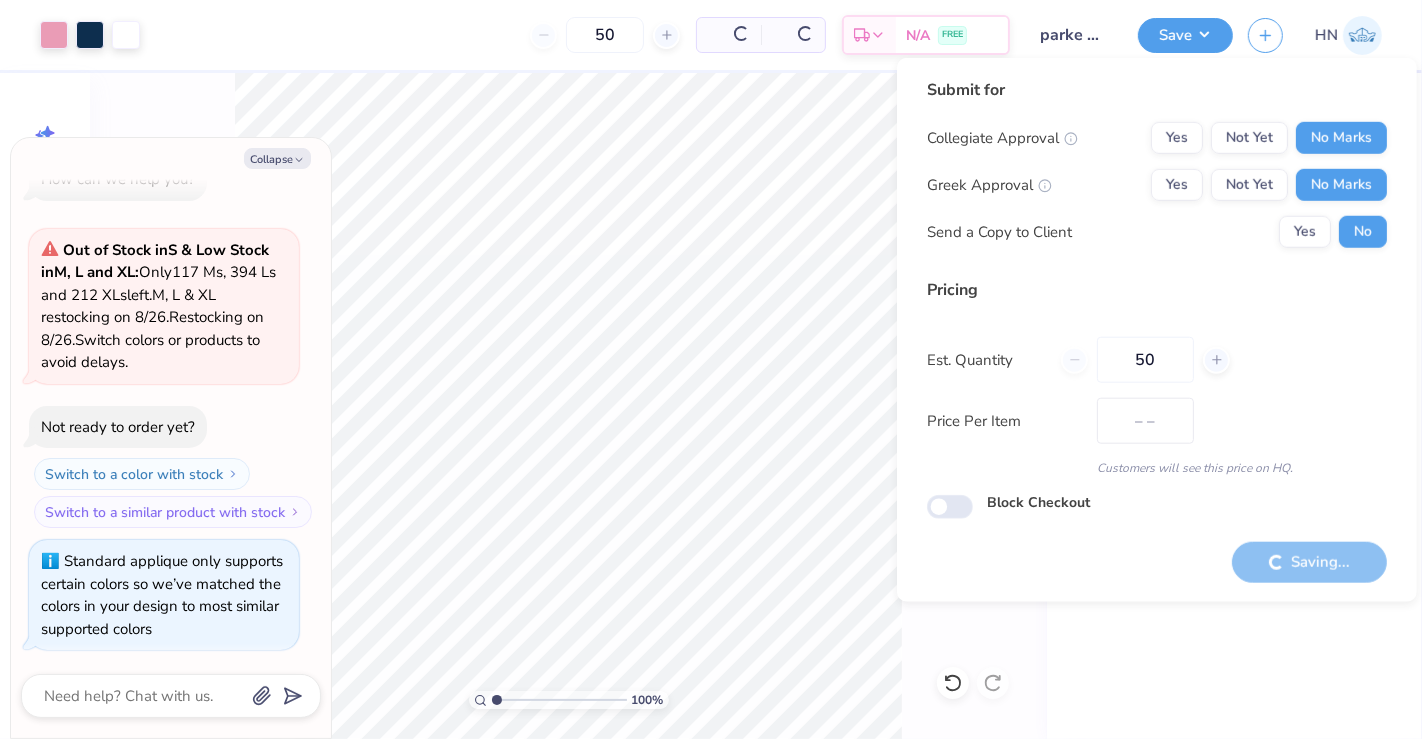 type on "$67.29" 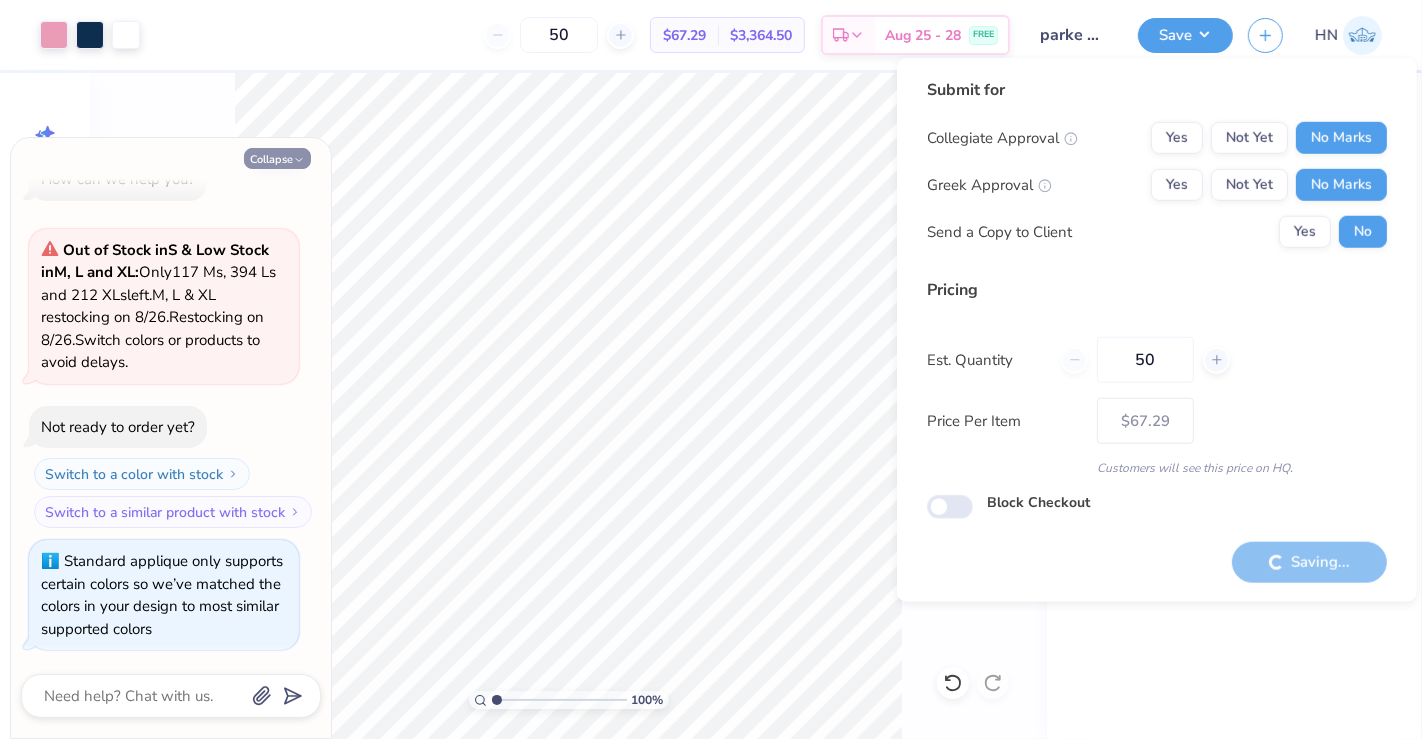 click on "Collapse" at bounding box center (277, 158) 